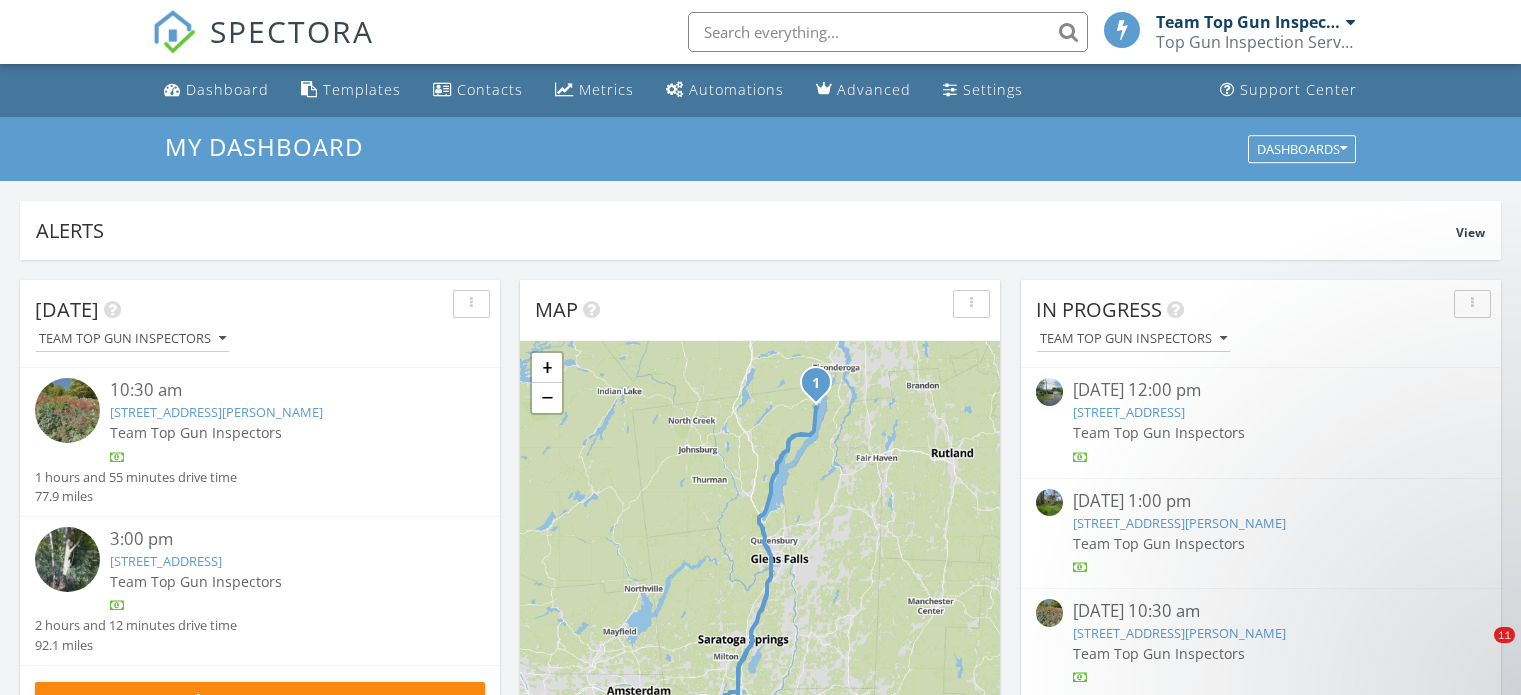 scroll, scrollTop: 0, scrollLeft: 0, axis: both 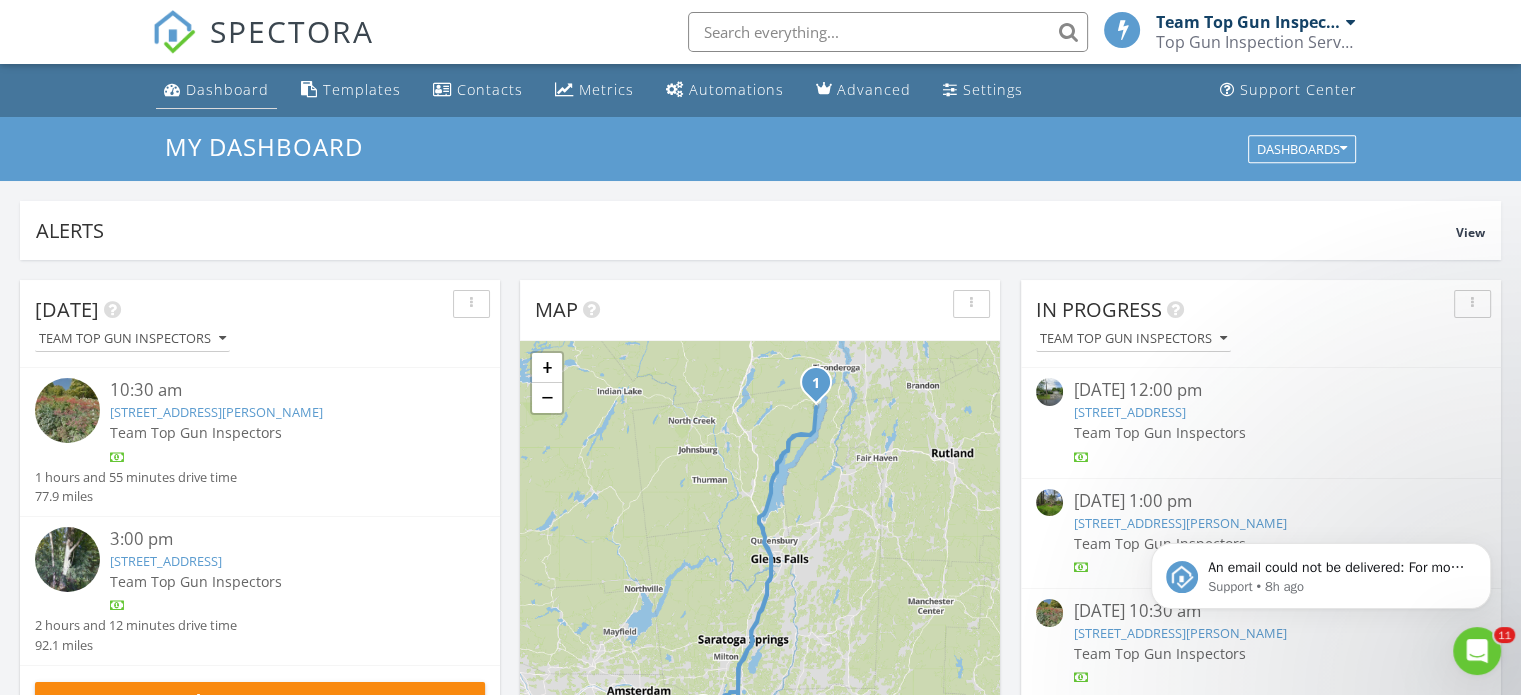 click on "Dashboard" at bounding box center (216, 90) 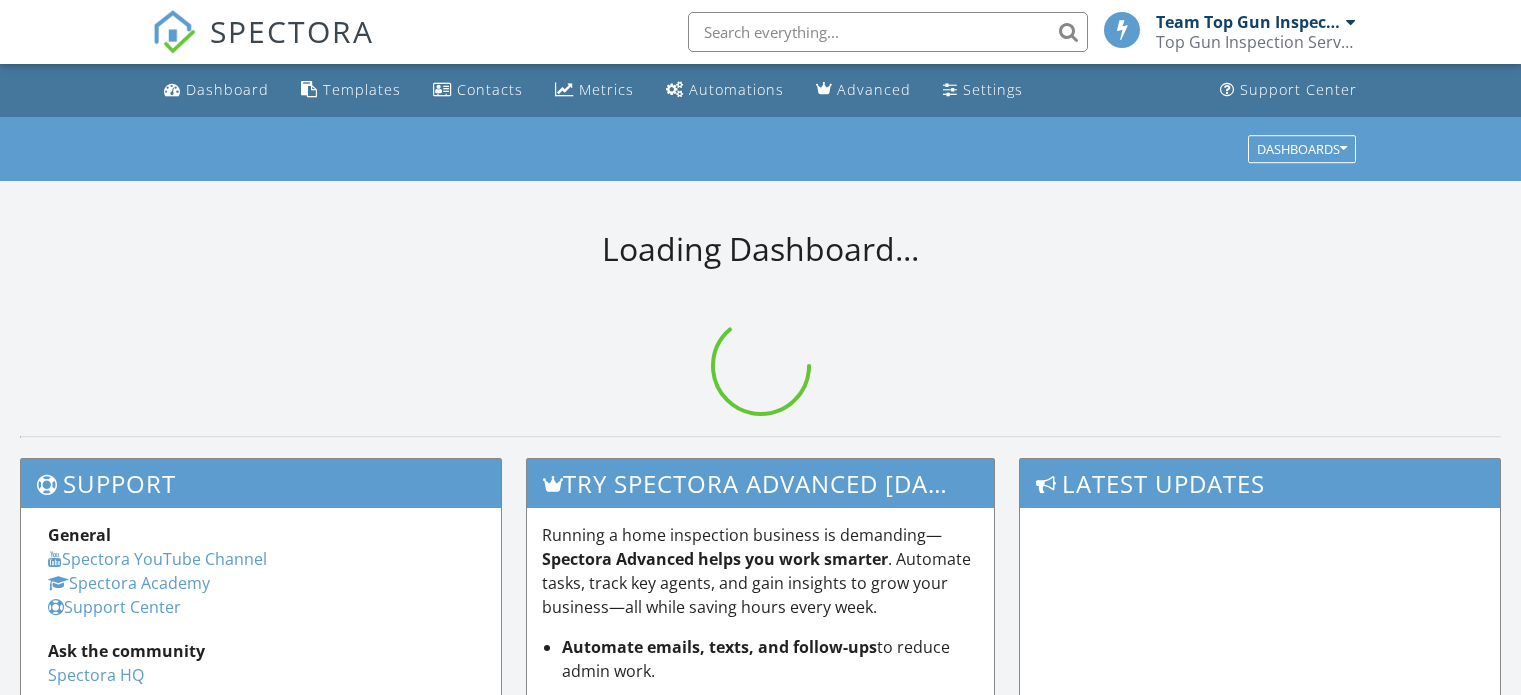 scroll, scrollTop: 0, scrollLeft: 0, axis: both 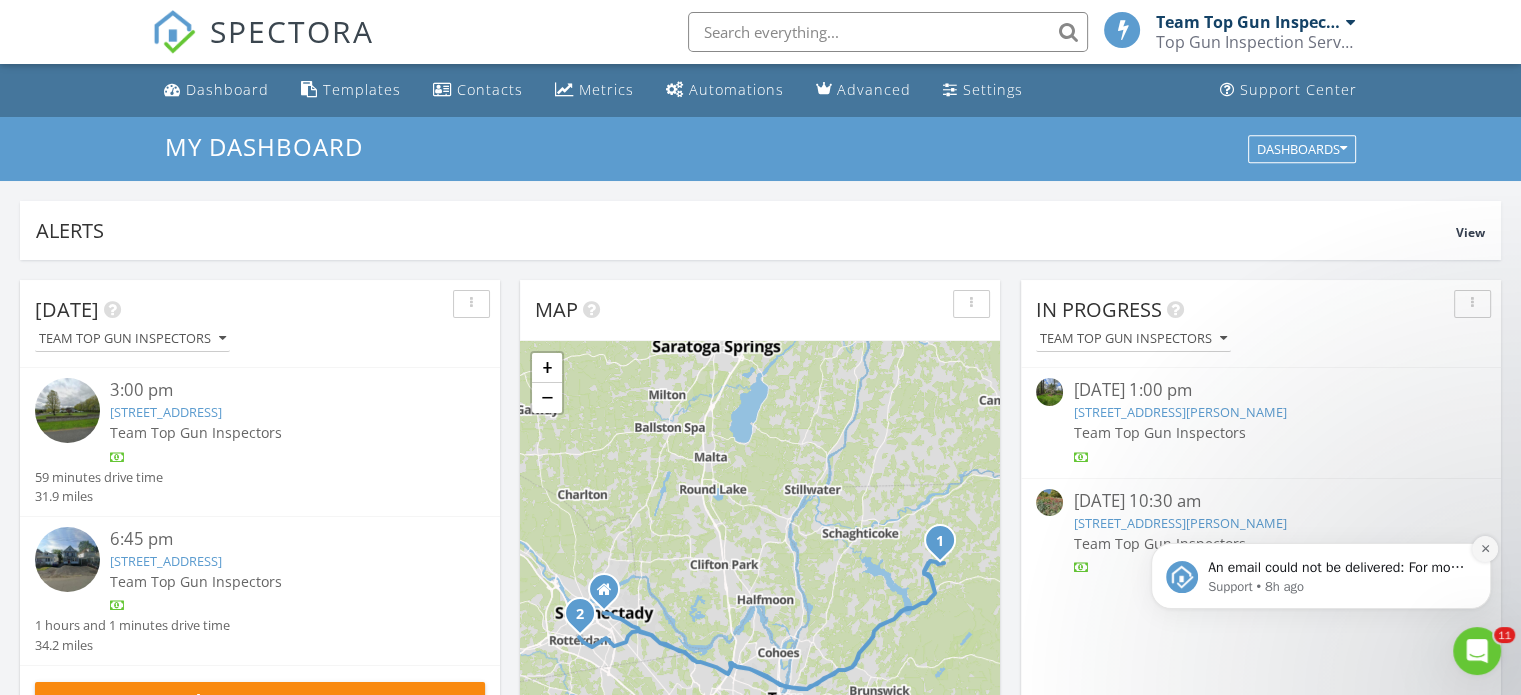 click 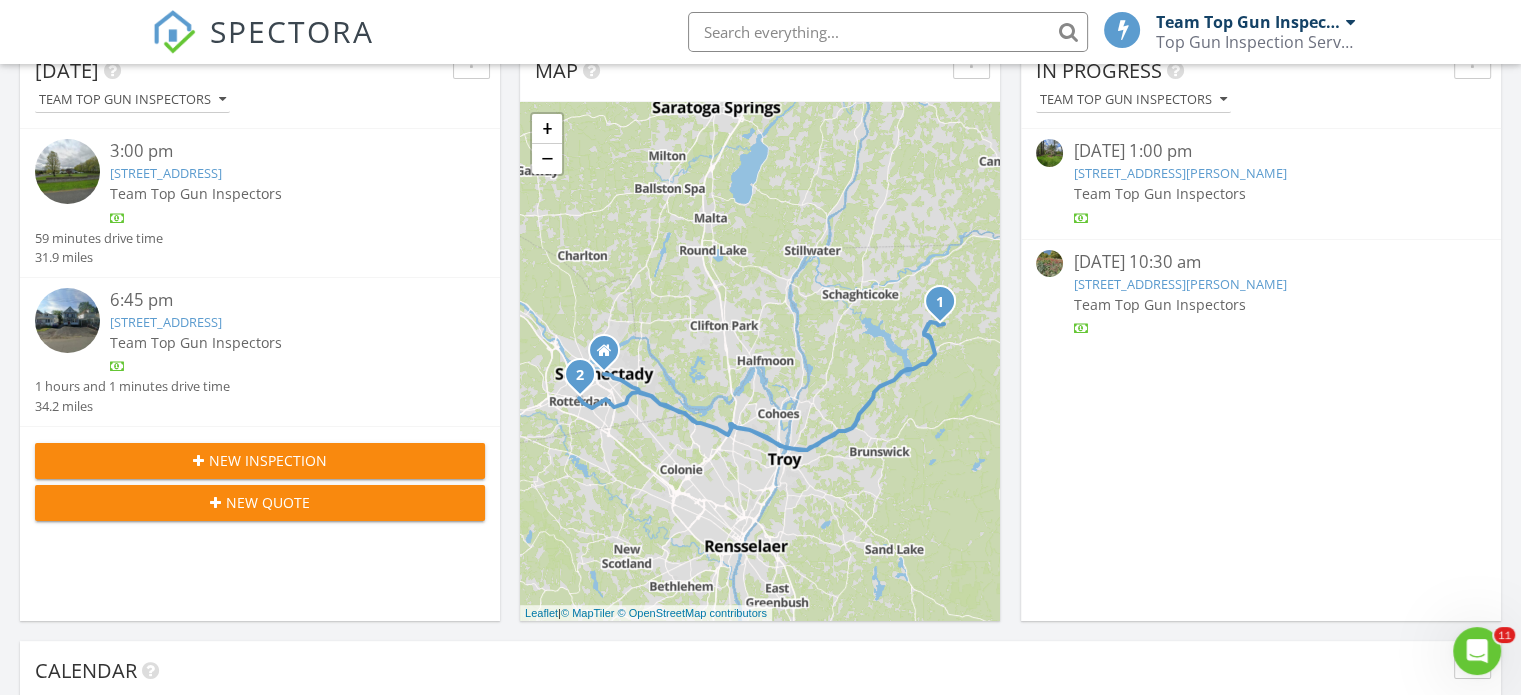 scroll, scrollTop: 300, scrollLeft: 0, axis: vertical 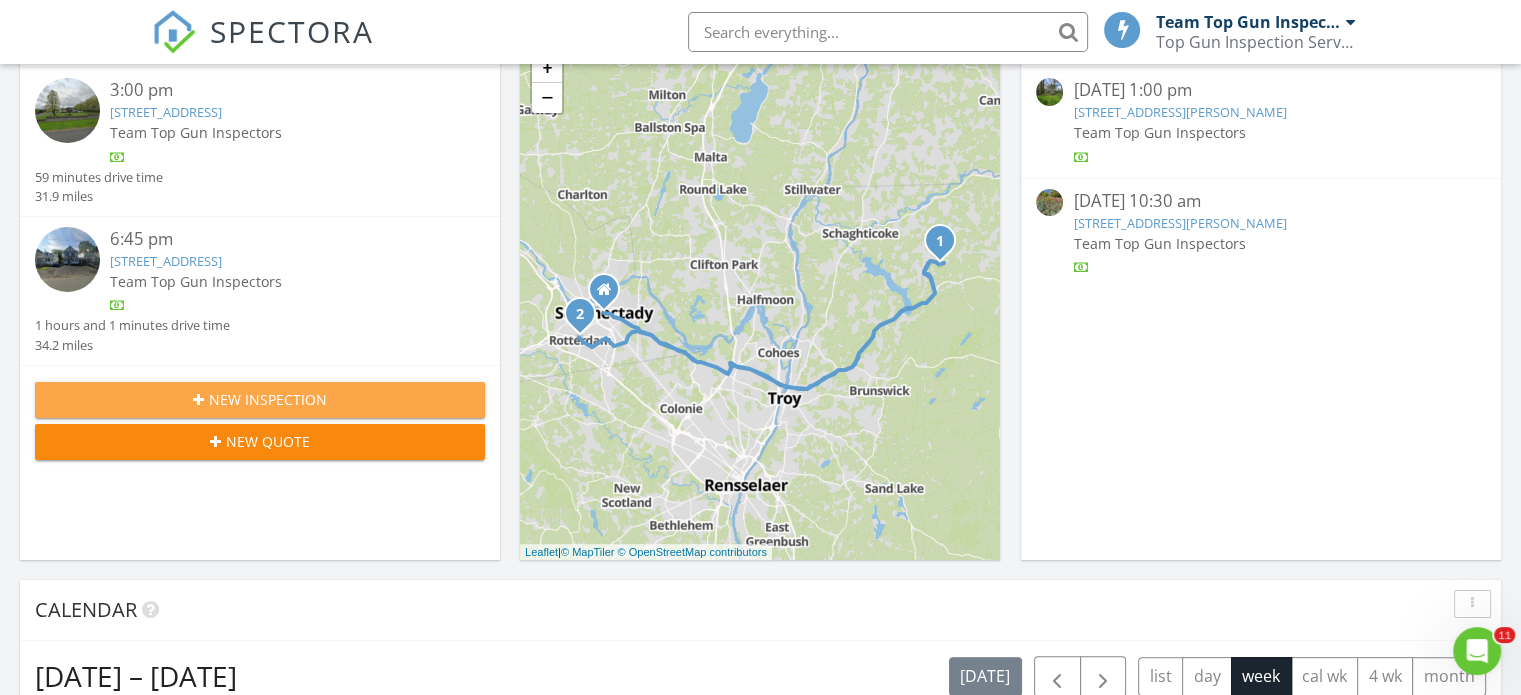 click on "New Inspection" at bounding box center (268, 399) 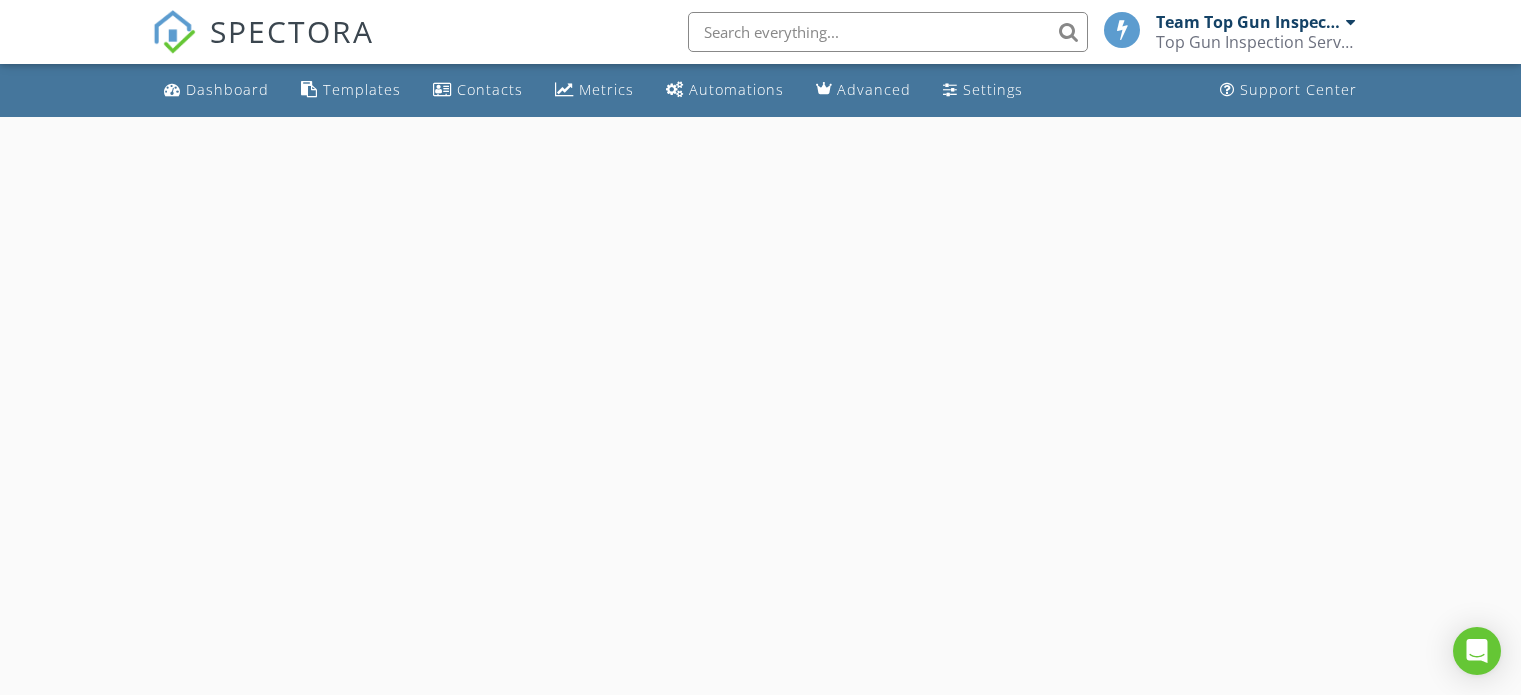 scroll, scrollTop: 0, scrollLeft: 0, axis: both 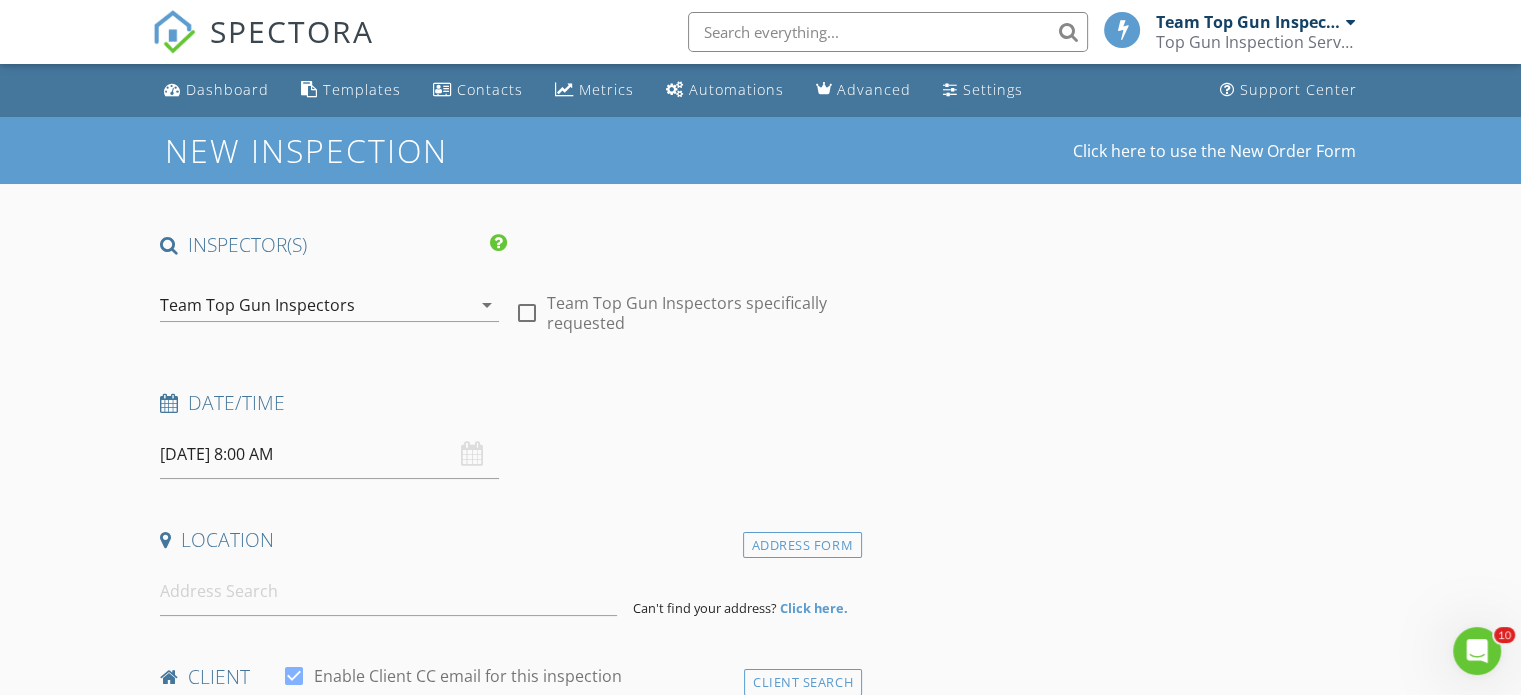 click on "07/15/2025 8:00 AM" at bounding box center (329, 454) 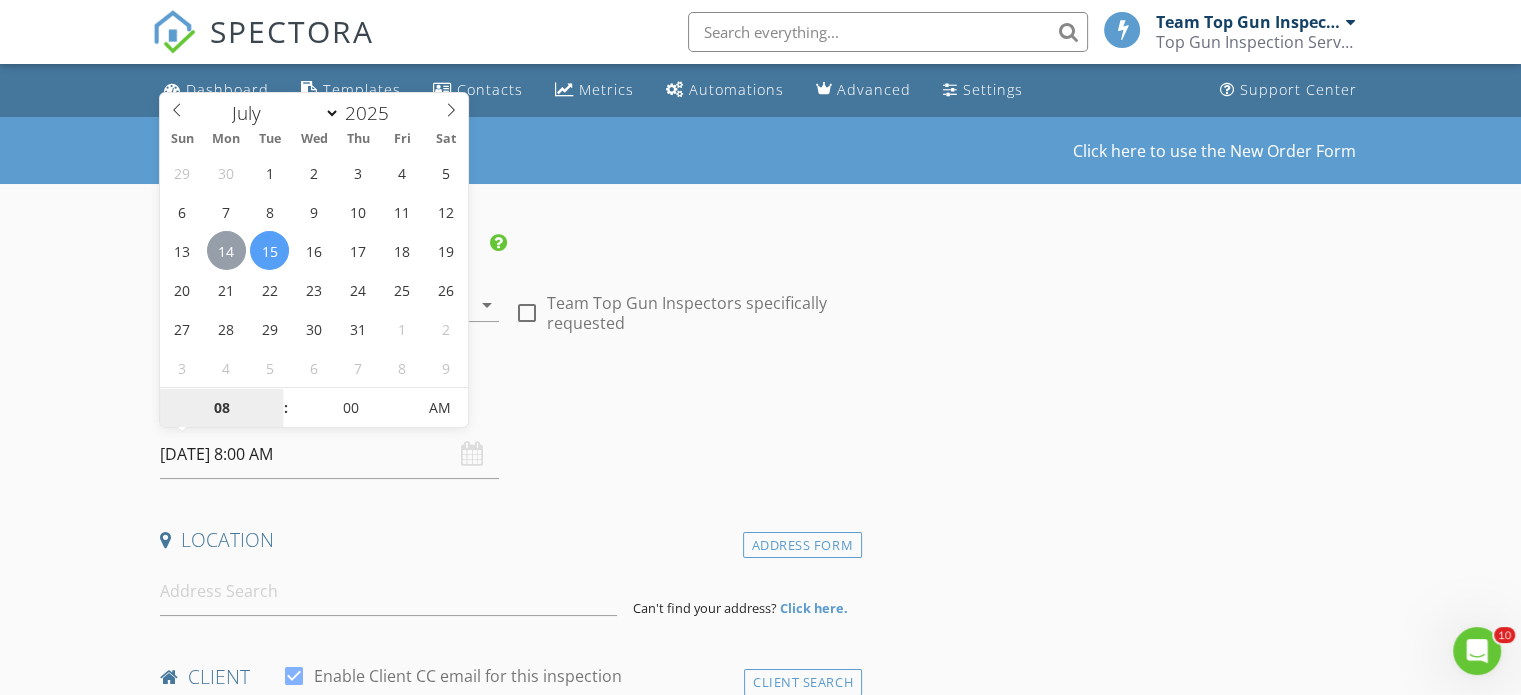 type on "07/14/2025 8:00 AM" 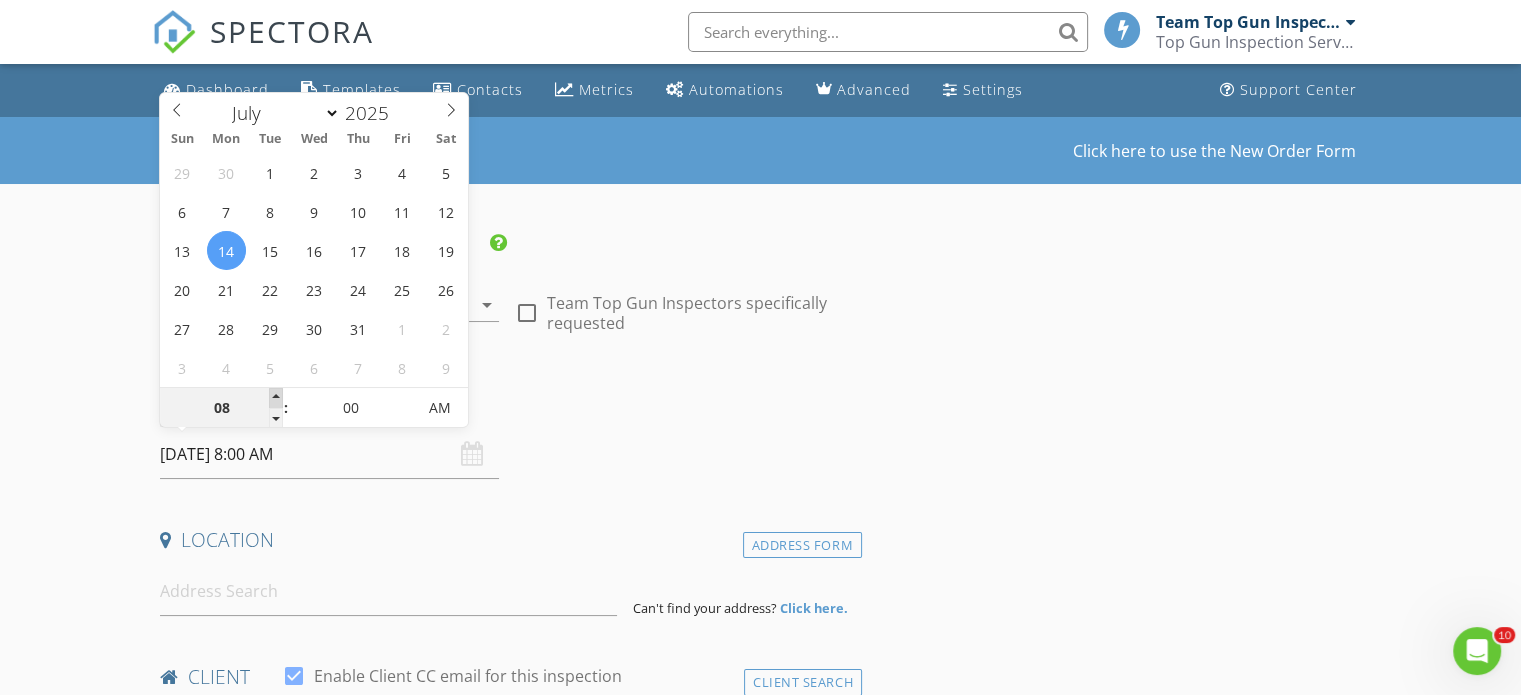 type on "09" 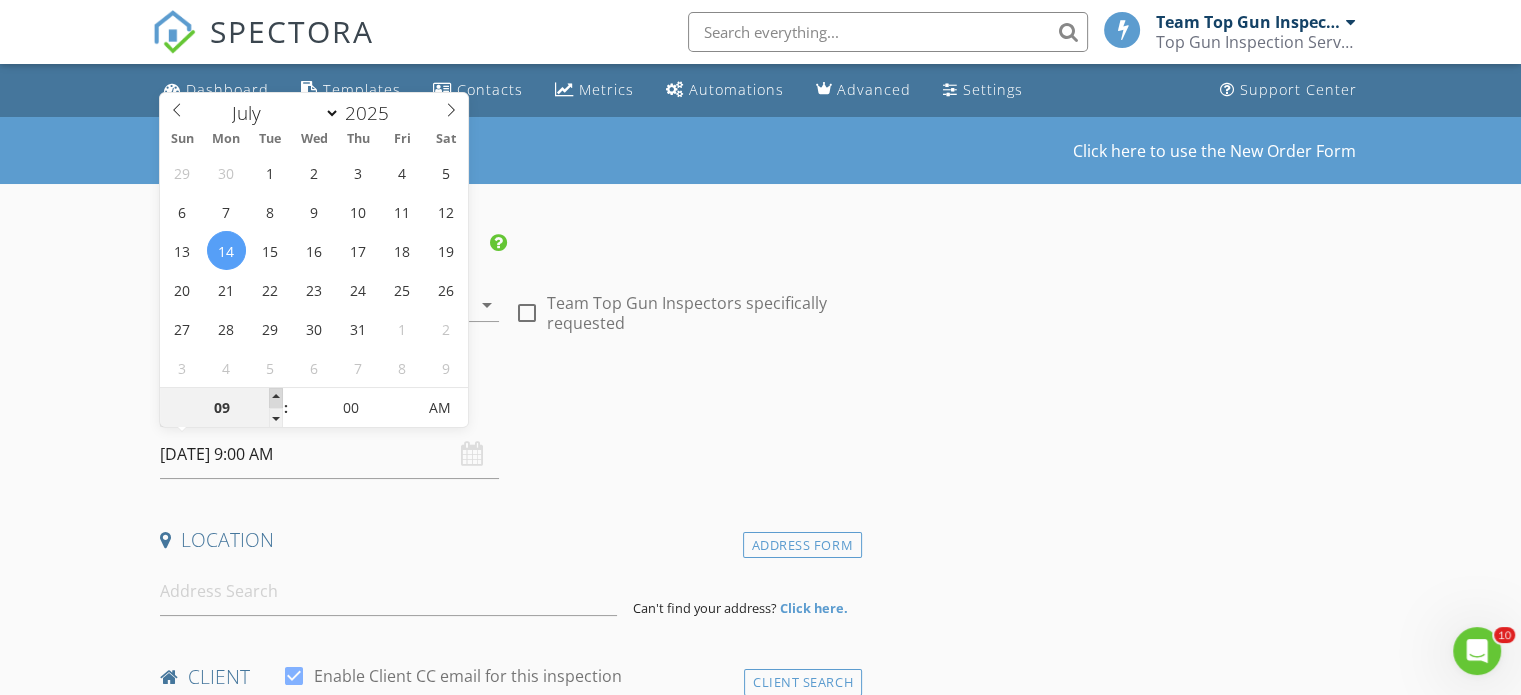 click at bounding box center (276, 398) 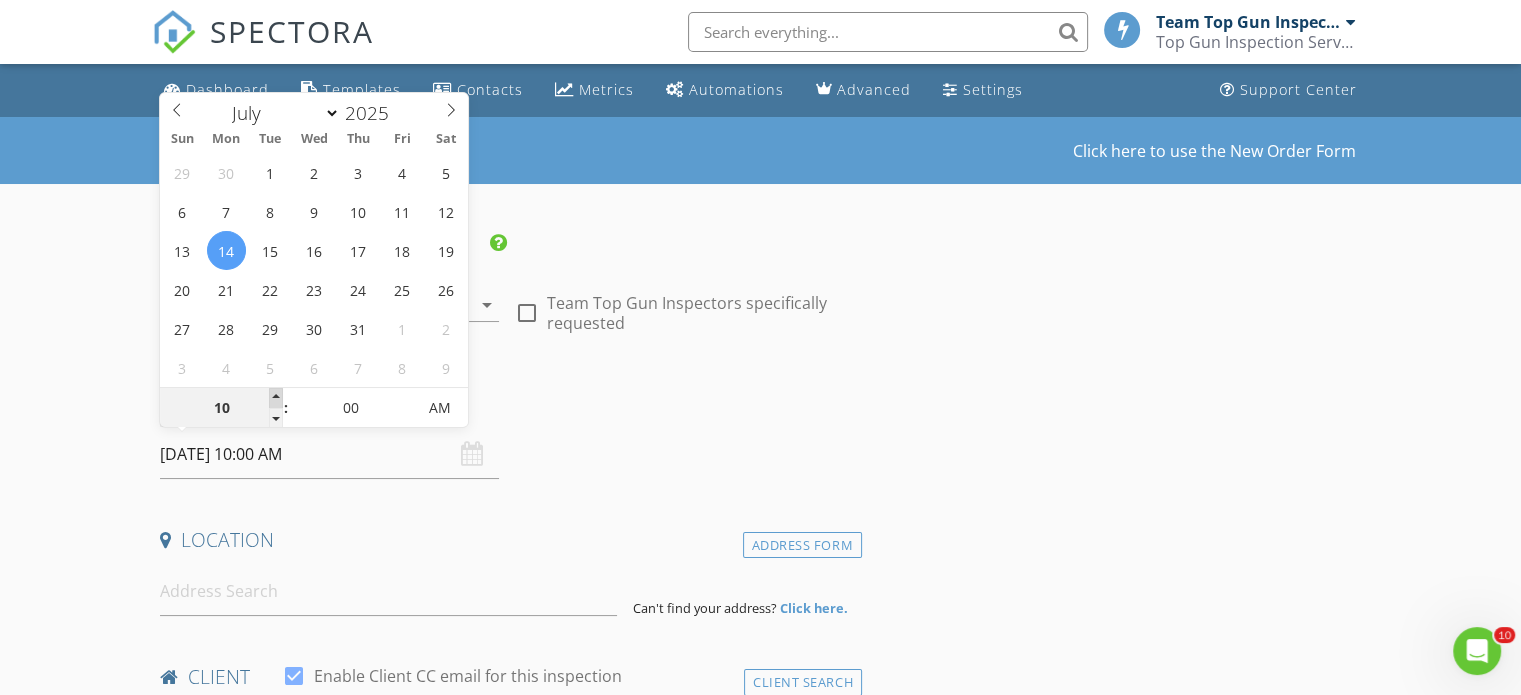 click at bounding box center (276, 398) 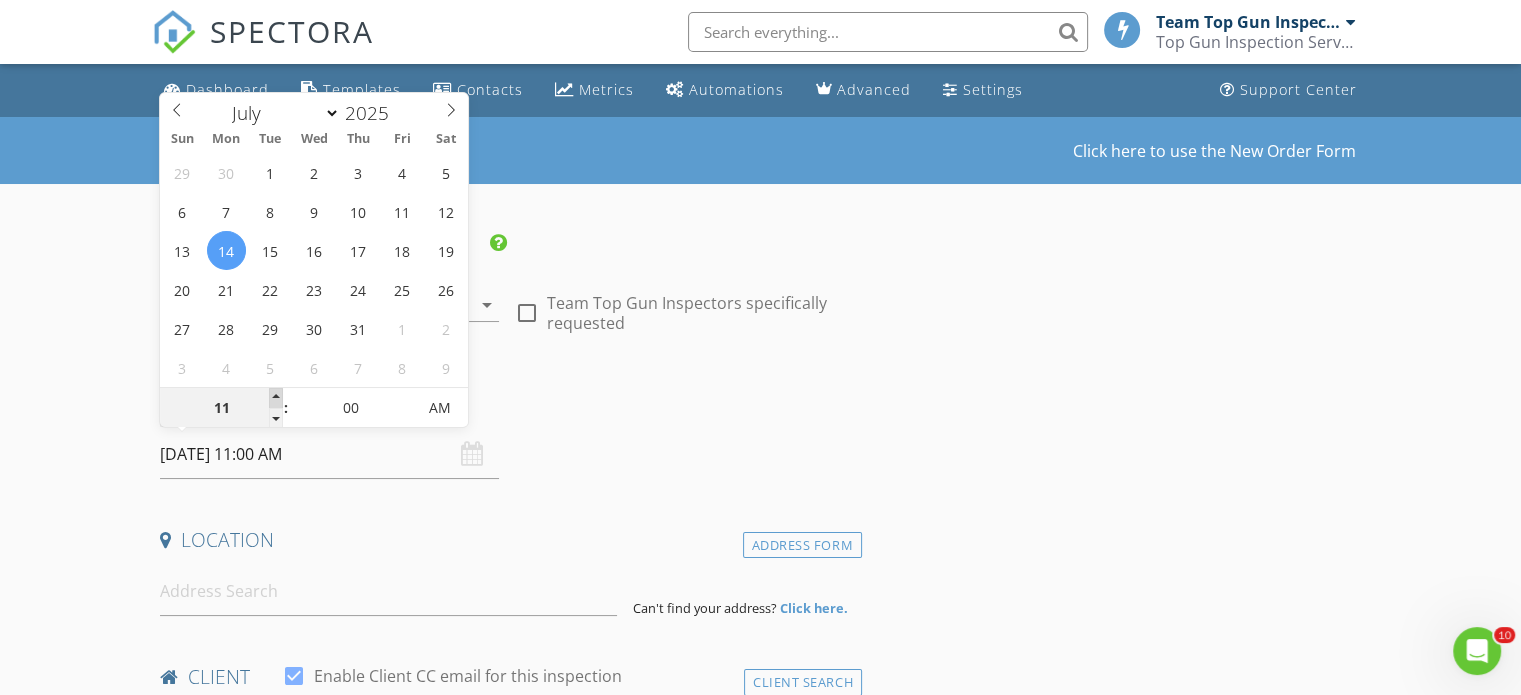 click at bounding box center (276, 398) 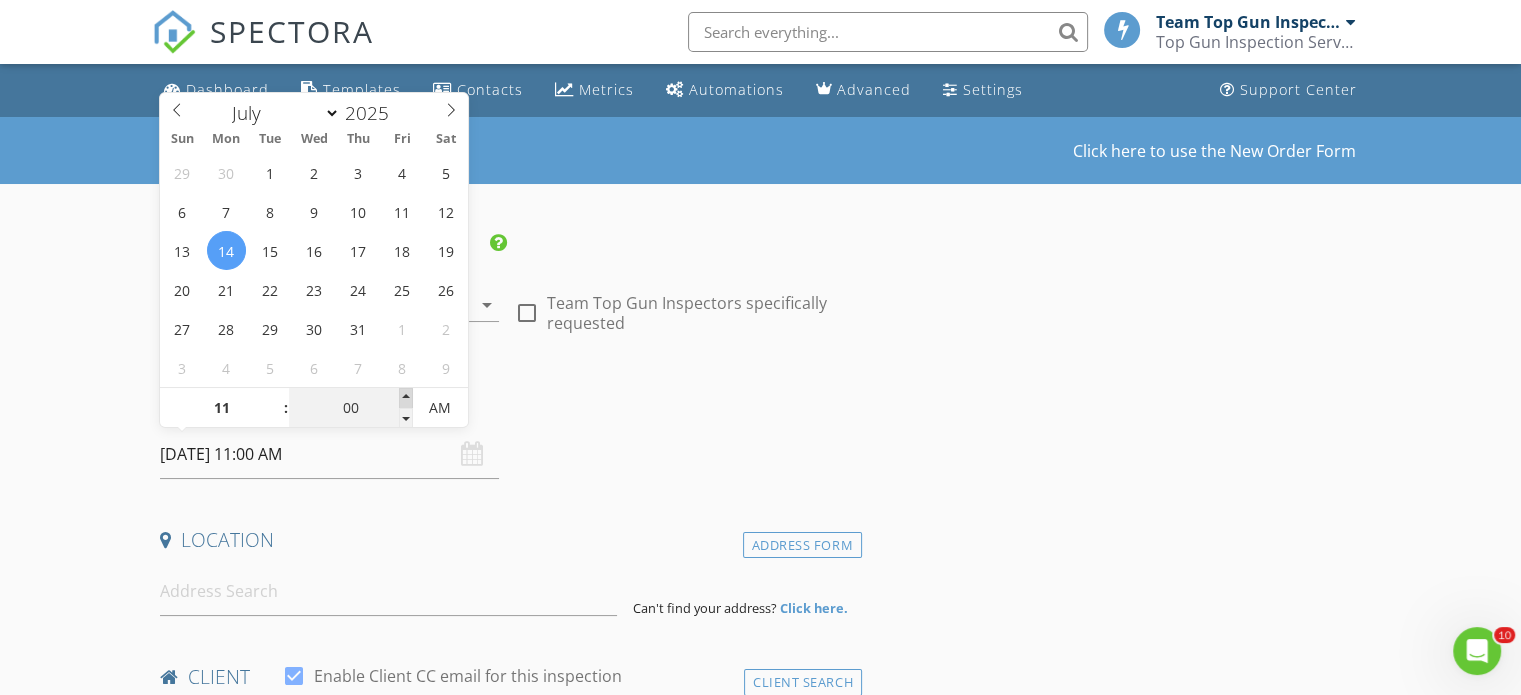 type on "05" 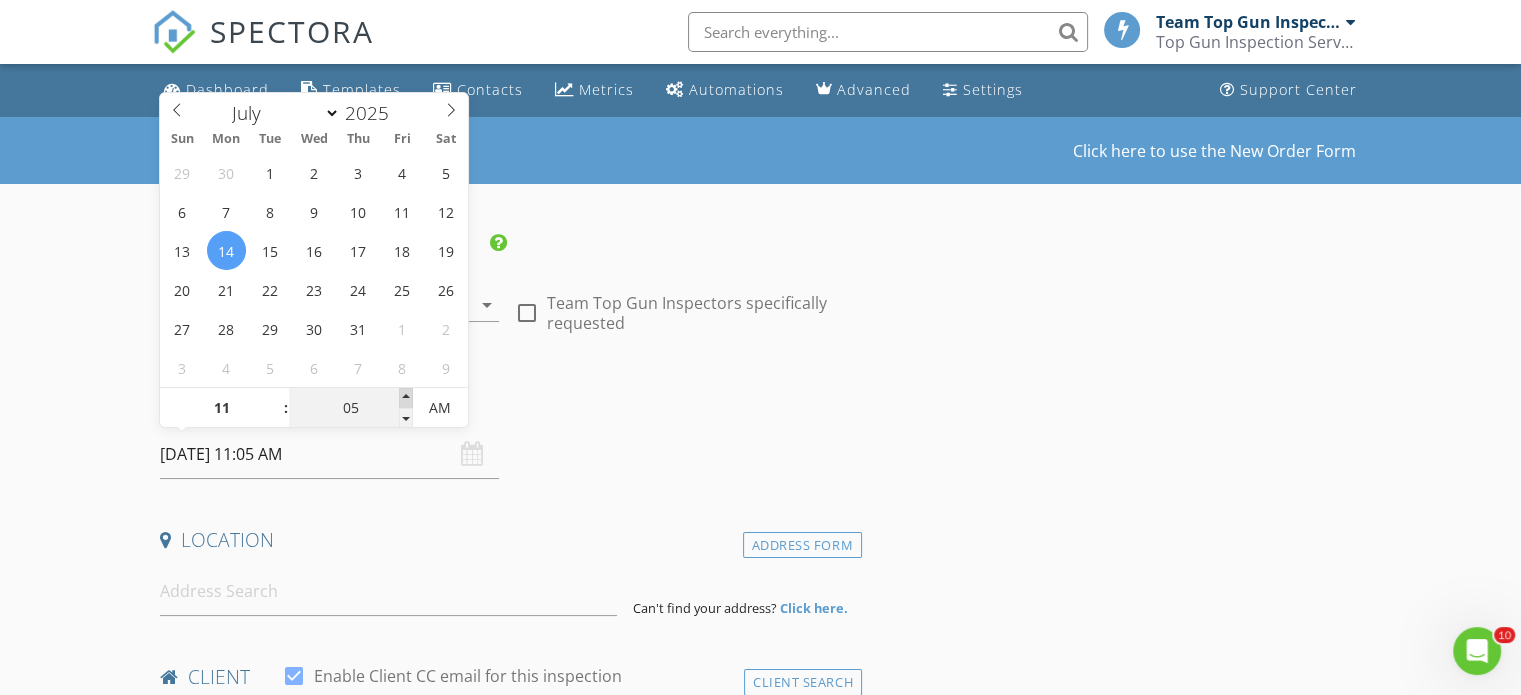 click at bounding box center [406, 398] 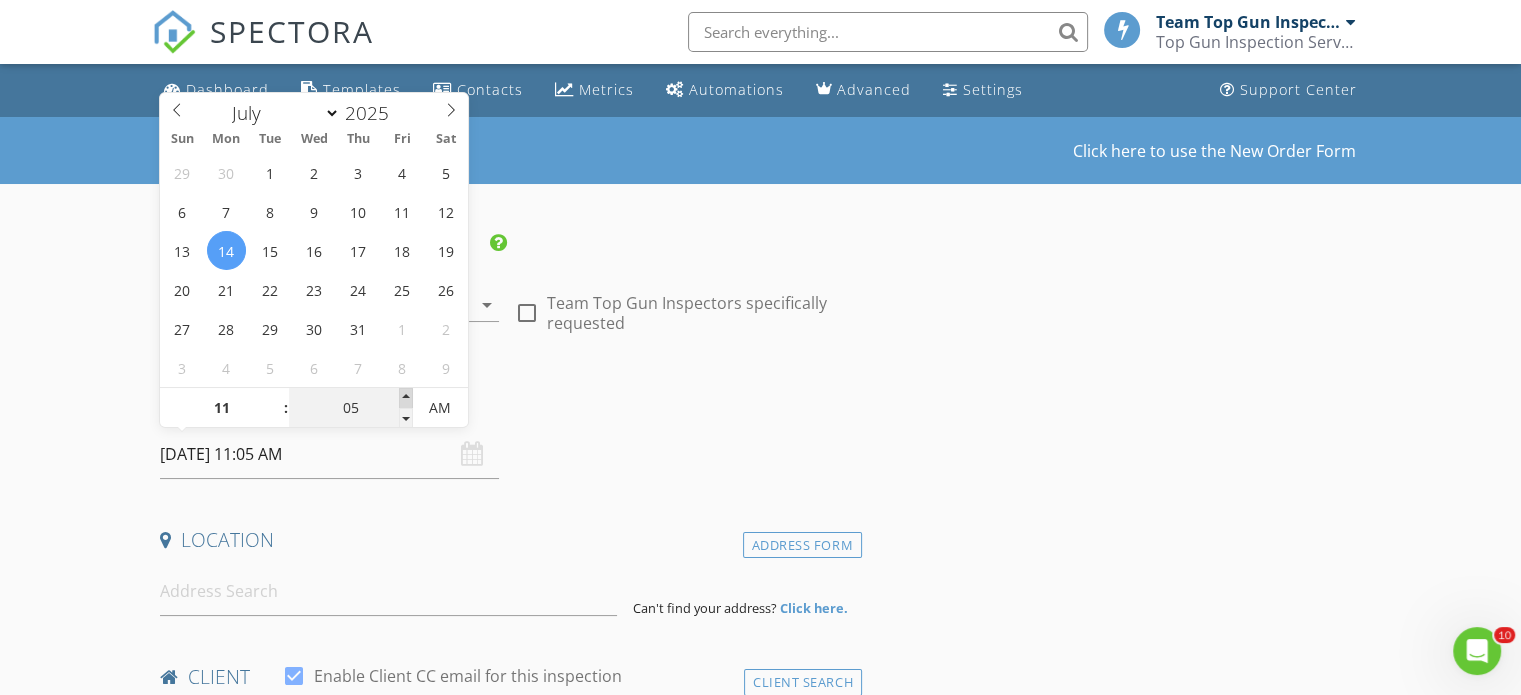 type on "10" 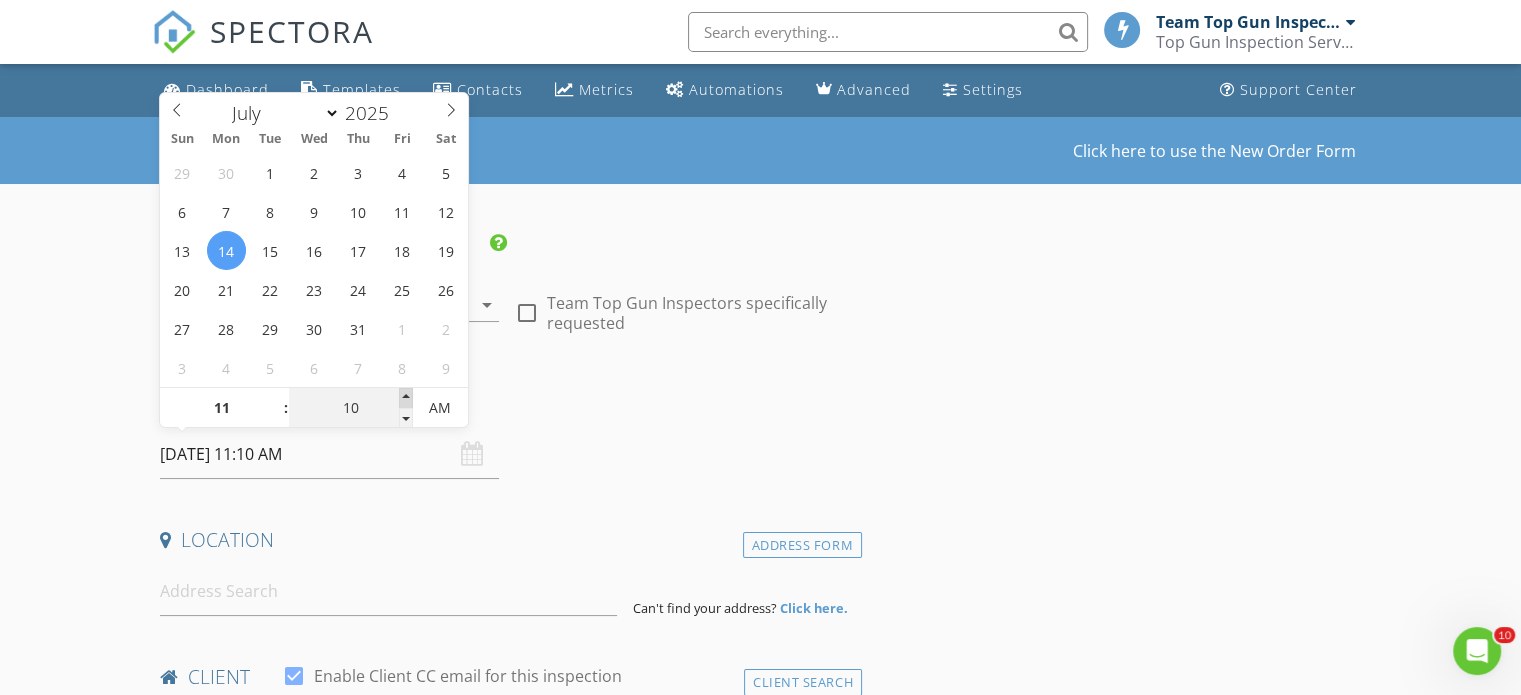 click at bounding box center (406, 398) 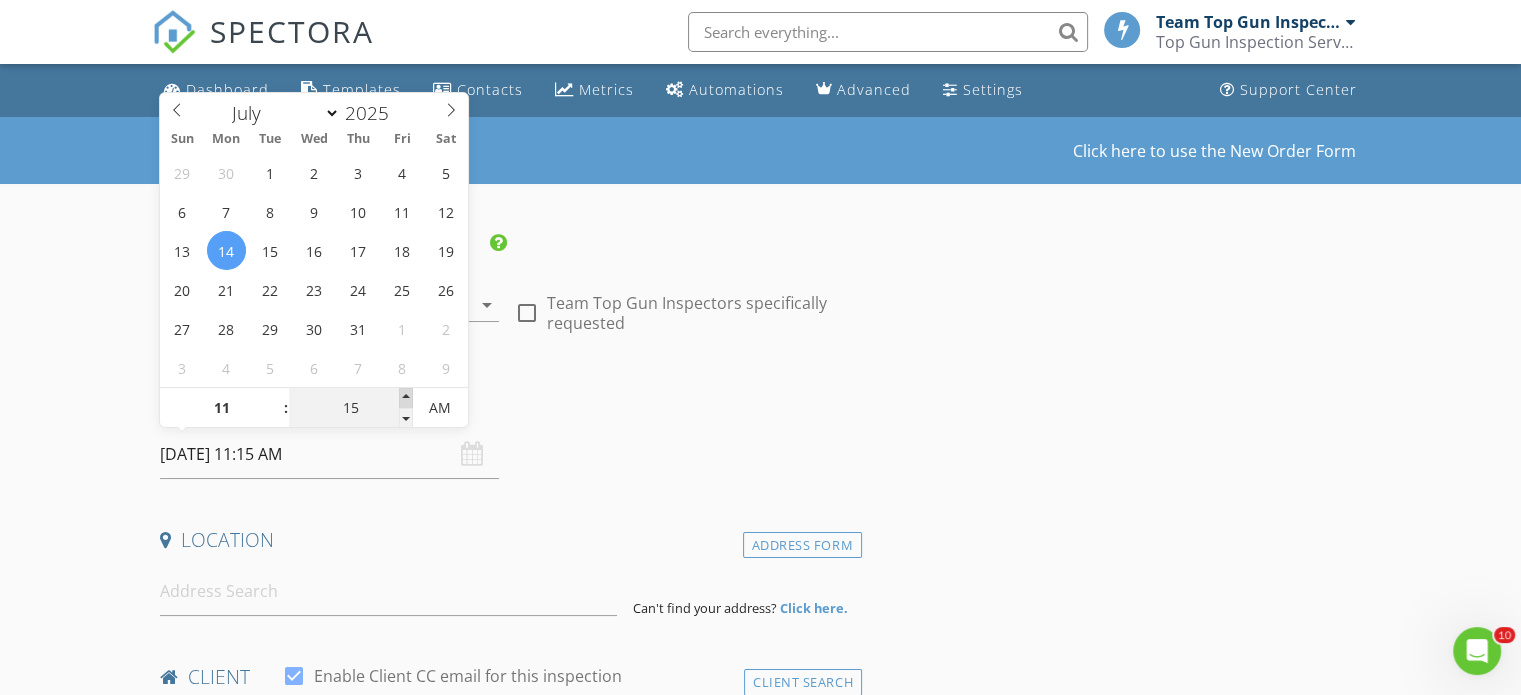 click at bounding box center (406, 398) 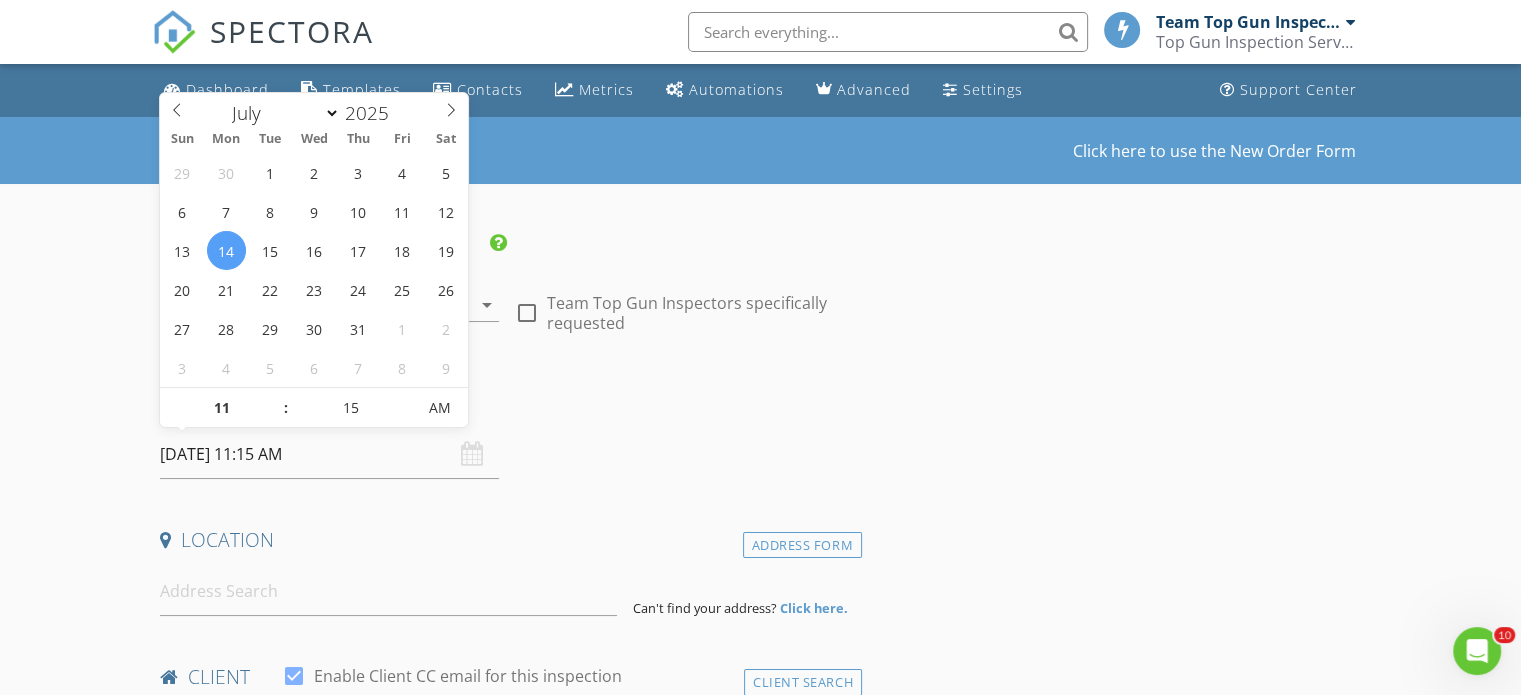 click on "Date/Time" at bounding box center (507, 403) 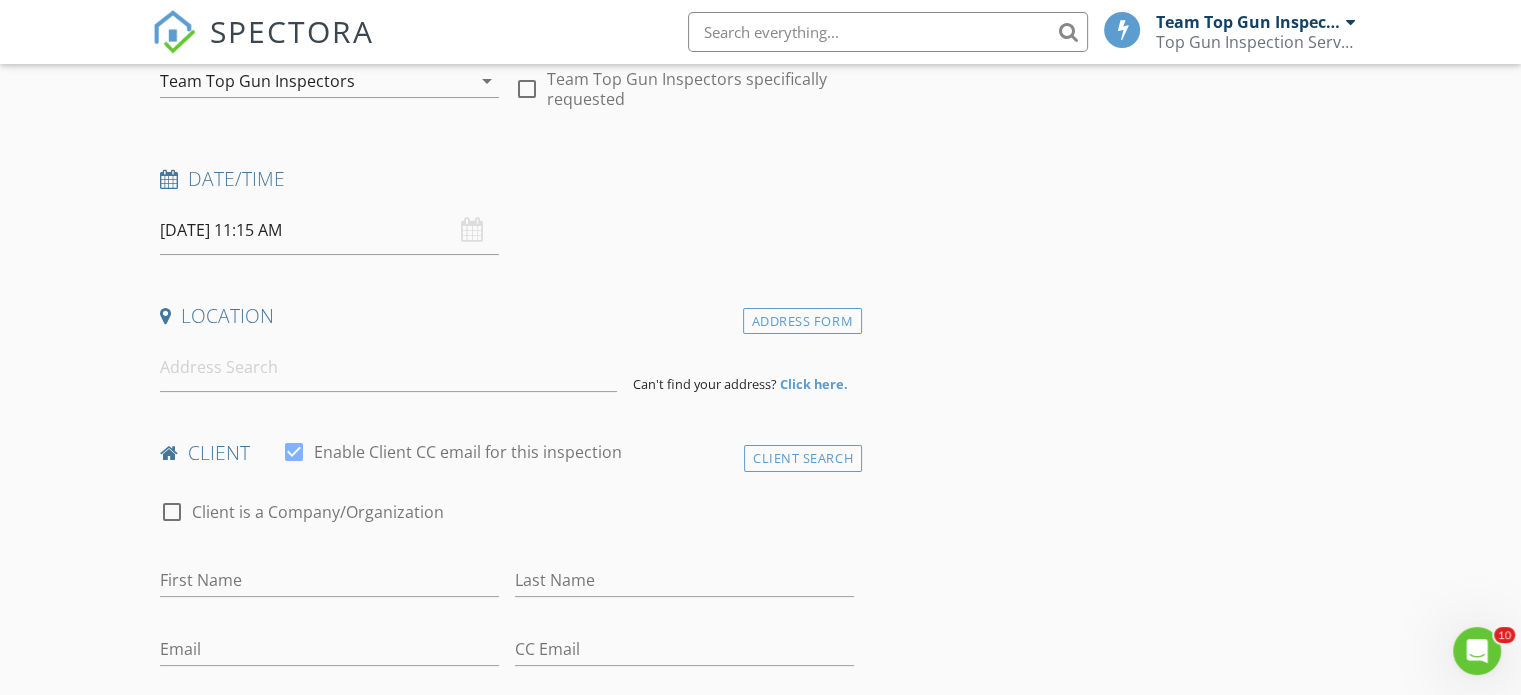 scroll, scrollTop: 300, scrollLeft: 0, axis: vertical 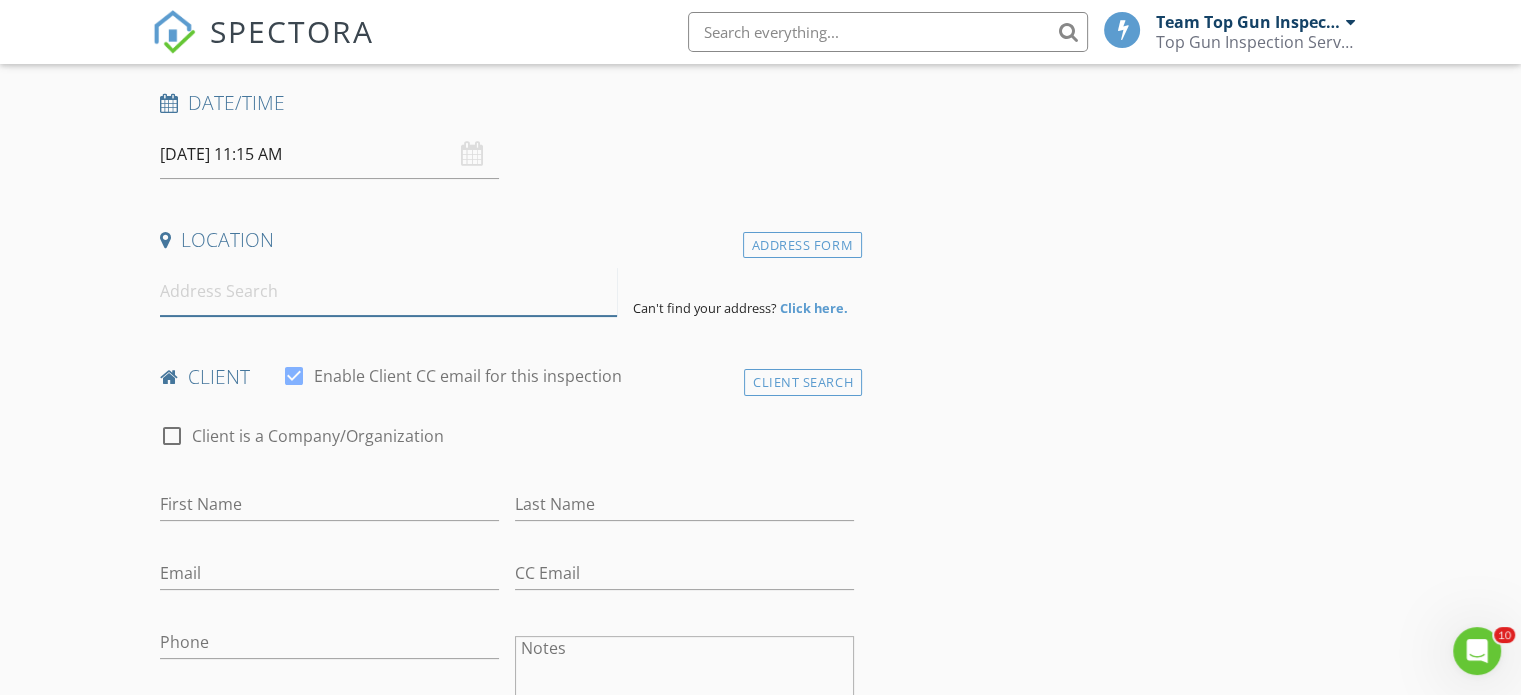 click at bounding box center [388, 291] 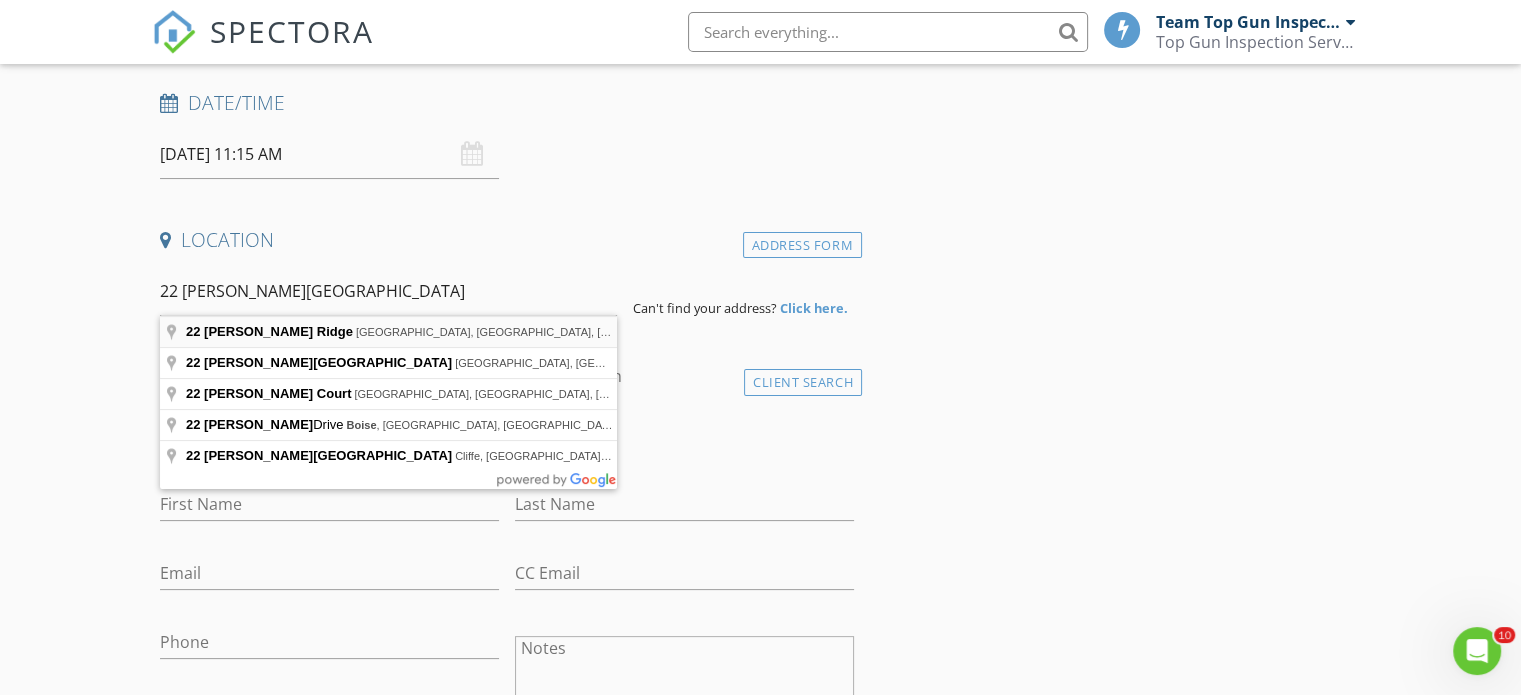 type on "22 Turner Ridge, Hadley, NY, USA" 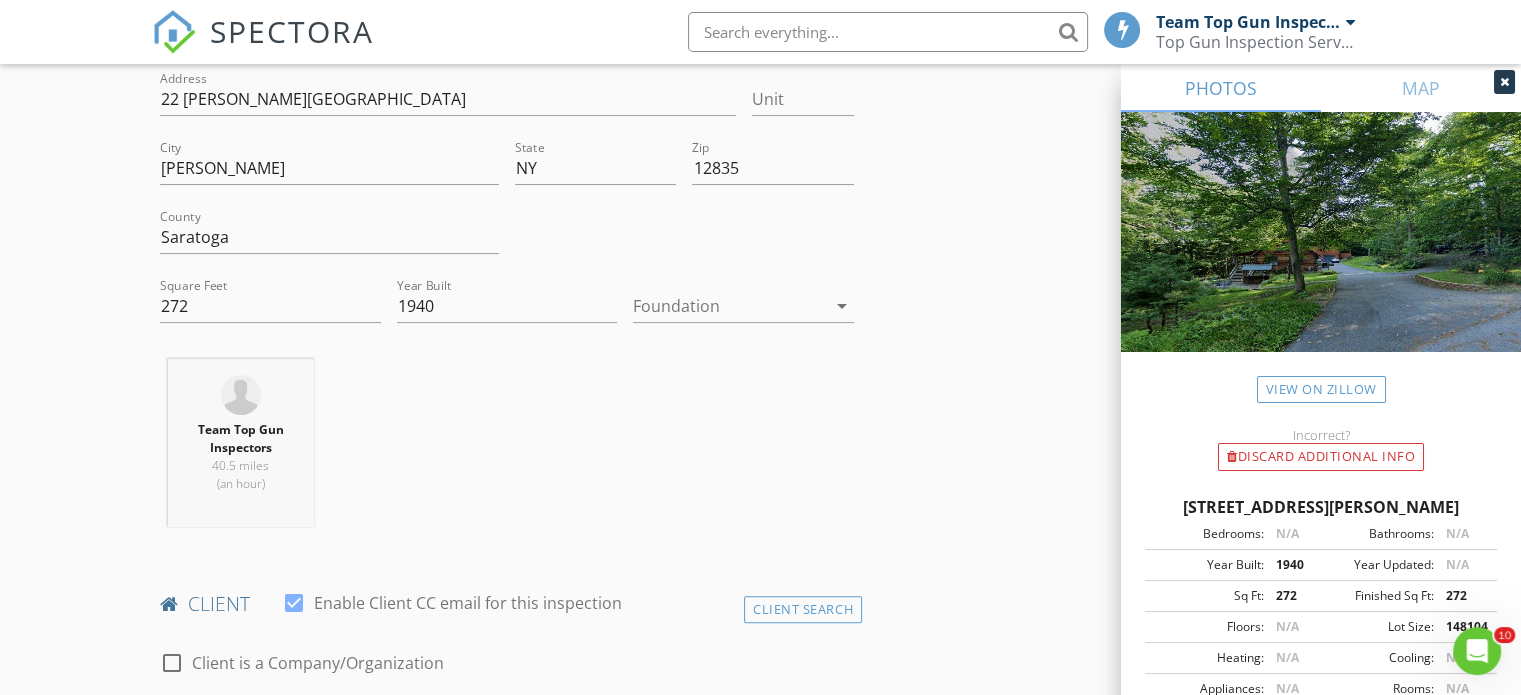 scroll, scrollTop: 400, scrollLeft: 0, axis: vertical 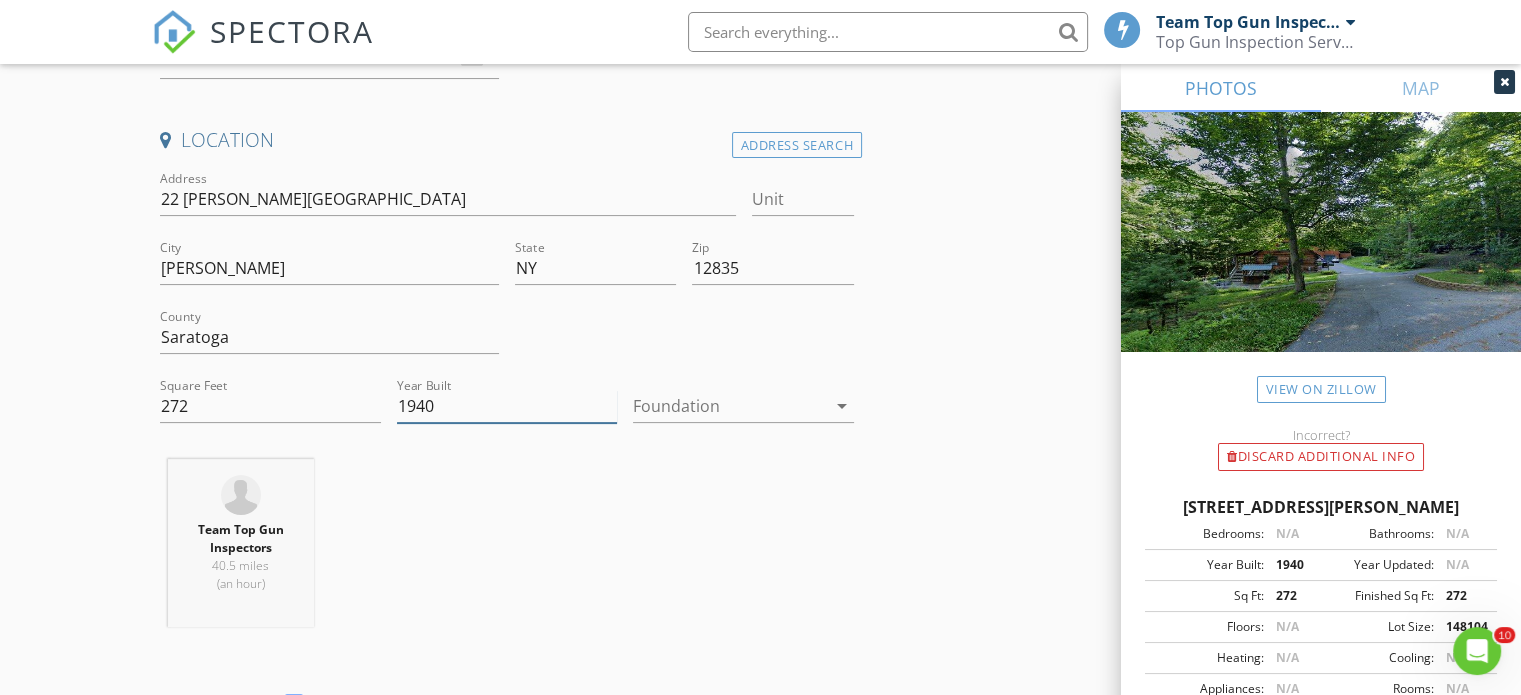 click on "1940" at bounding box center [507, 406] 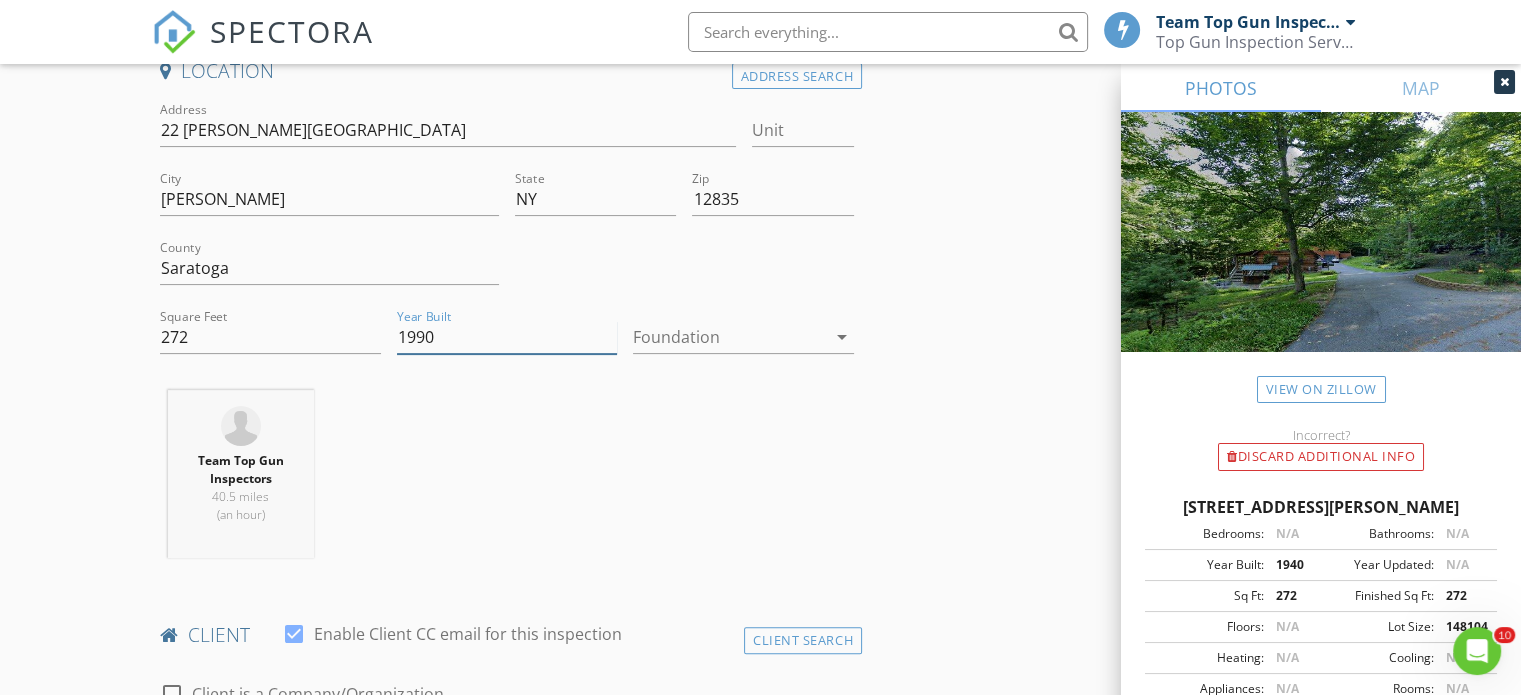 scroll, scrollTop: 500, scrollLeft: 0, axis: vertical 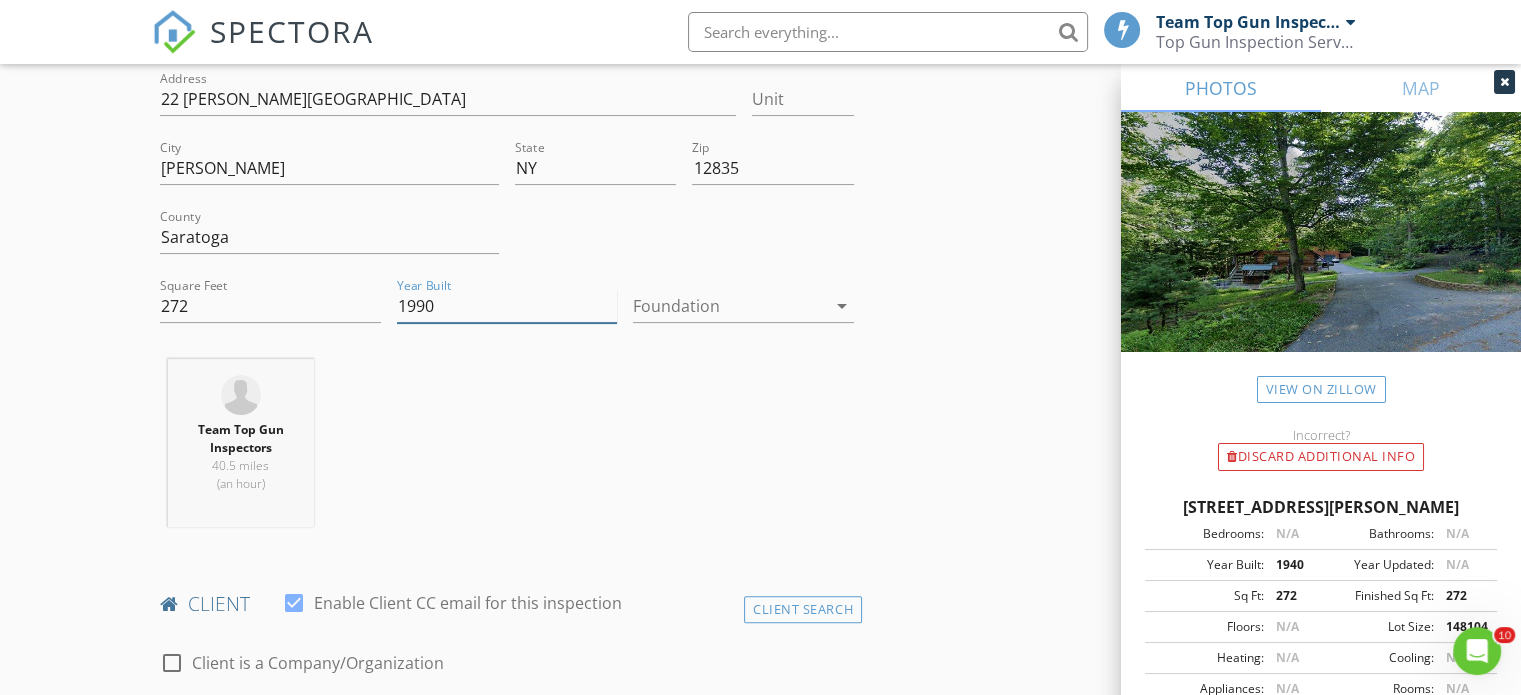 type on "1990" 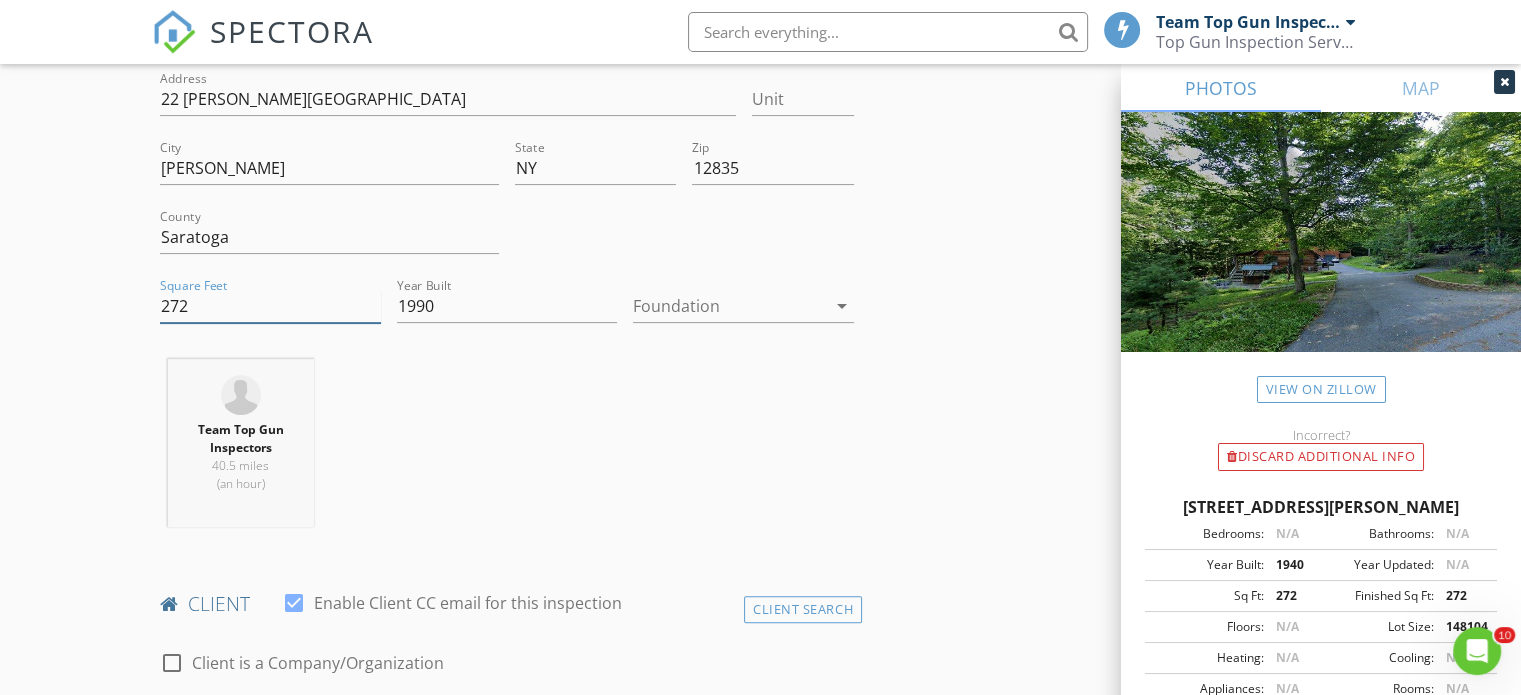 click on "272" at bounding box center [270, 306] 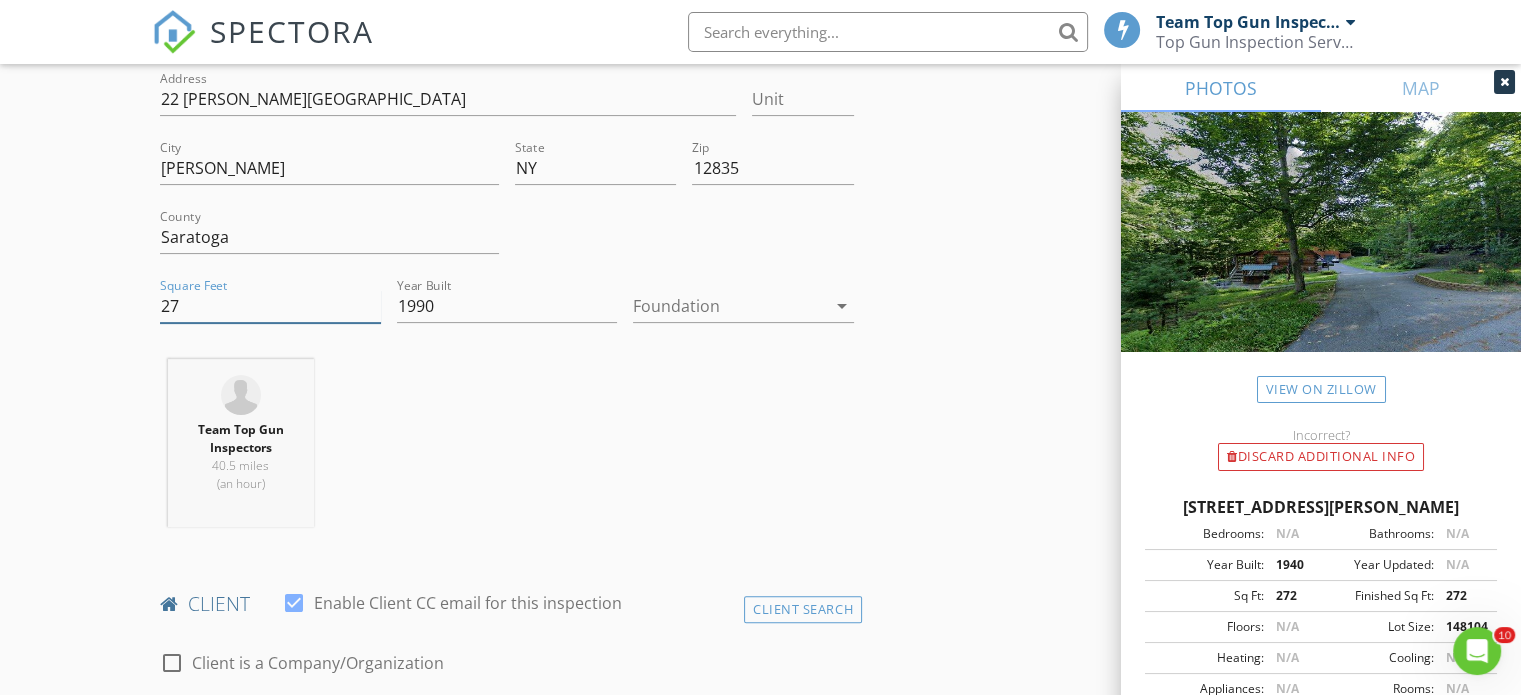 type on "2" 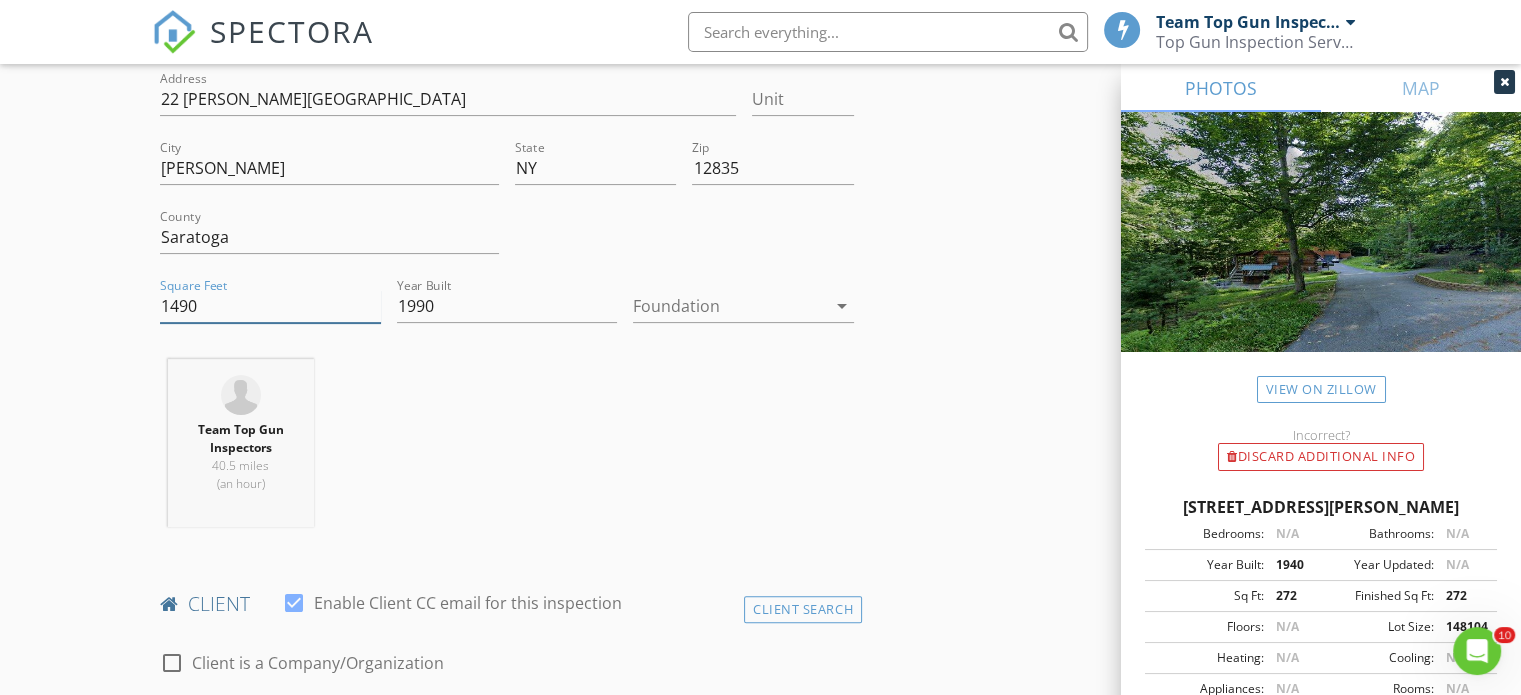 type on "1490" 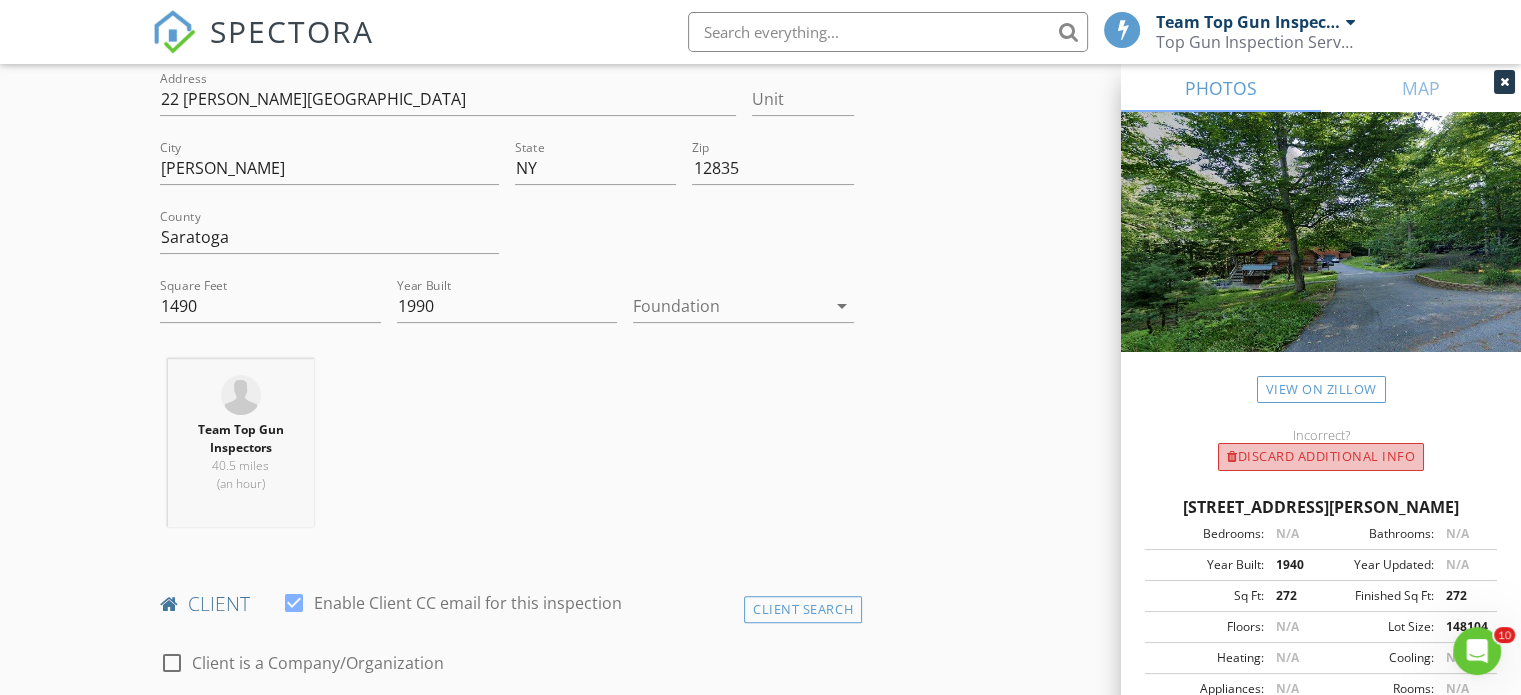 click on "Discard Additional info" at bounding box center [1321, 457] 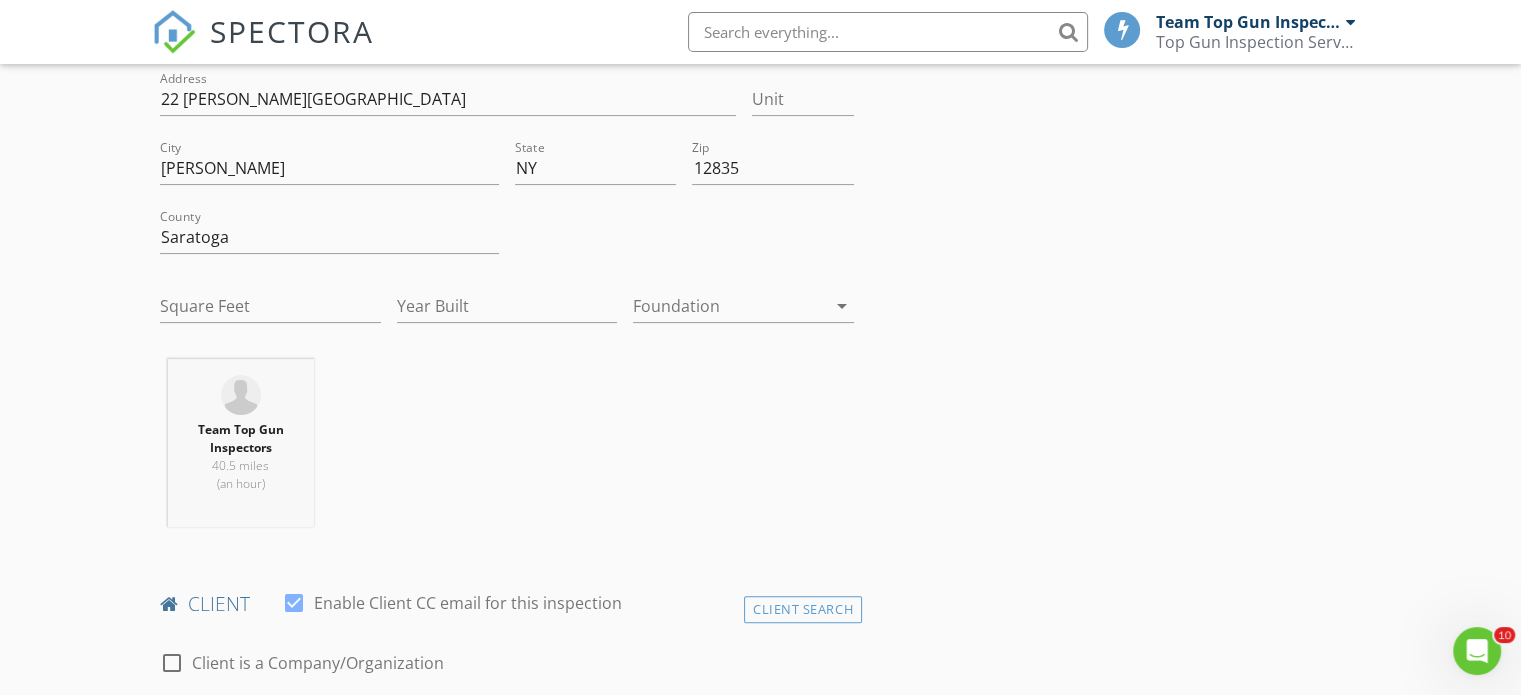 scroll, scrollTop: 400, scrollLeft: 0, axis: vertical 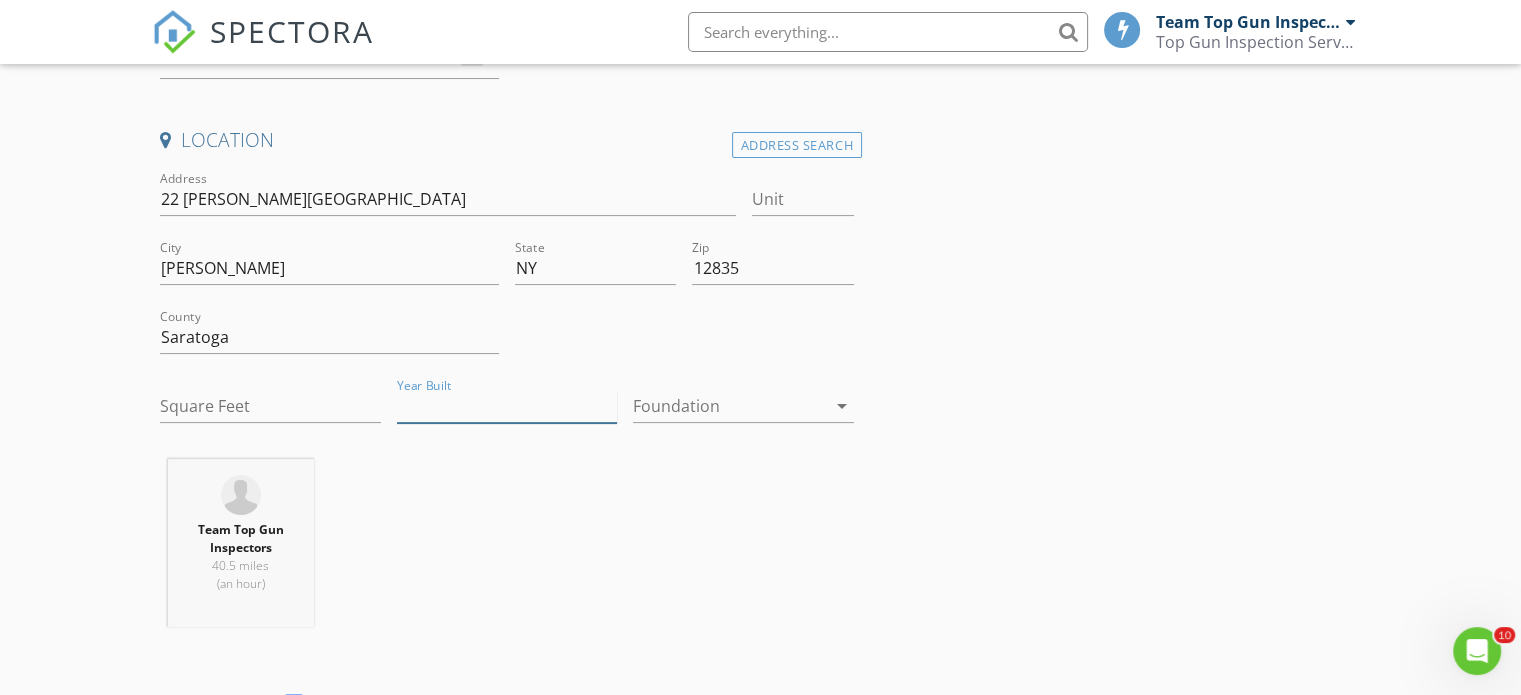 click on "Year Built" at bounding box center [507, 406] 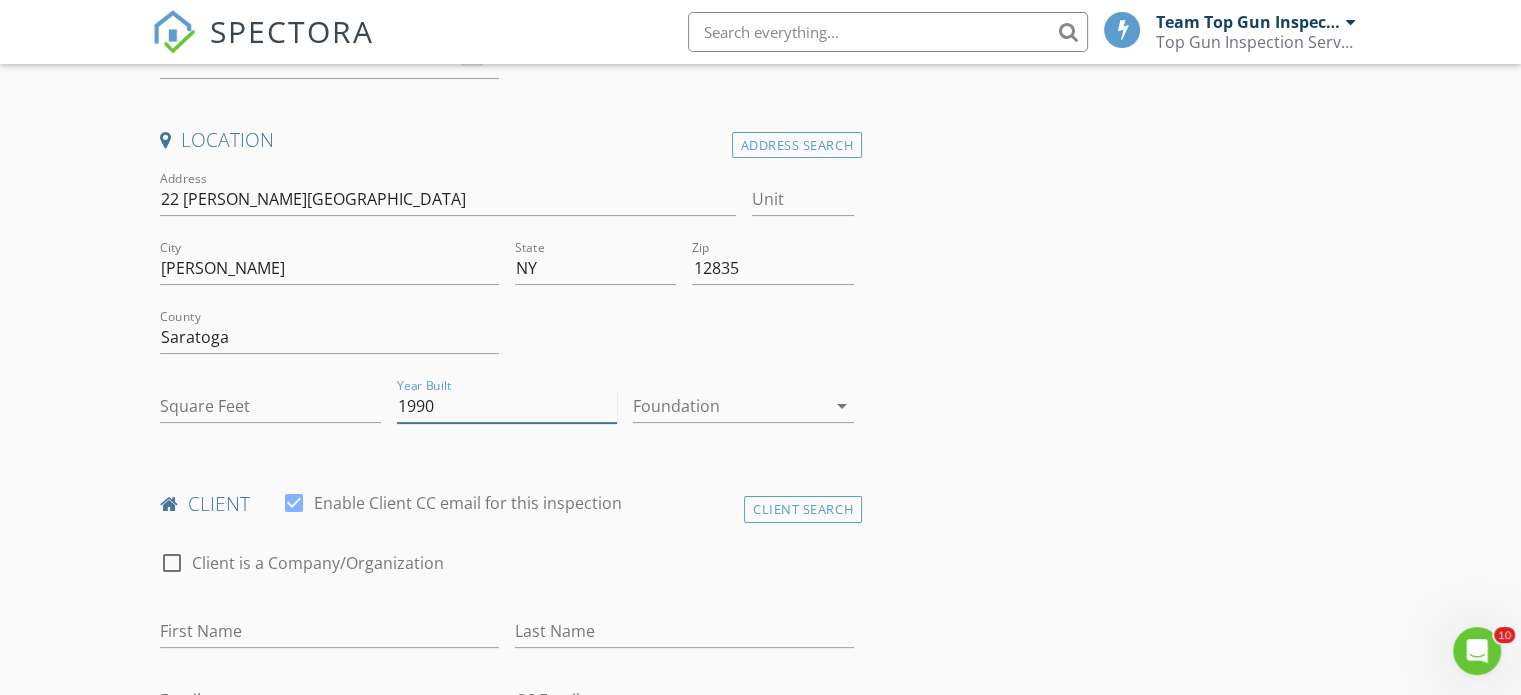 type on "1990" 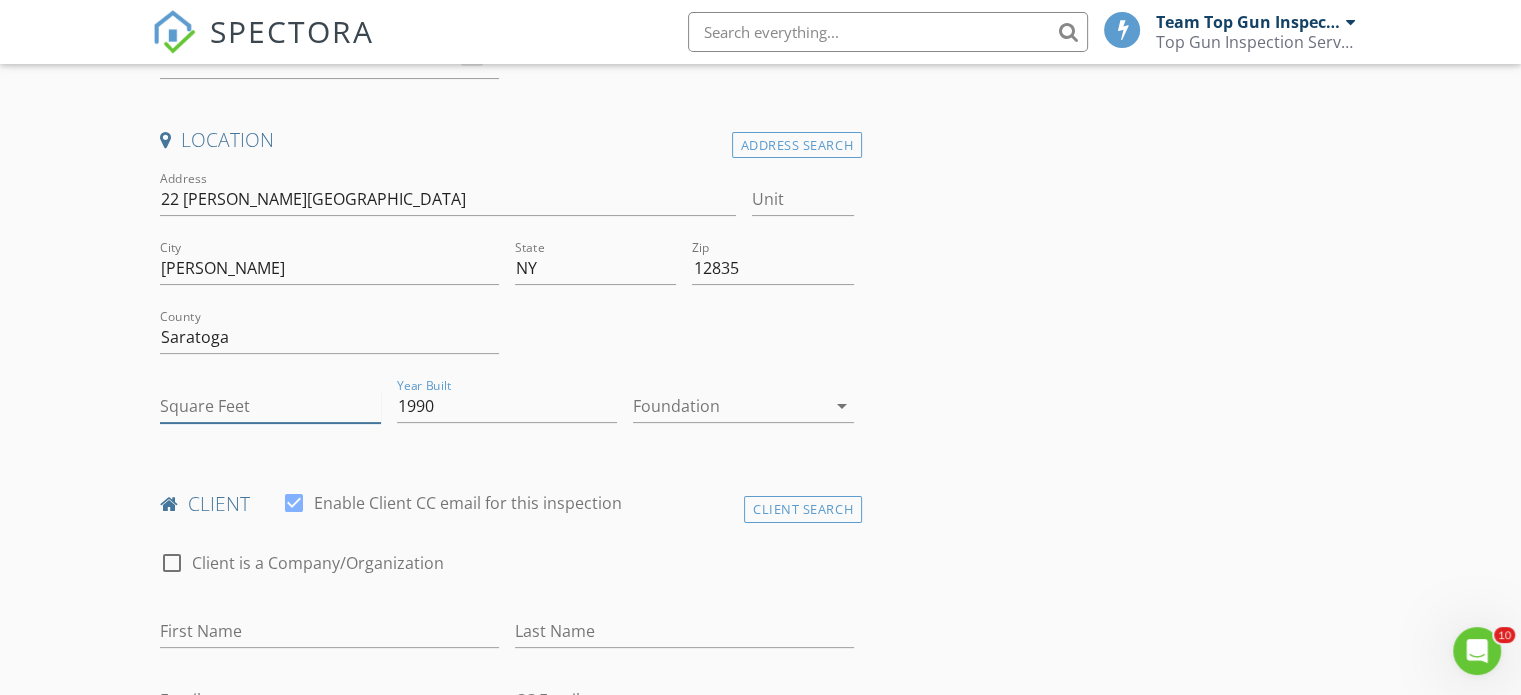 click on "Square Feet" at bounding box center (270, 406) 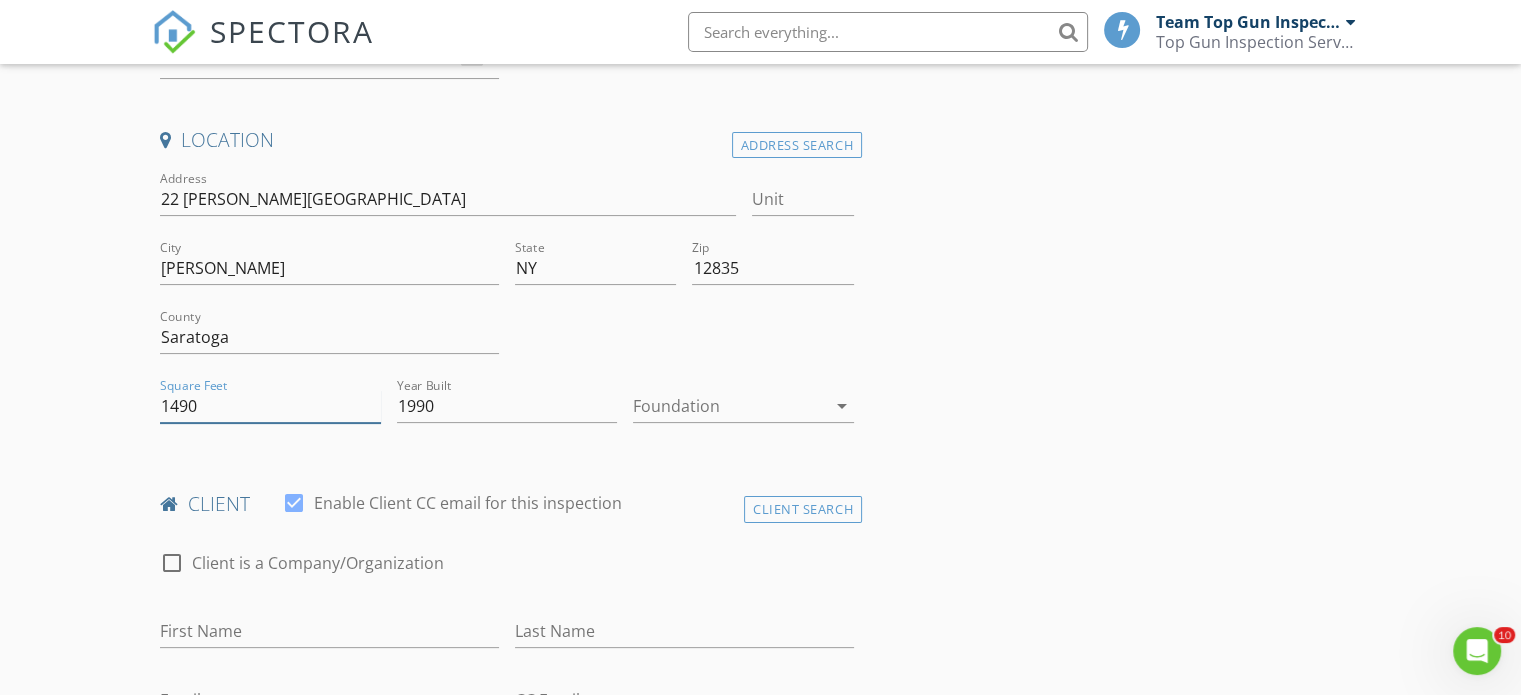 type on "1490" 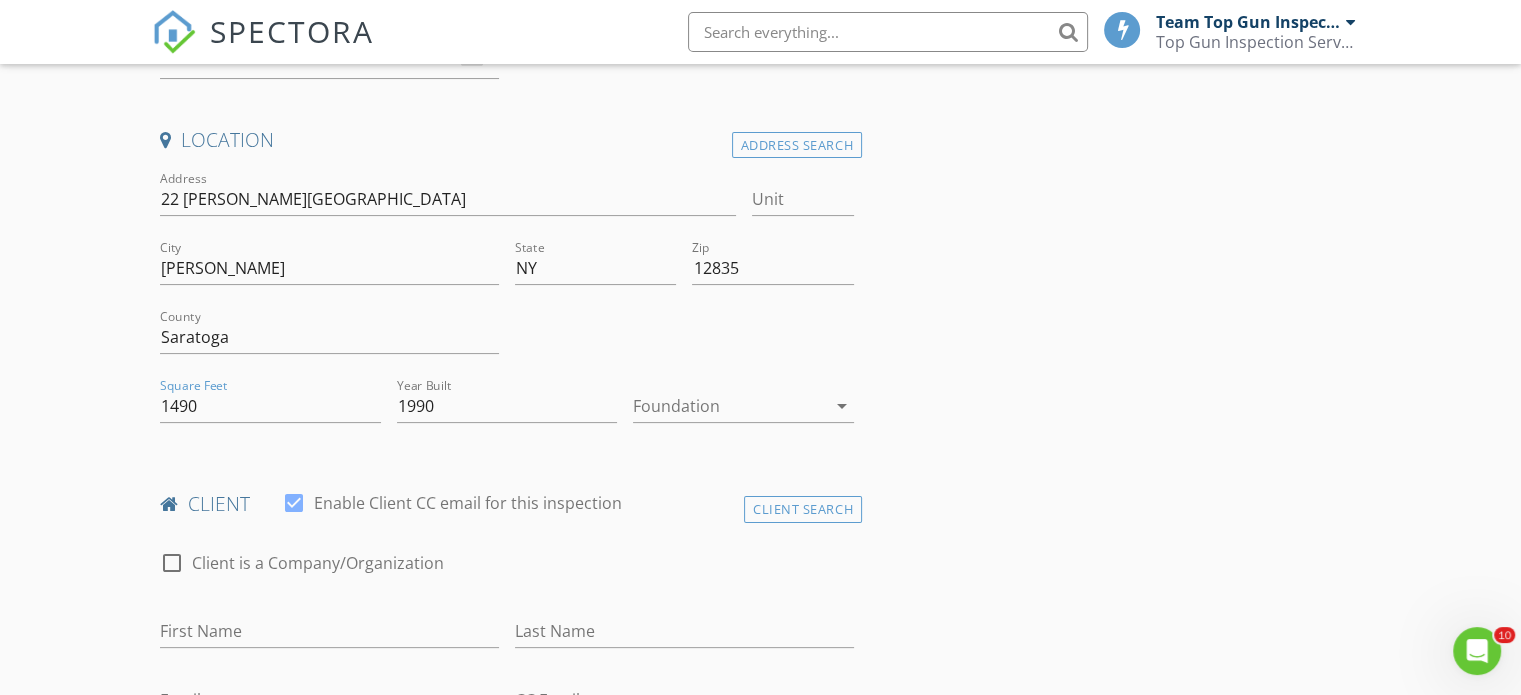 click on "INSPECTOR(S)
check_box   Team Top Gun Inspectors   PRIMARY   Team Top Gun Inspectors arrow_drop_down   check_box_outline_blank Team Top Gun Inspectors specifically requested
Date/Time
07/14/2025 11:15 AM
Location
Address Search       Address 22 Turner Ridge   Unit   City Hadley   State NY   Zip 12835   County Saratoga     Square Feet 1490   Year Built 1990   Foundation arrow_drop_down
client
check_box Enable Client CC email for this inspection   Client Search     check_box_outline_blank Client is a Company/Organization     First Name   Last Name   Email   CC Email   Phone           Notes   Private Notes
ADD ADDITIONAL client
SERVICES
check_box_outline_blank   Single Family   Structural Inspection check_box_outline_blank   3 Family Inspection   Structural Inspection" at bounding box center (760, 1380) 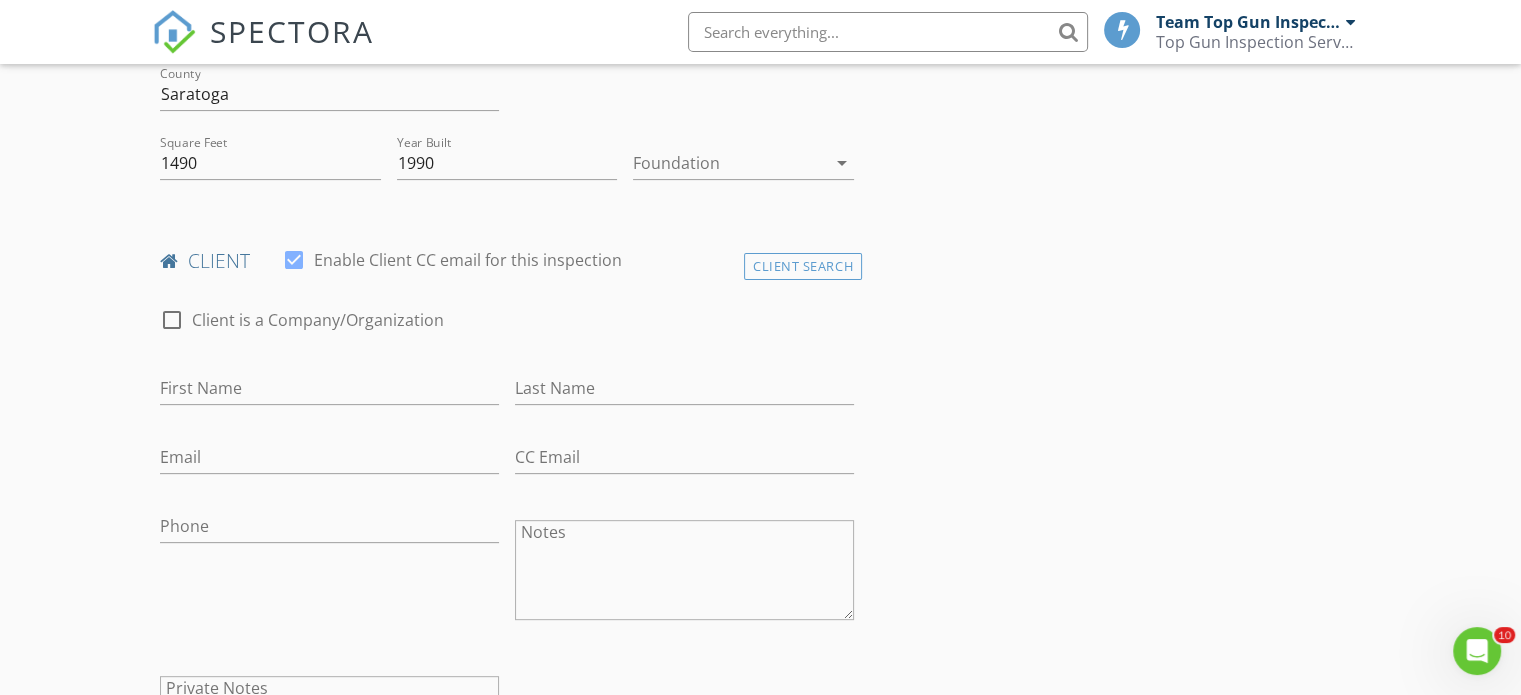 scroll, scrollTop: 700, scrollLeft: 0, axis: vertical 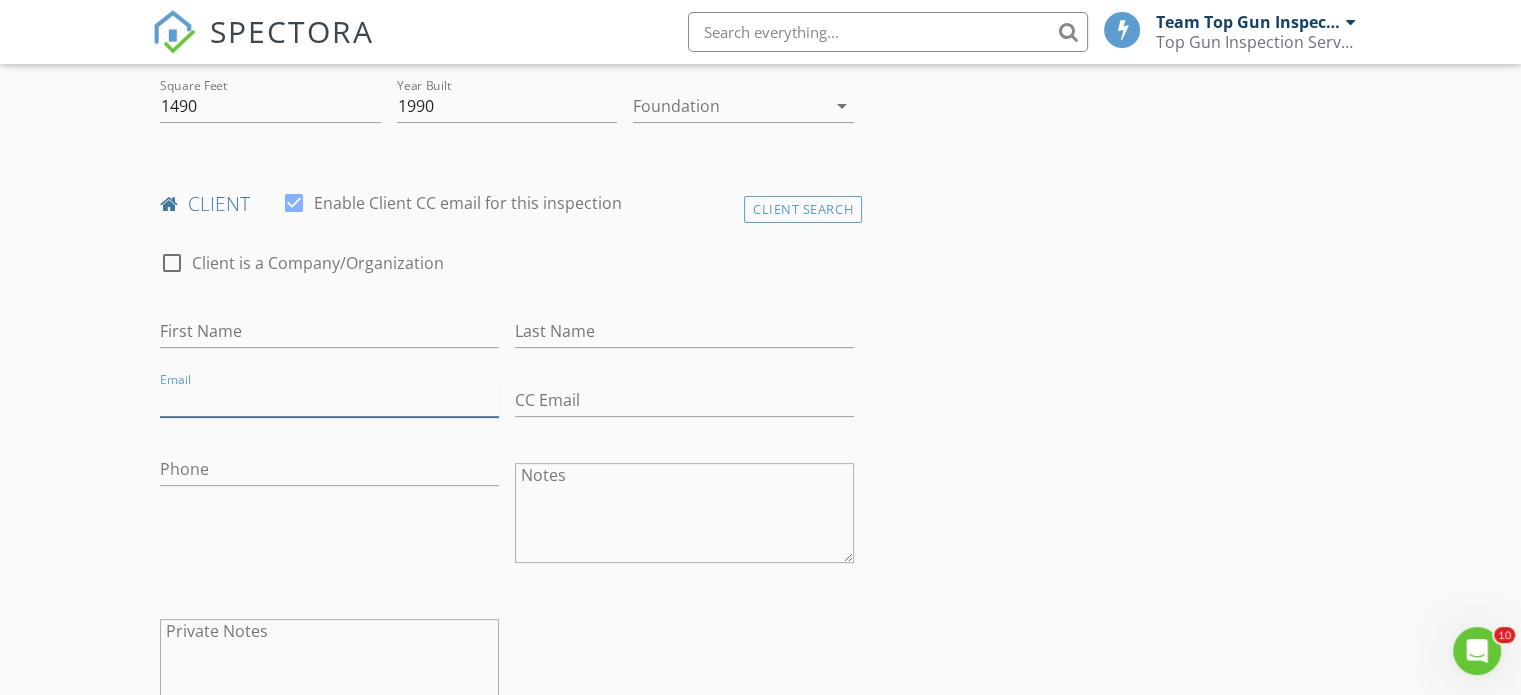 paste on "nlbrill@gmail.com" 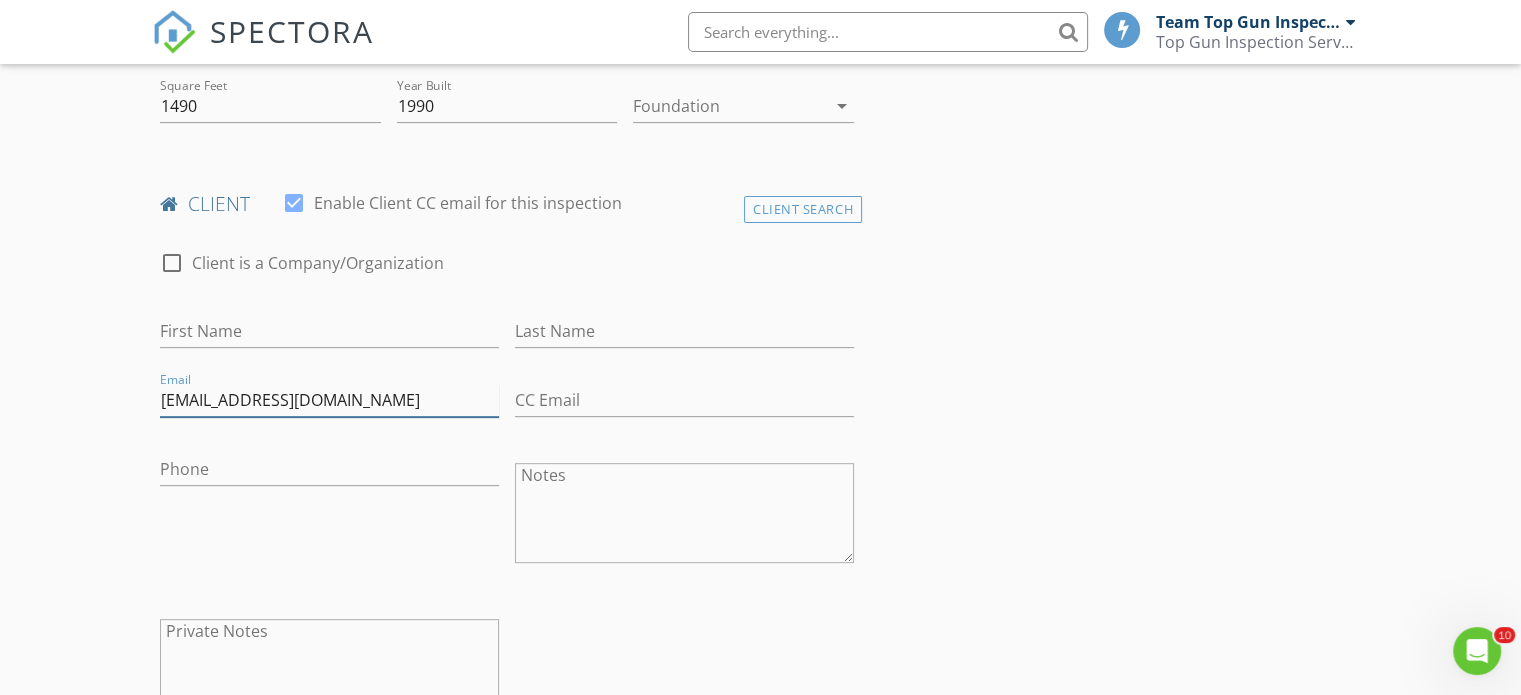 type on "nlbrill@gmail.com" 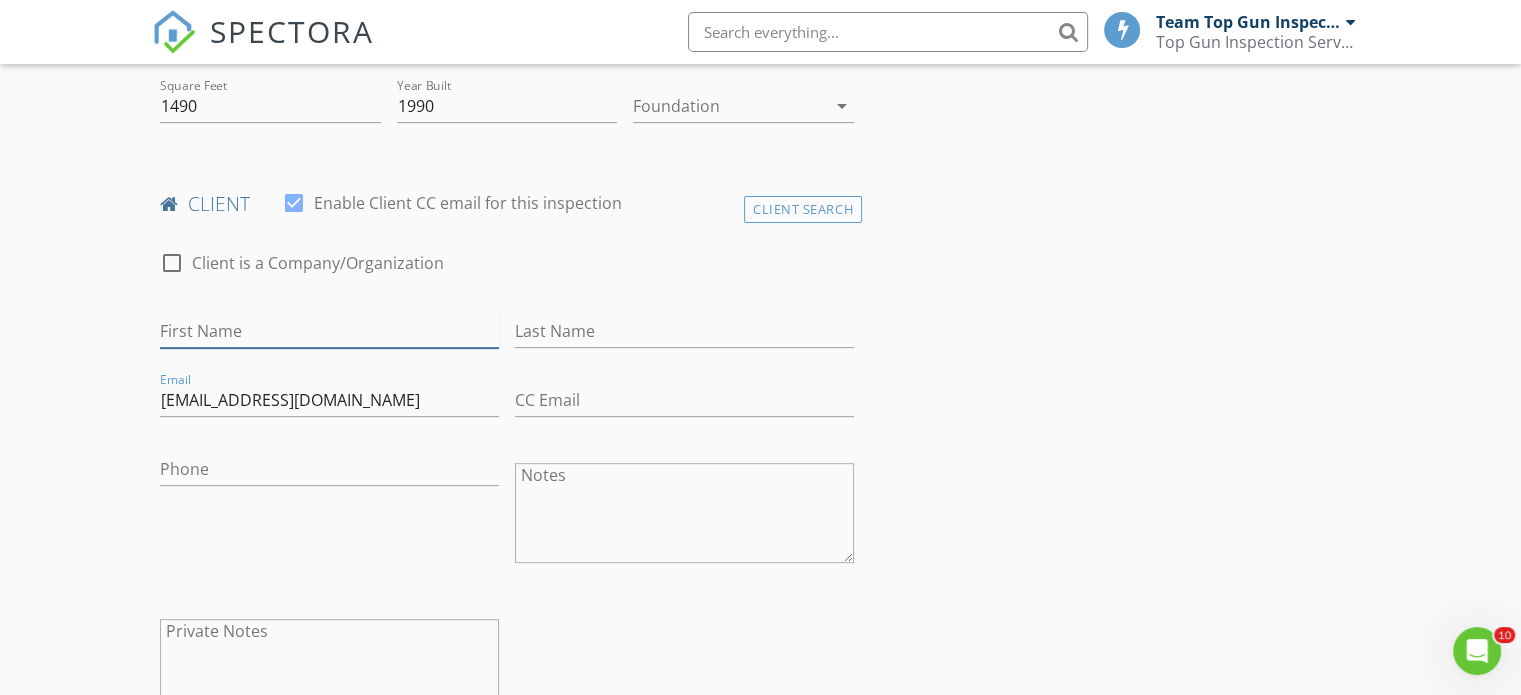 click on "First Name" at bounding box center [329, 331] 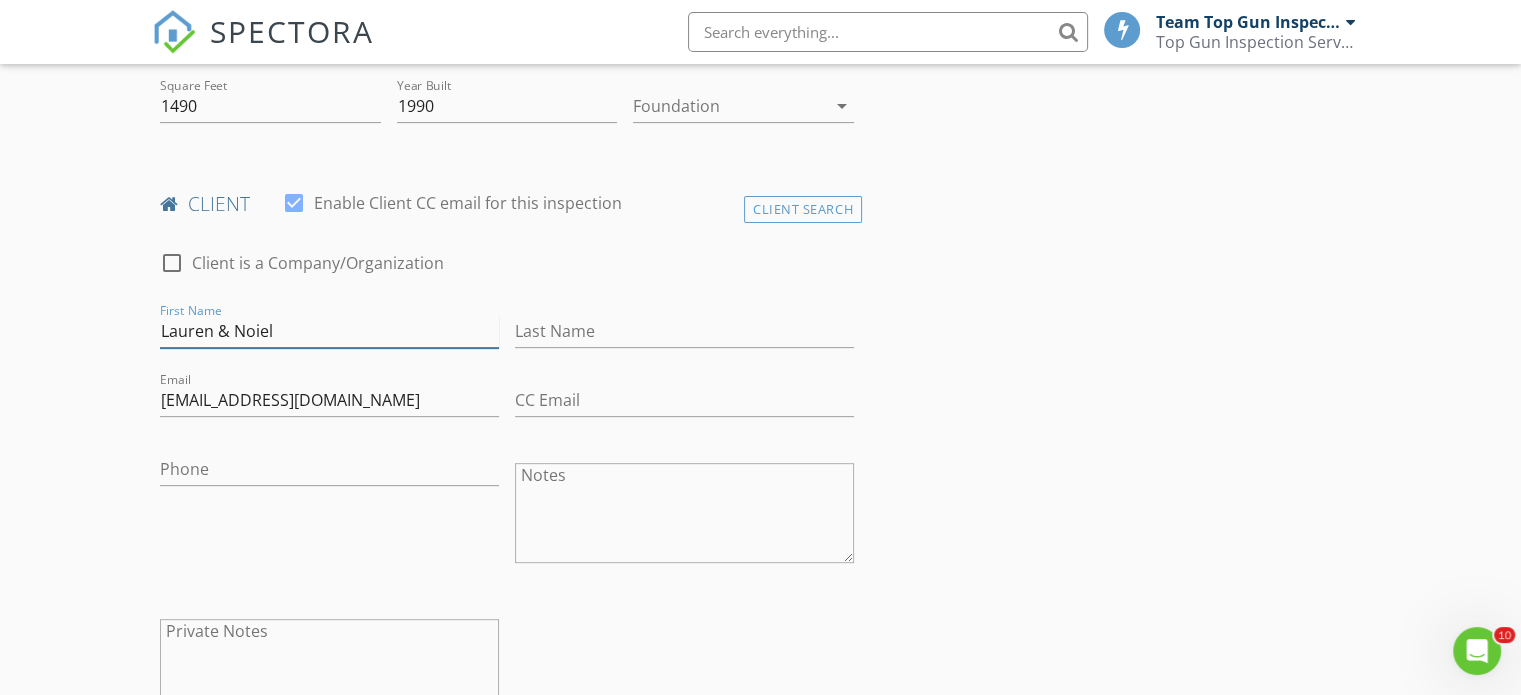 type on "Lauren & Noiel" 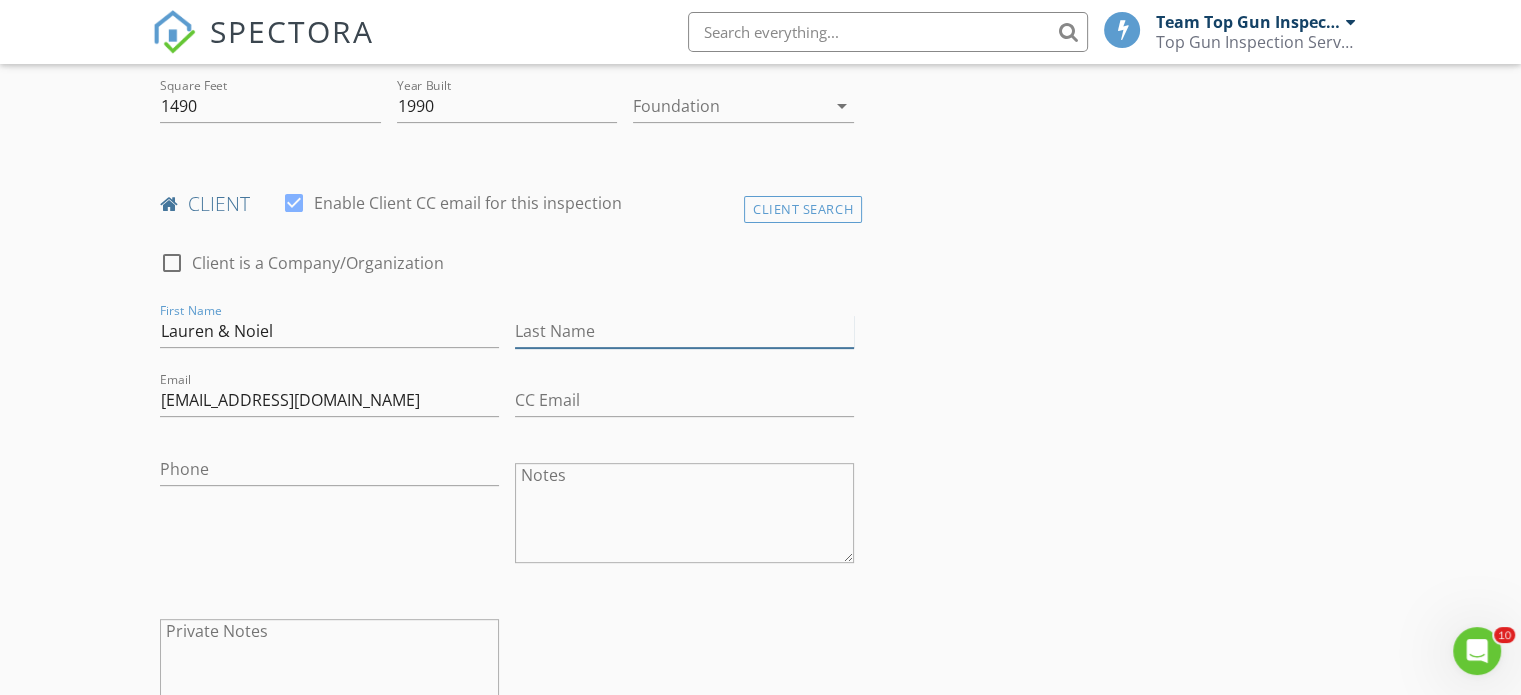 click on "Last Name" at bounding box center (684, 331) 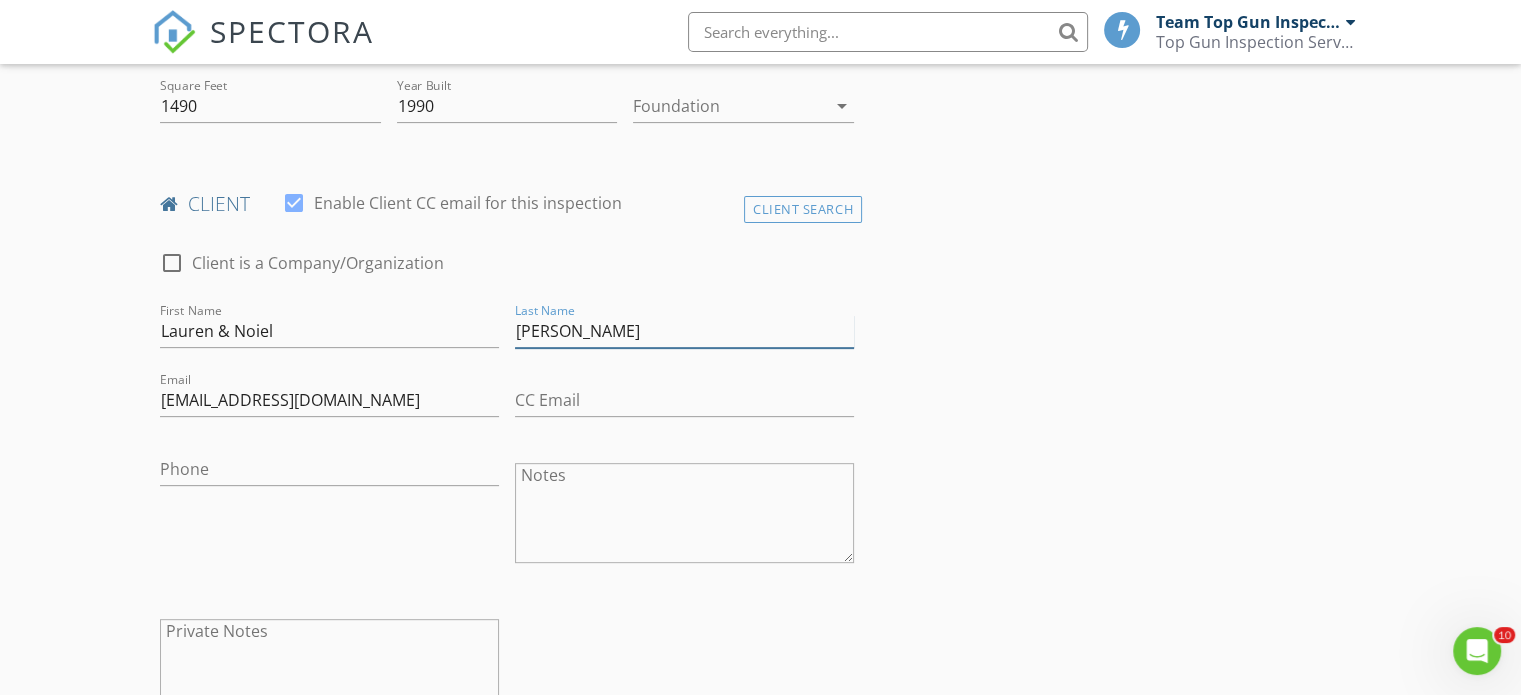 type on "Brill" 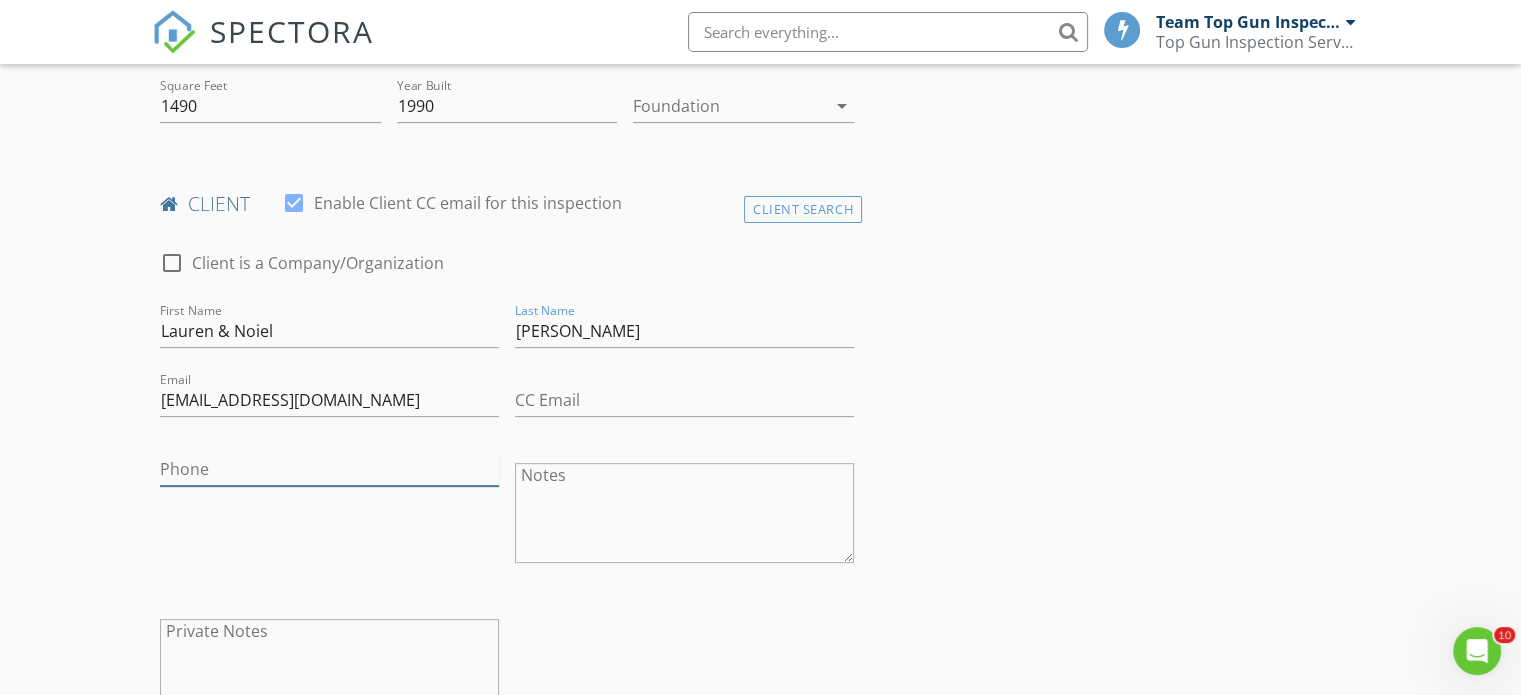 click on "Phone" at bounding box center [329, 469] 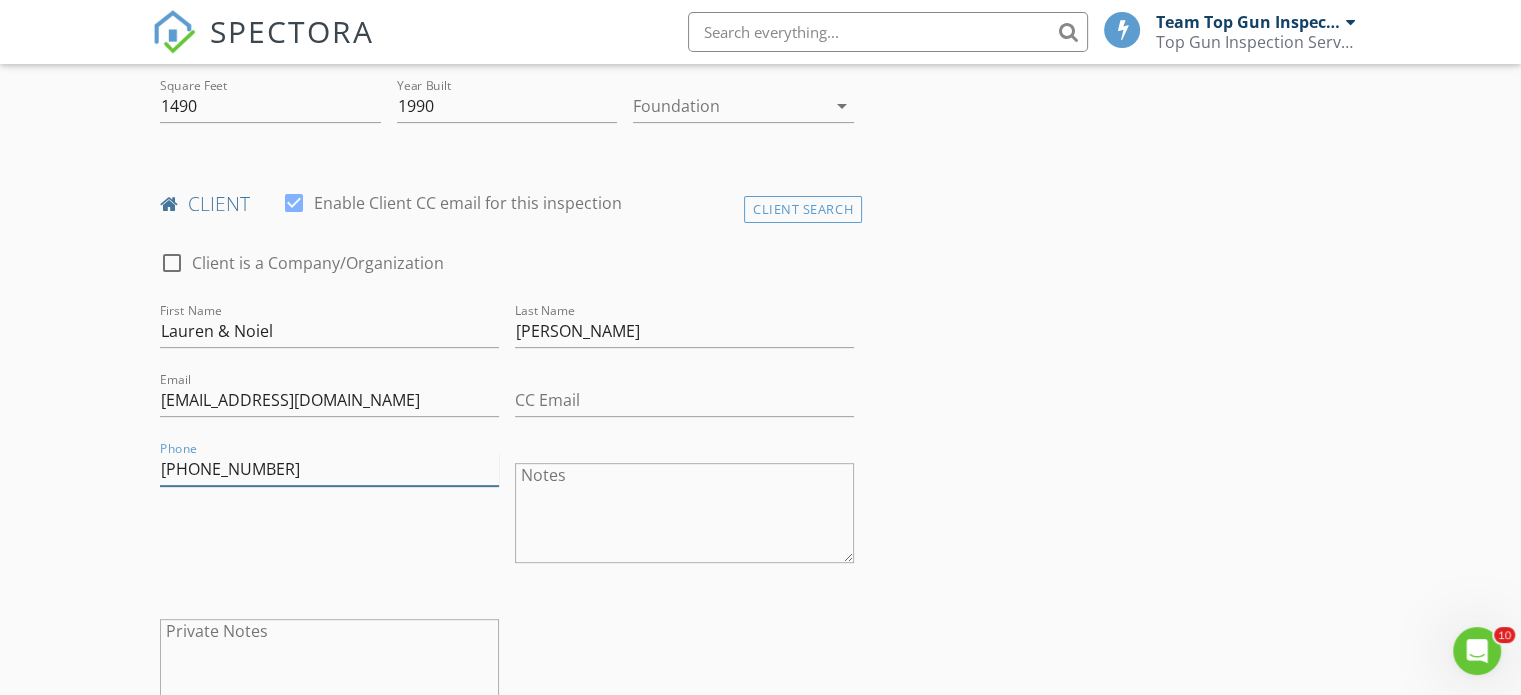 type on "203-731-1065" 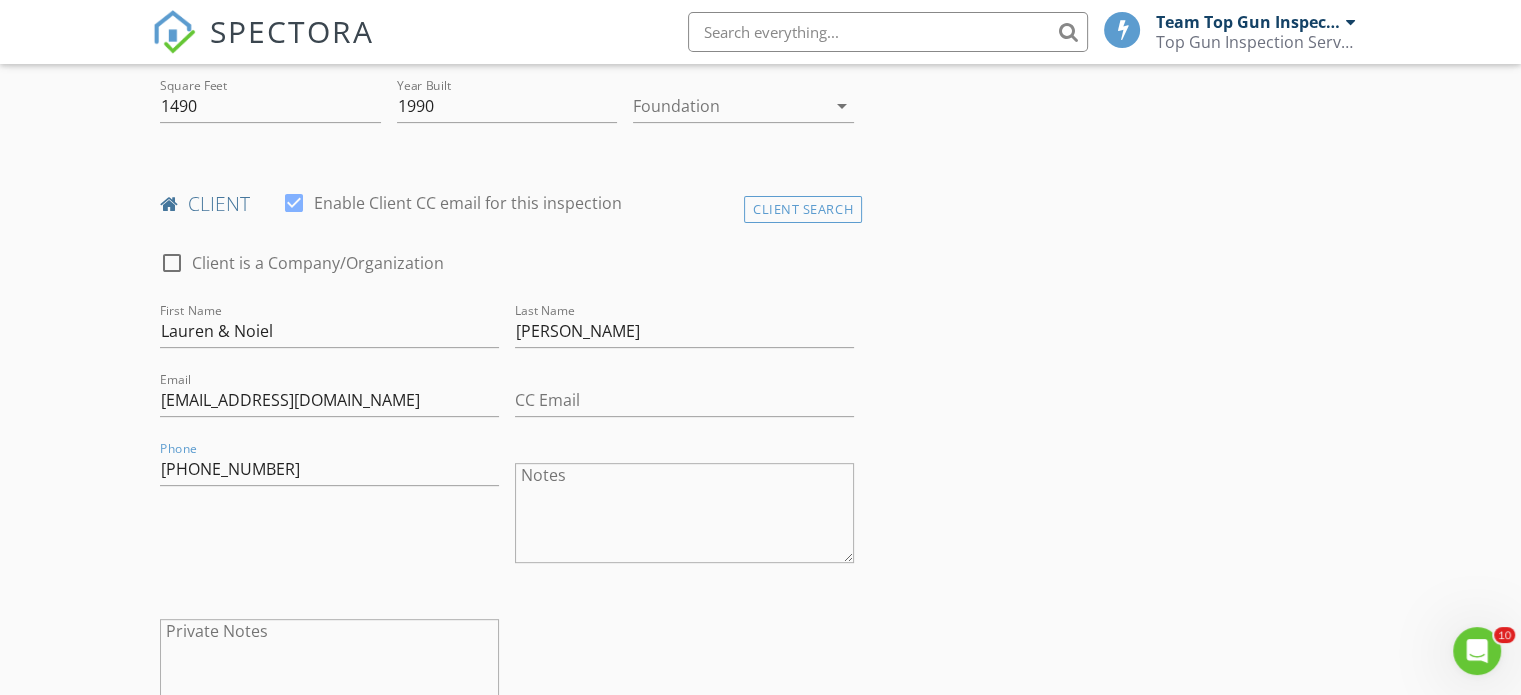 click on "INSPECTOR(S)
check_box   Team Top Gun Inspectors   PRIMARY   Team Top Gun Inspectors arrow_drop_down   check_box_outline_blank Team Top Gun Inspectors specifically requested
Date/Time
07/14/2025 11:15 AM
Location
Address Search       Address 22 Turner Ridge   Unit   City Hadley   State NY   Zip 12835   County Saratoga     Square Feet 1490   Year Built 1990   Foundation arrow_drop_down
client
check_box Enable Client CC email for this inspection   Client Search     check_box_outline_blank Client is a Company/Organization     First Name Lauren & Noiel   Last Name Brill   Email nlbrill@gmail.com   CC Email   Phone 203-731-1065           Notes   Private Notes
ADD ADDITIONAL client
SERVICES
check_box_outline_blank   Single Family   Structural Inspection check_box_outline_blank" at bounding box center (760, 1080) 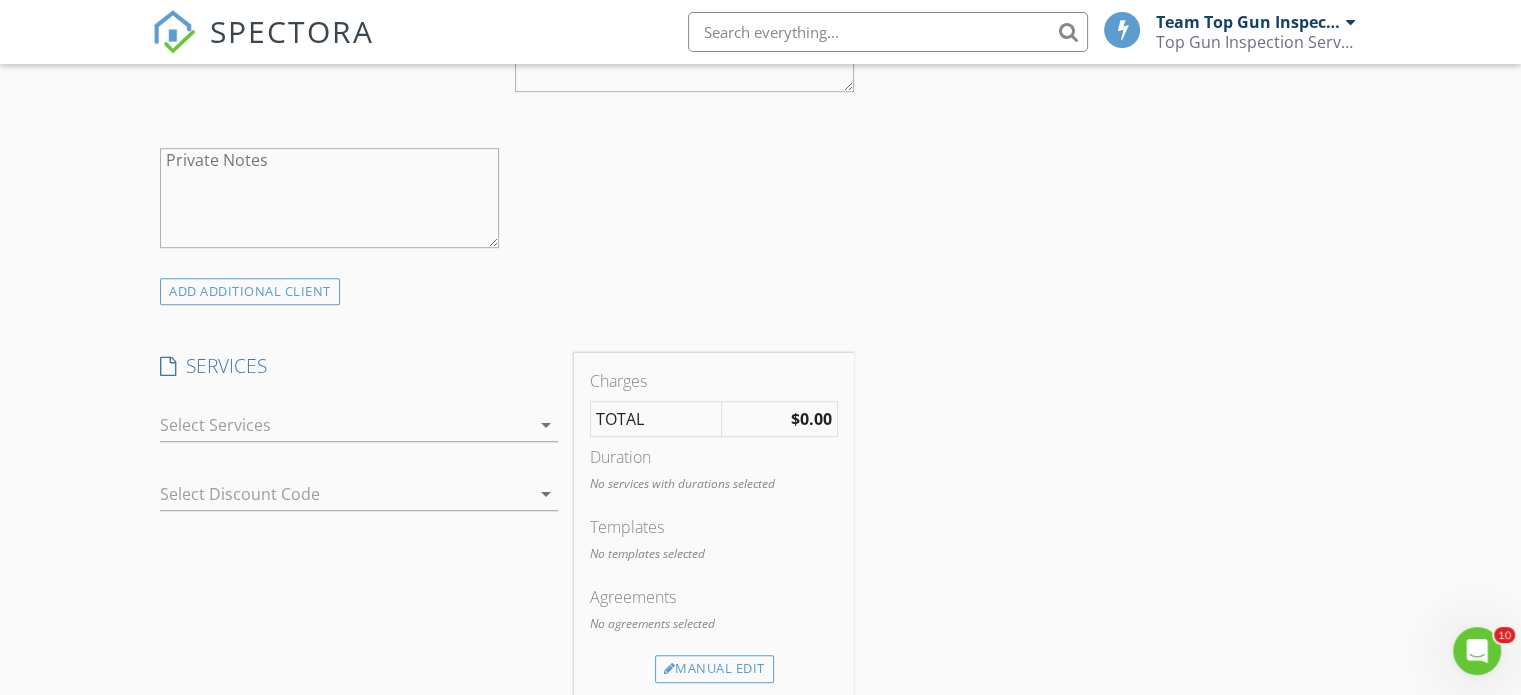 scroll, scrollTop: 1200, scrollLeft: 0, axis: vertical 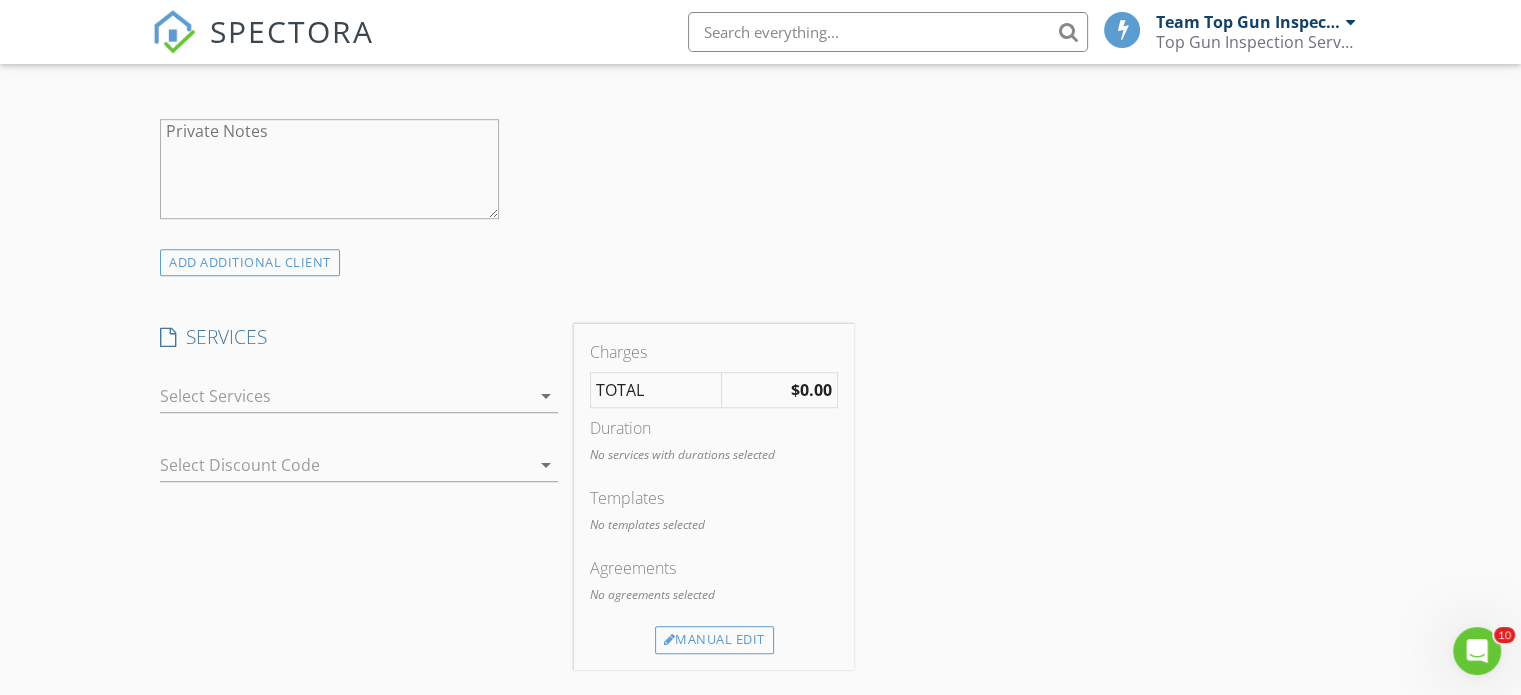 click on "arrow_drop_down" at bounding box center (546, 396) 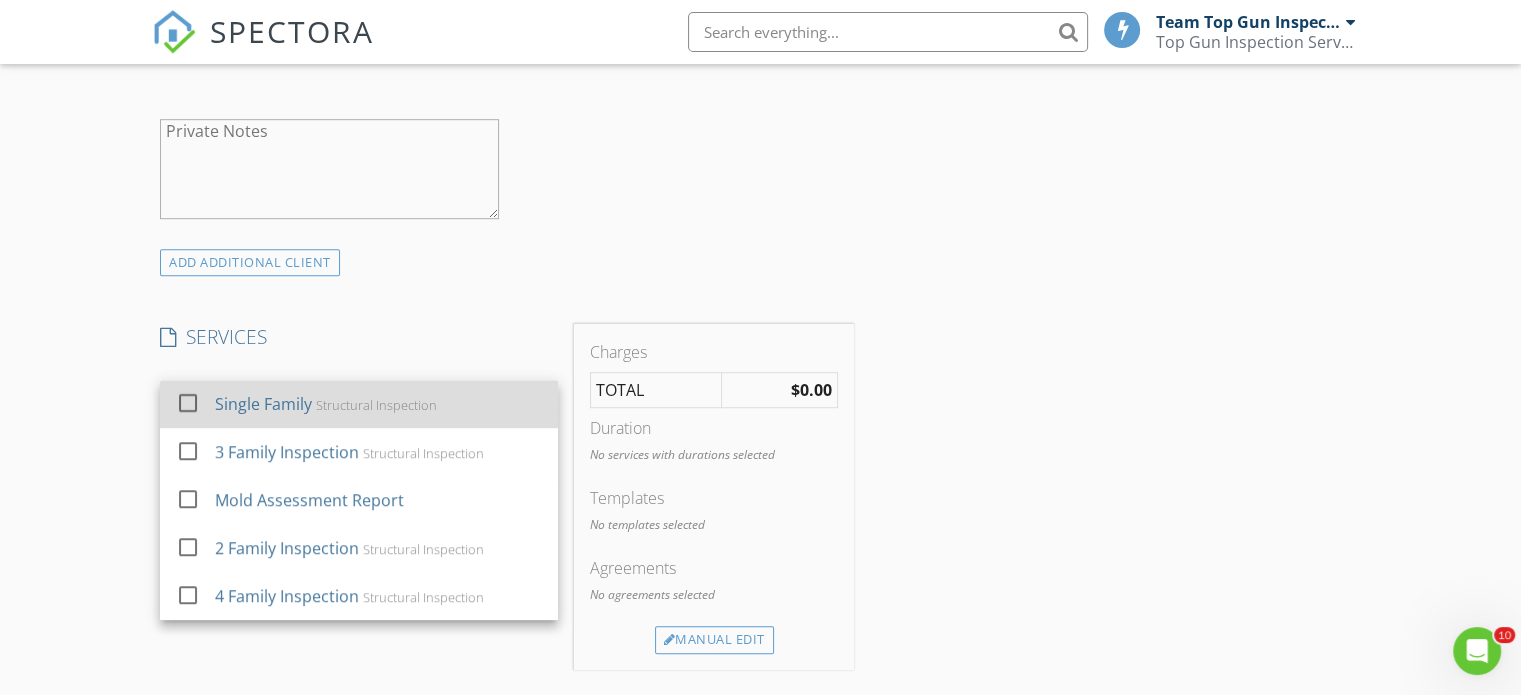 click at bounding box center (188, 403) 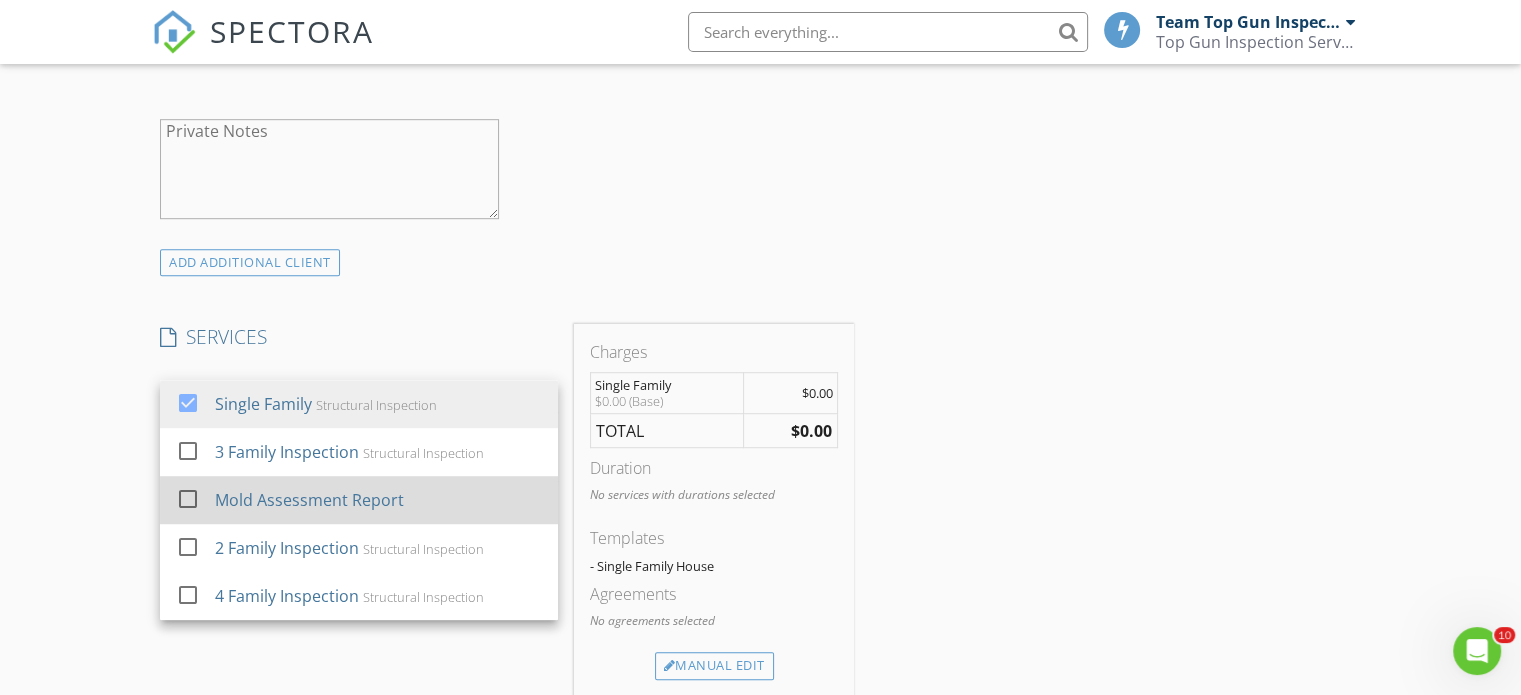click at bounding box center (188, 499) 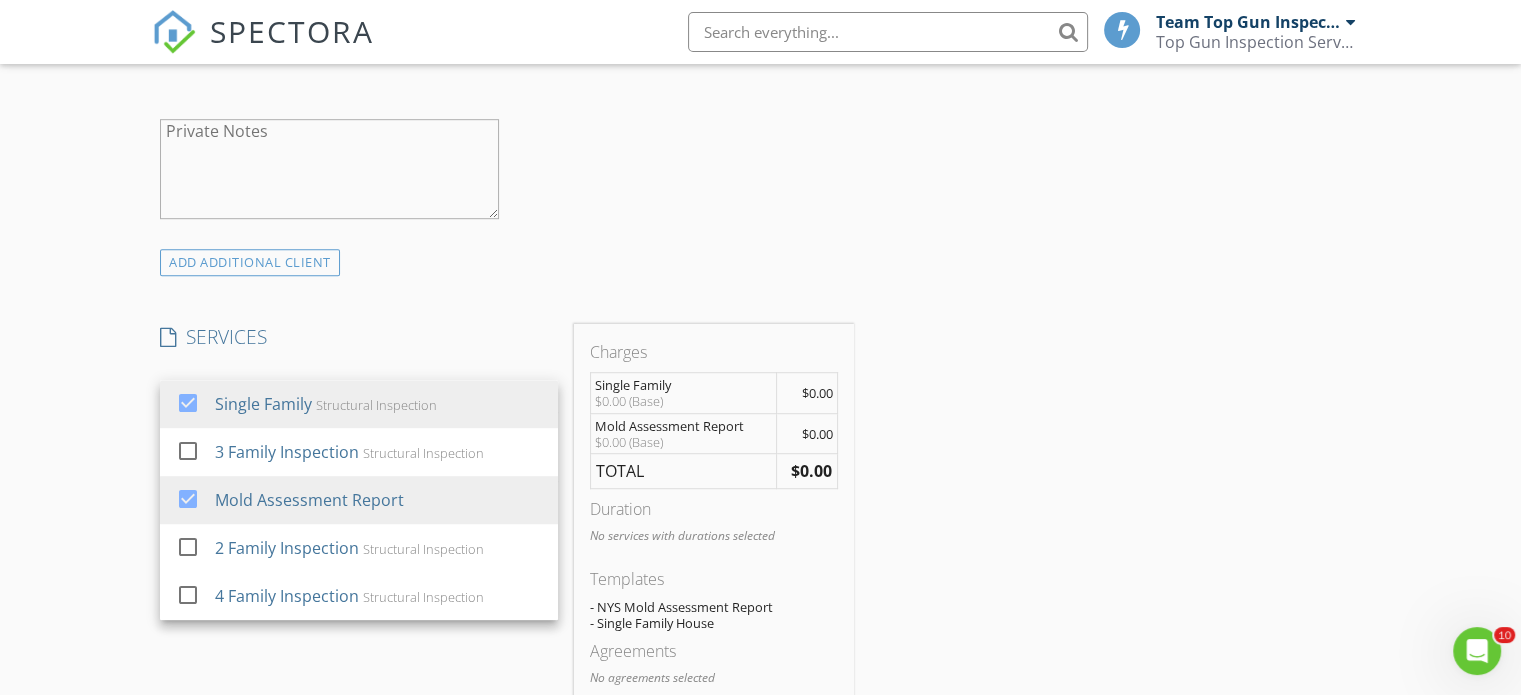click on "INSPECTOR(S)
check_box   Team Top Gun Inspectors   PRIMARY   Team Top Gun Inspectors arrow_drop_down   check_box_outline_blank Team Top Gun Inspectors specifically requested
Date/Time
07/14/2025 11:15 AM
Location
Address Search       Address 22 Turner Ridge   Unit   City Hadley   State NY   Zip 12835   County Saratoga     Square Feet 1490   Year Built 1990   Foundation arrow_drop_down
client
check_box Enable Client CC email for this inspection   Client Search     check_box_outline_blank Client is a Company/Organization     First Name Lauren & Noiel   Last Name Brill   Email nlbrill@gmail.com   CC Email   Phone 203-731-1065           Notes   Private Notes
ADD ADDITIONAL client
SERVICES
check_box   Single Family   Structural Inspection check_box_outline_blank   3 Family Inspection" at bounding box center [507, 563] 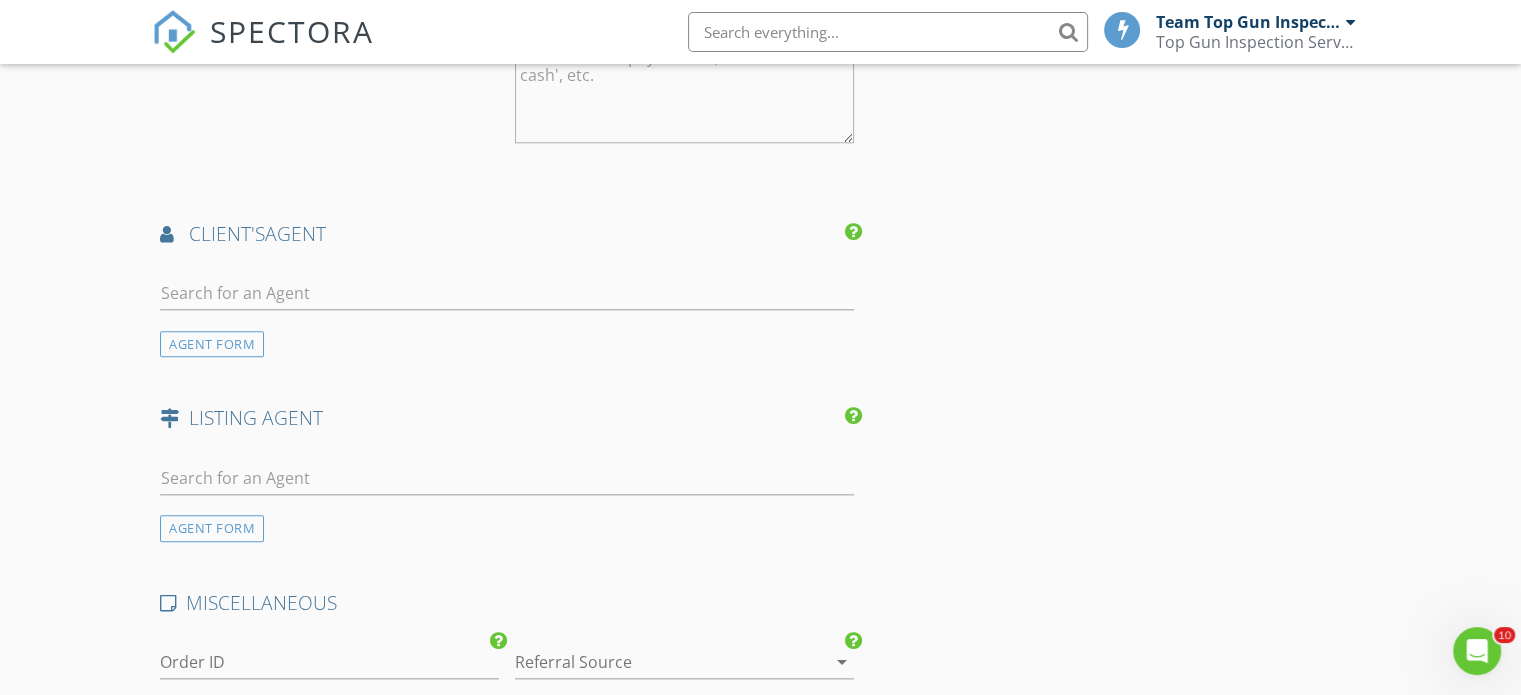 scroll, scrollTop: 2200, scrollLeft: 0, axis: vertical 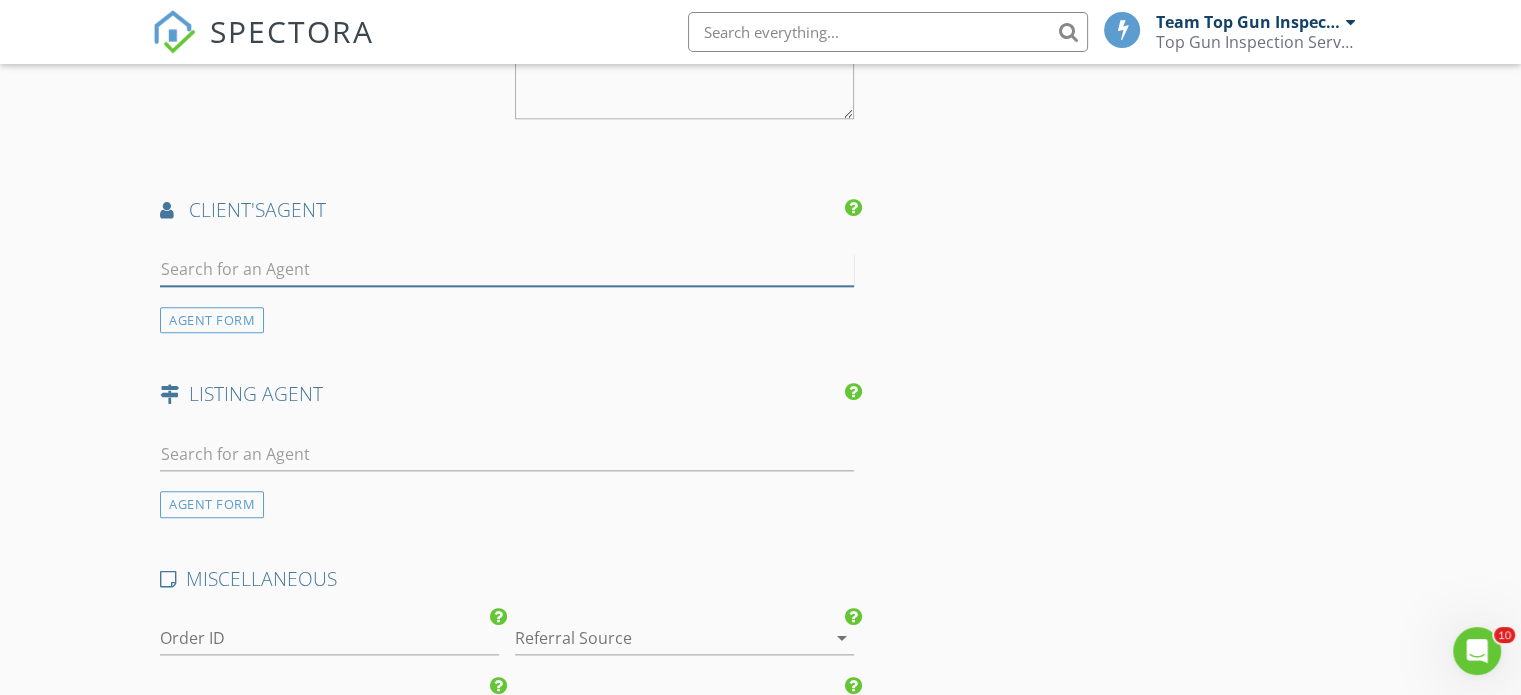 click at bounding box center [507, 269] 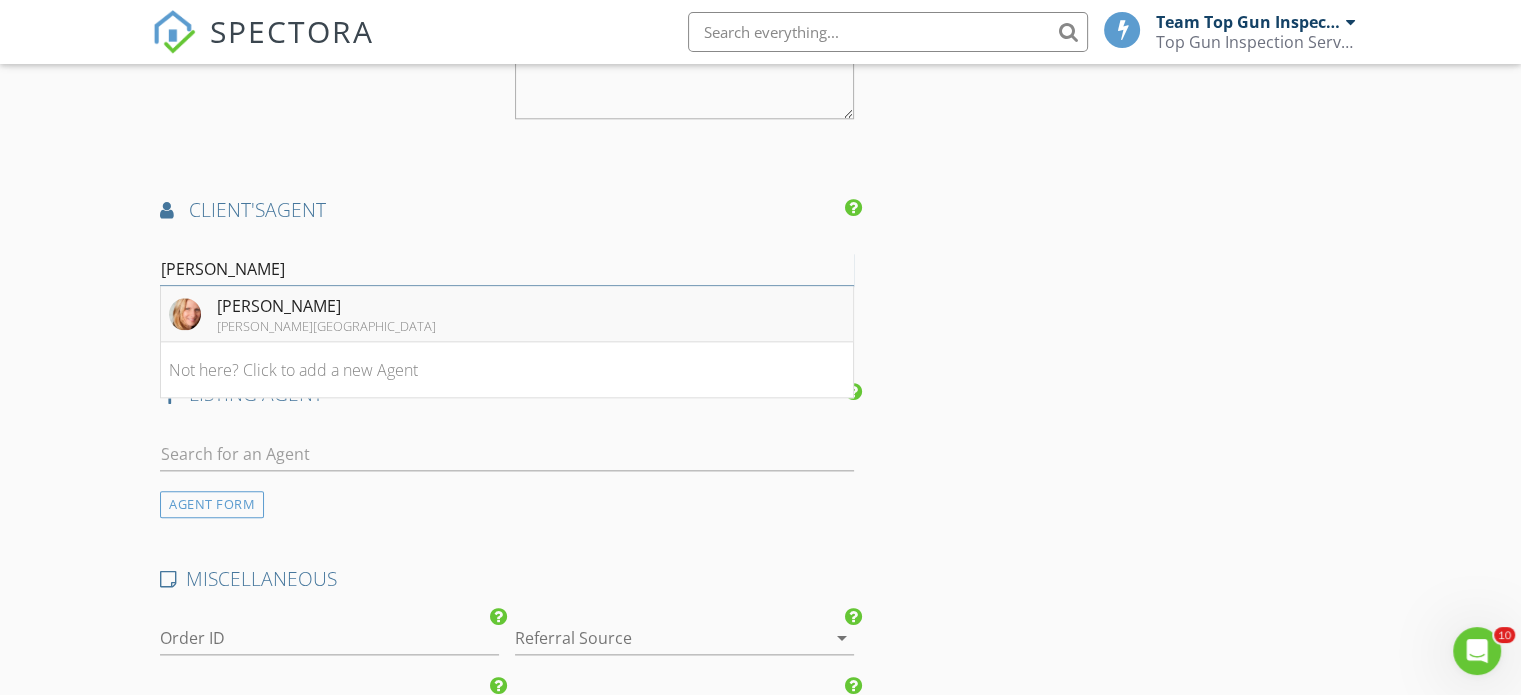 type on "Kathl" 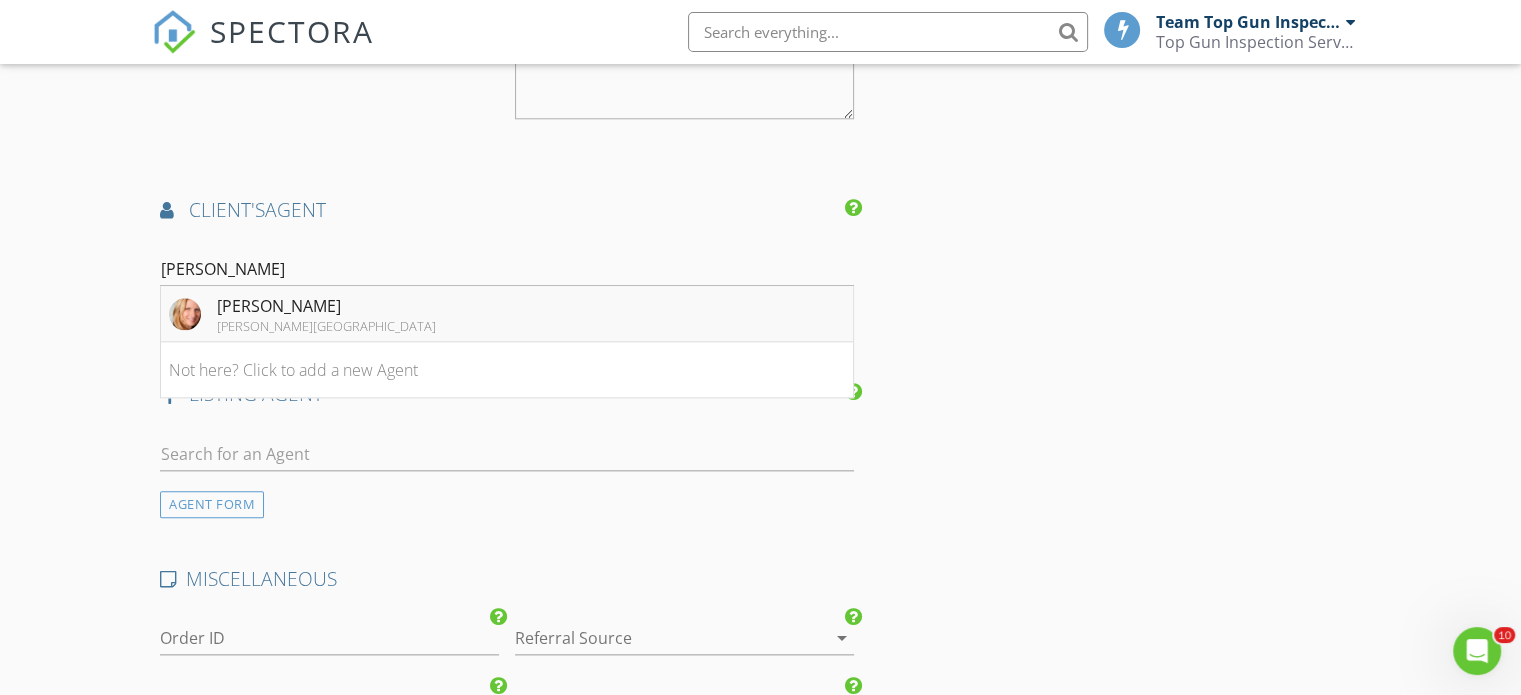 click on "Keller Williams Capital District" at bounding box center [326, 326] 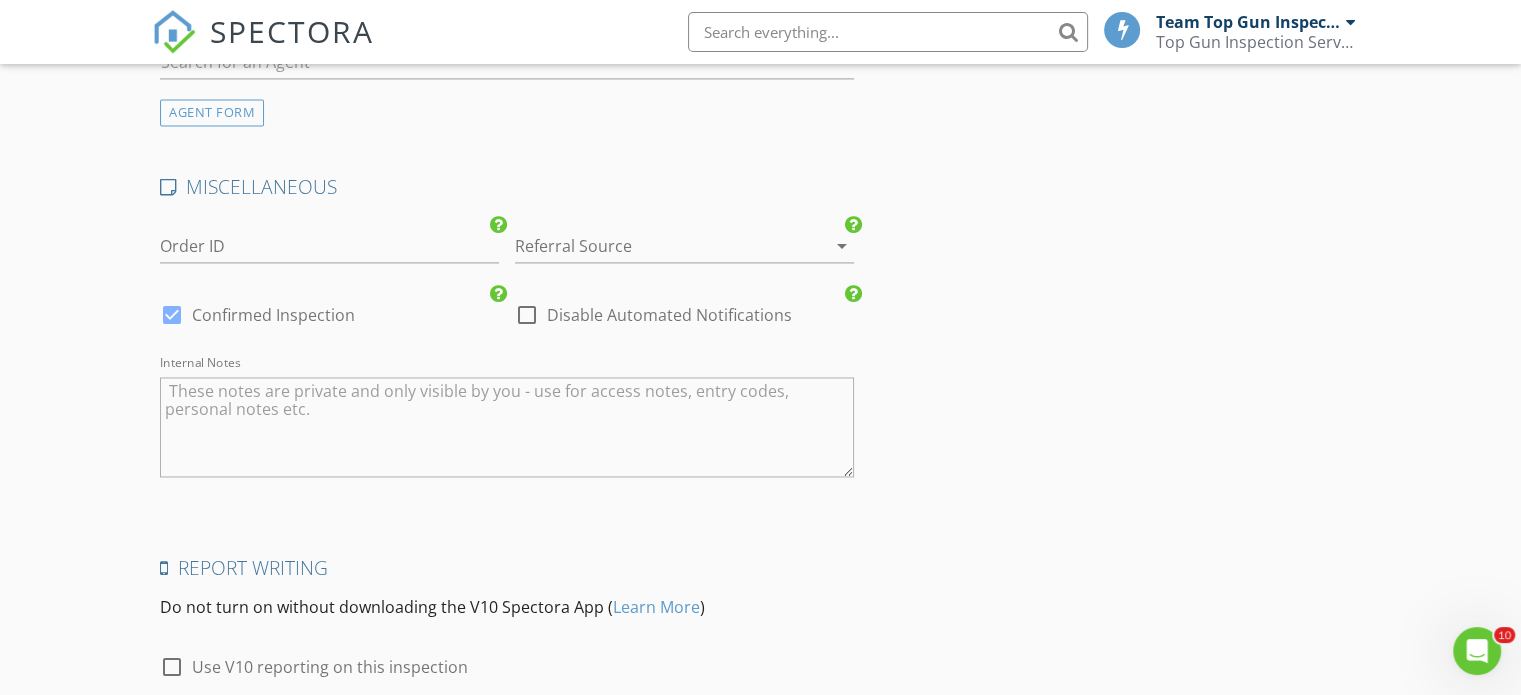 scroll, scrollTop: 3200, scrollLeft: 0, axis: vertical 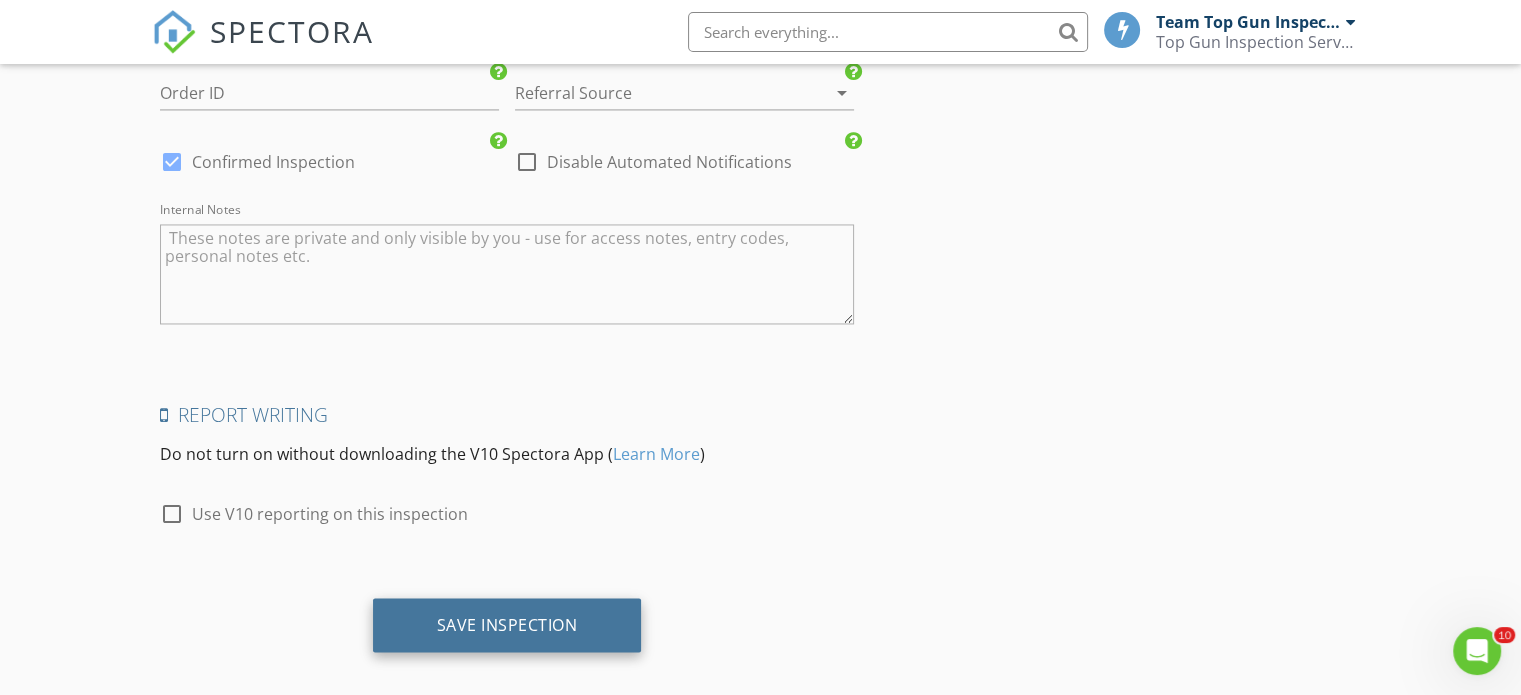 click on "Save Inspection" at bounding box center (507, 624) 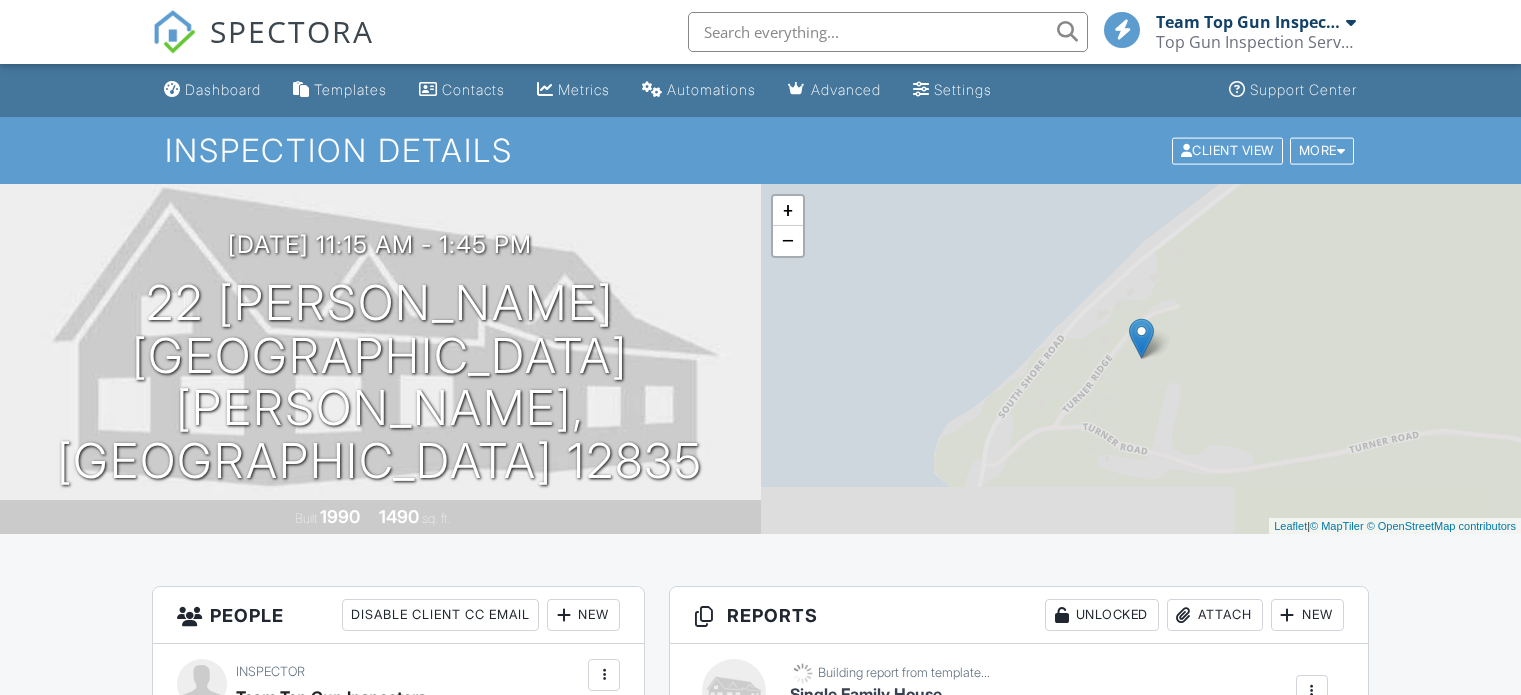 scroll, scrollTop: 0, scrollLeft: 0, axis: both 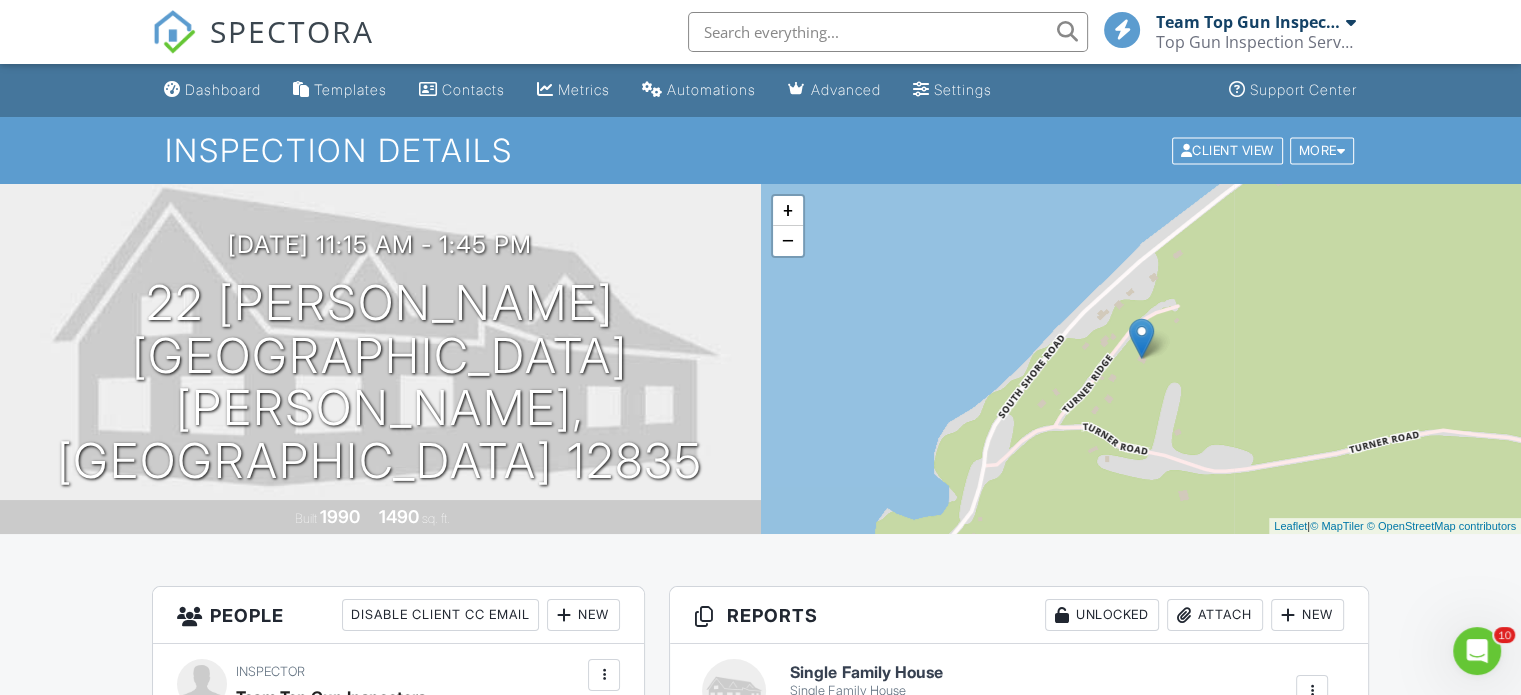 click on "Dashboard" at bounding box center [223, 89] 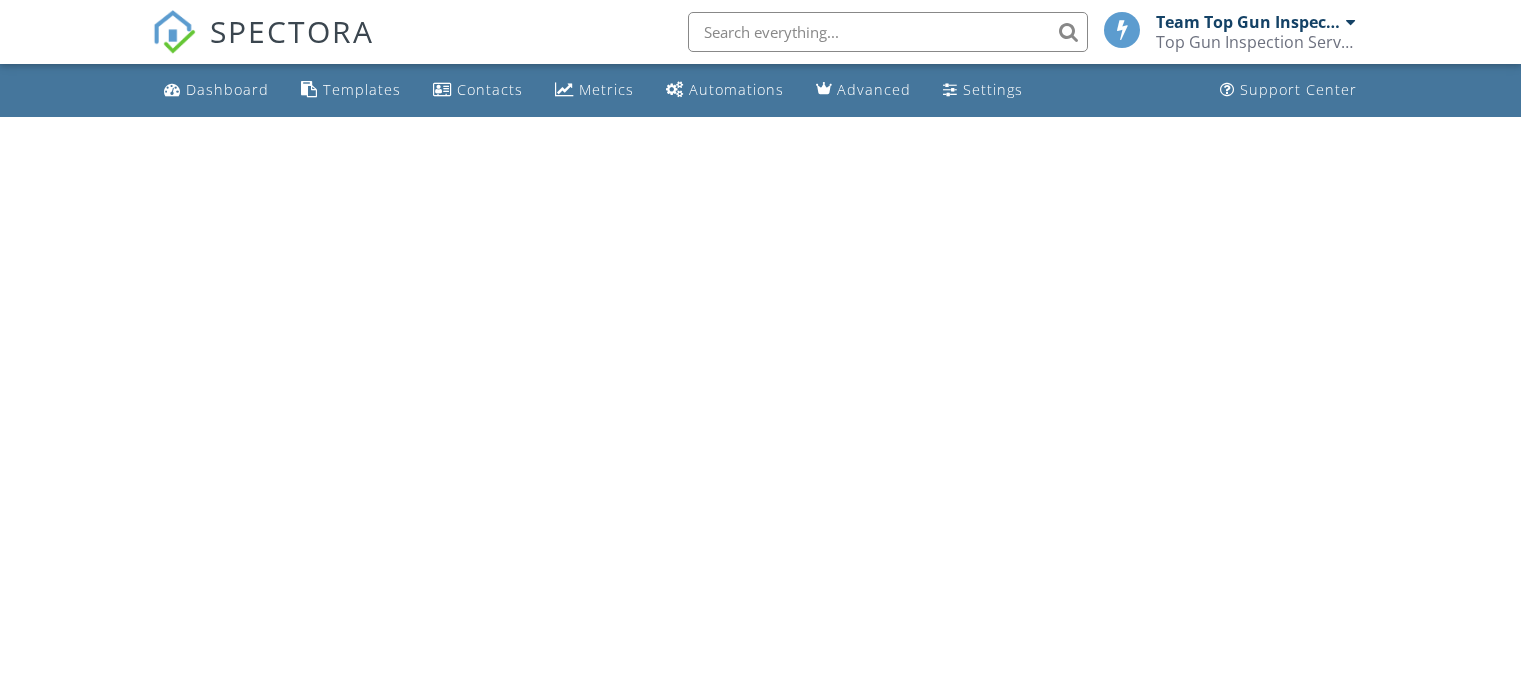 scroll, scrollTop: 0, scrollLeft: 0, axis: both 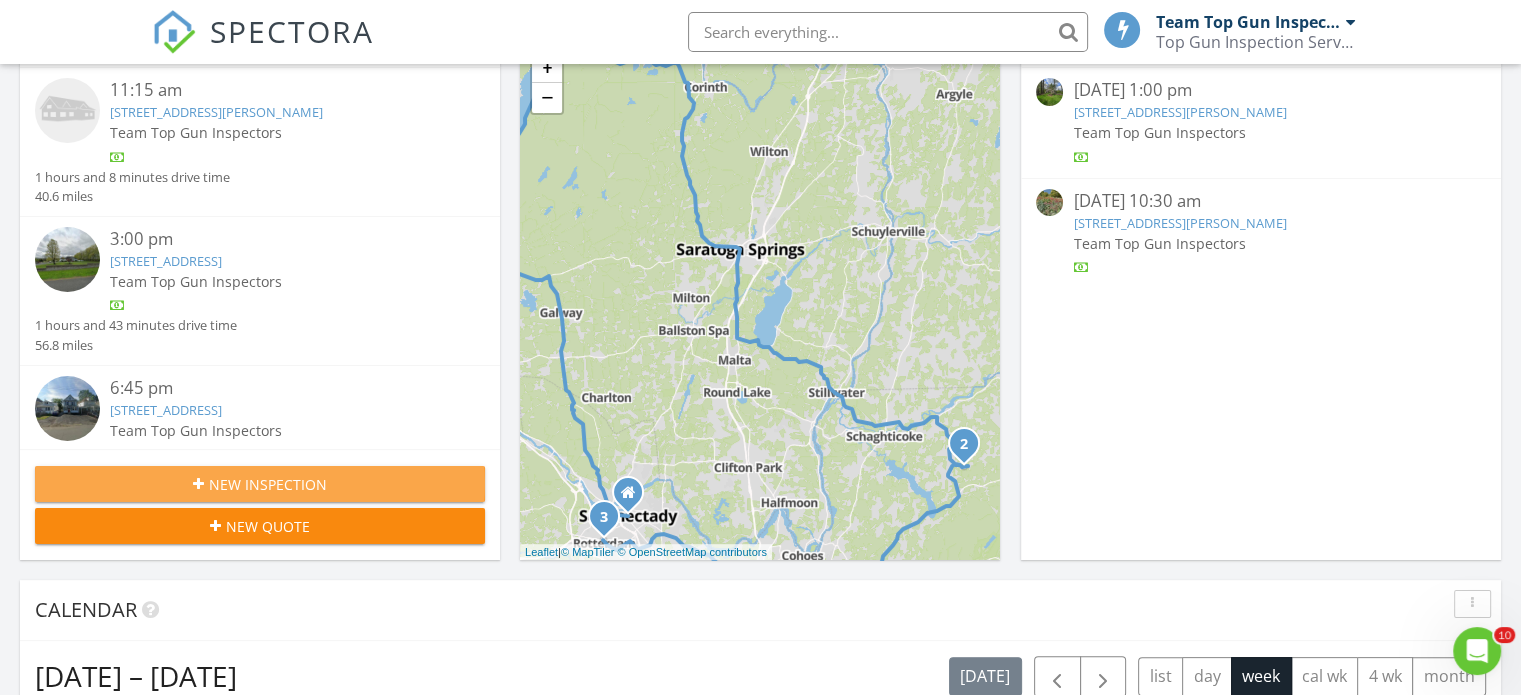 click on "New Inspection" at bounding box center (268, 484) 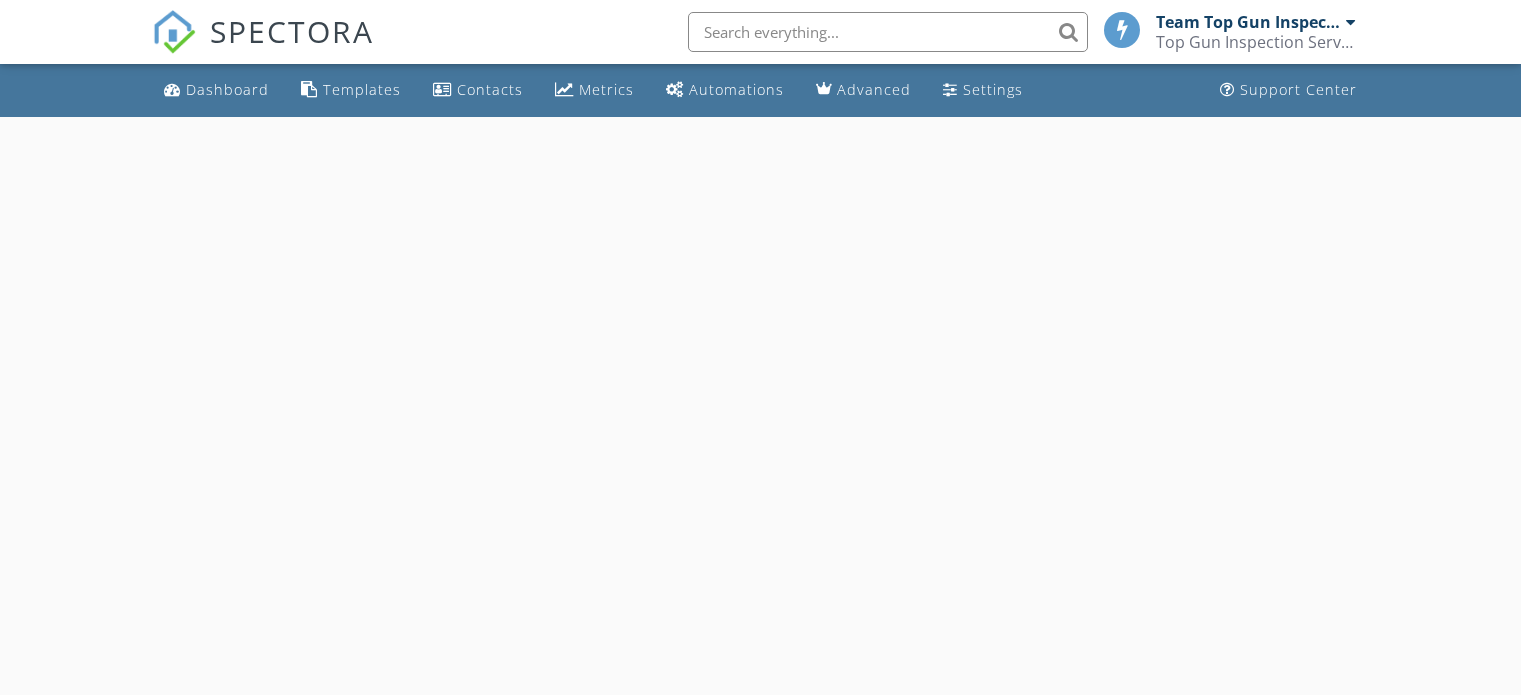 scroll, scrollTop: 0, scrollLeft: 0, axis: both 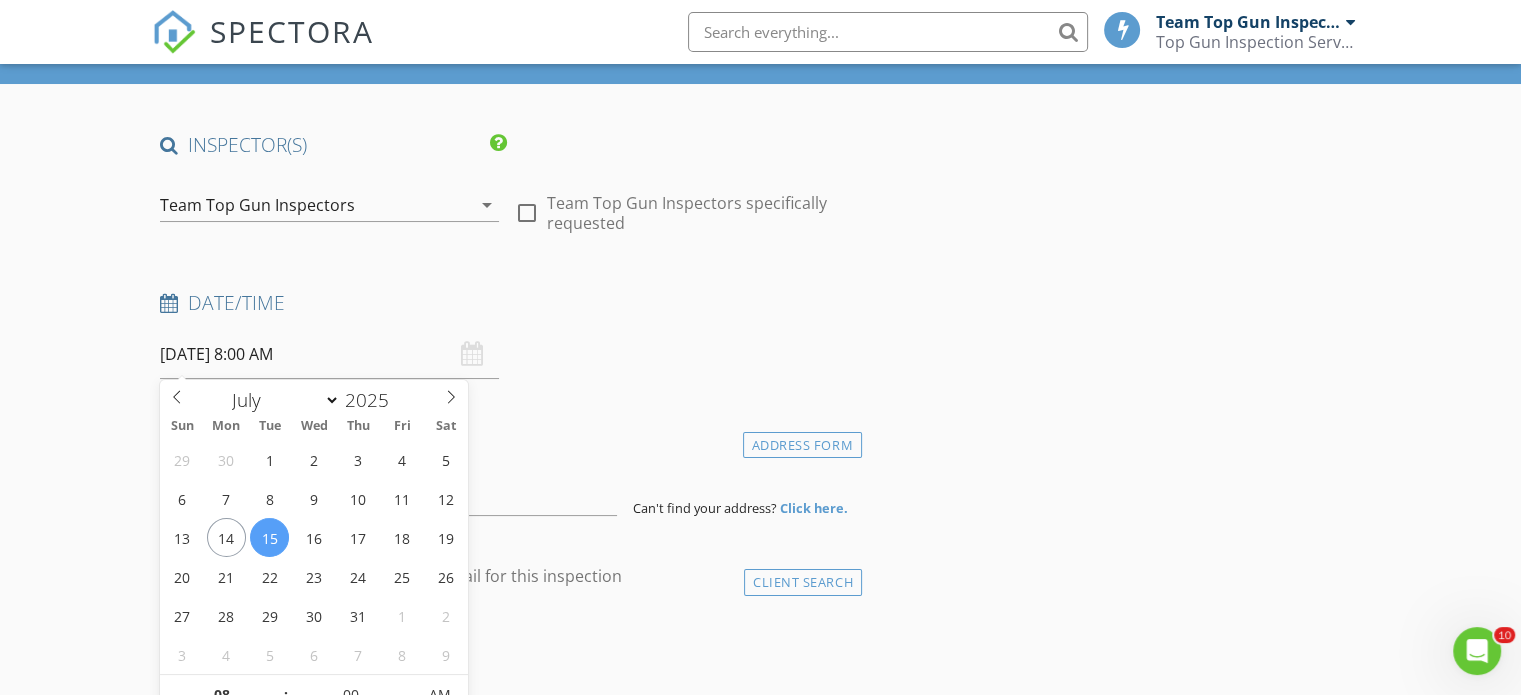 click on "[DATE] 8:00 AM" at bounding box center [329, 354] 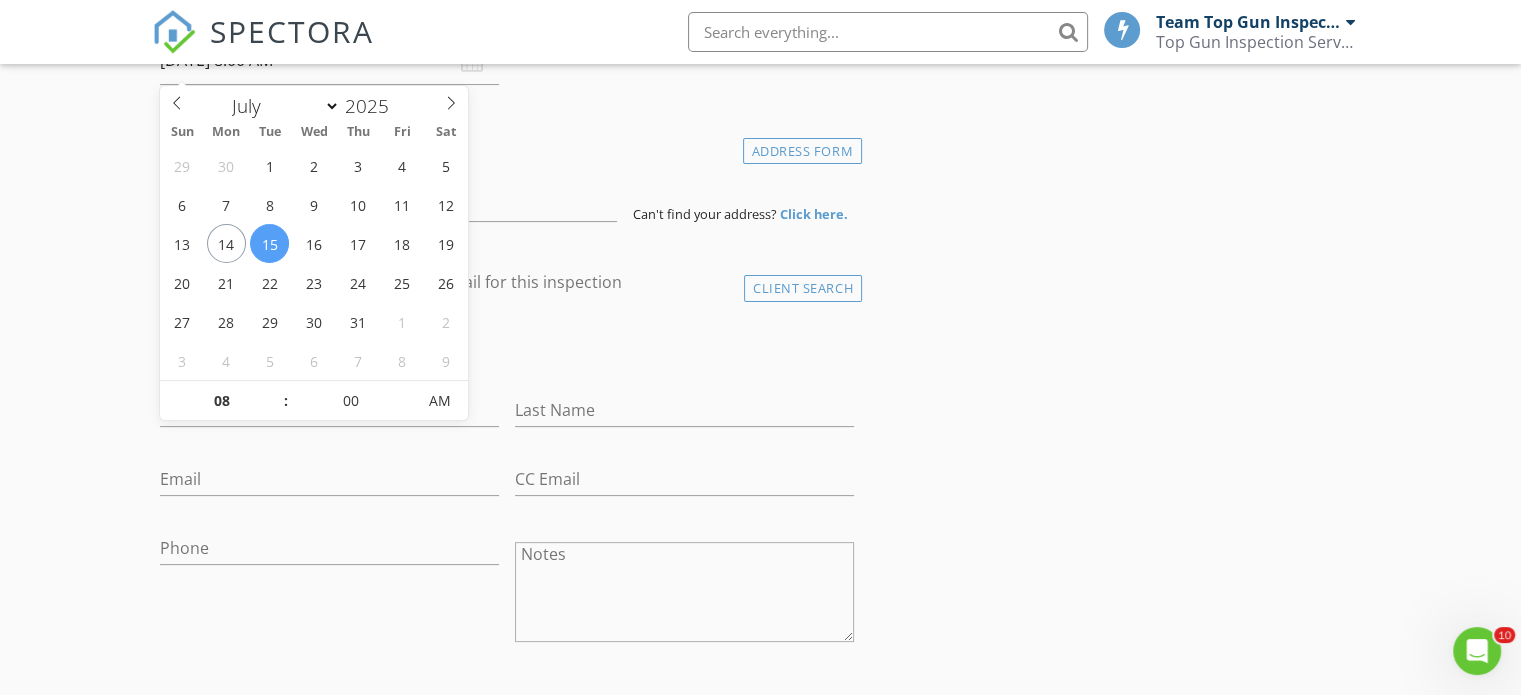 scroll, scrollTop: 400, scrollLeft: 0, axis: vertical 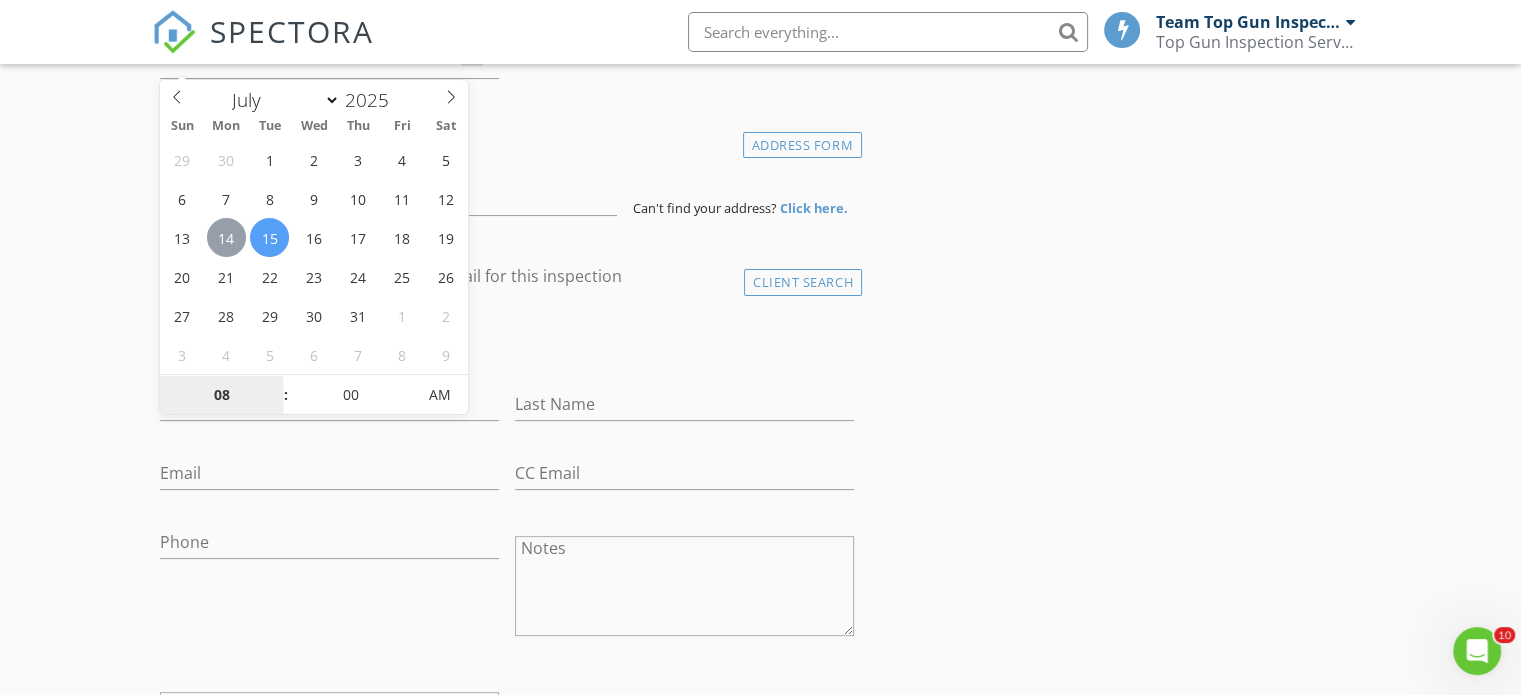 type on "07/14/2025 8:00 AM" 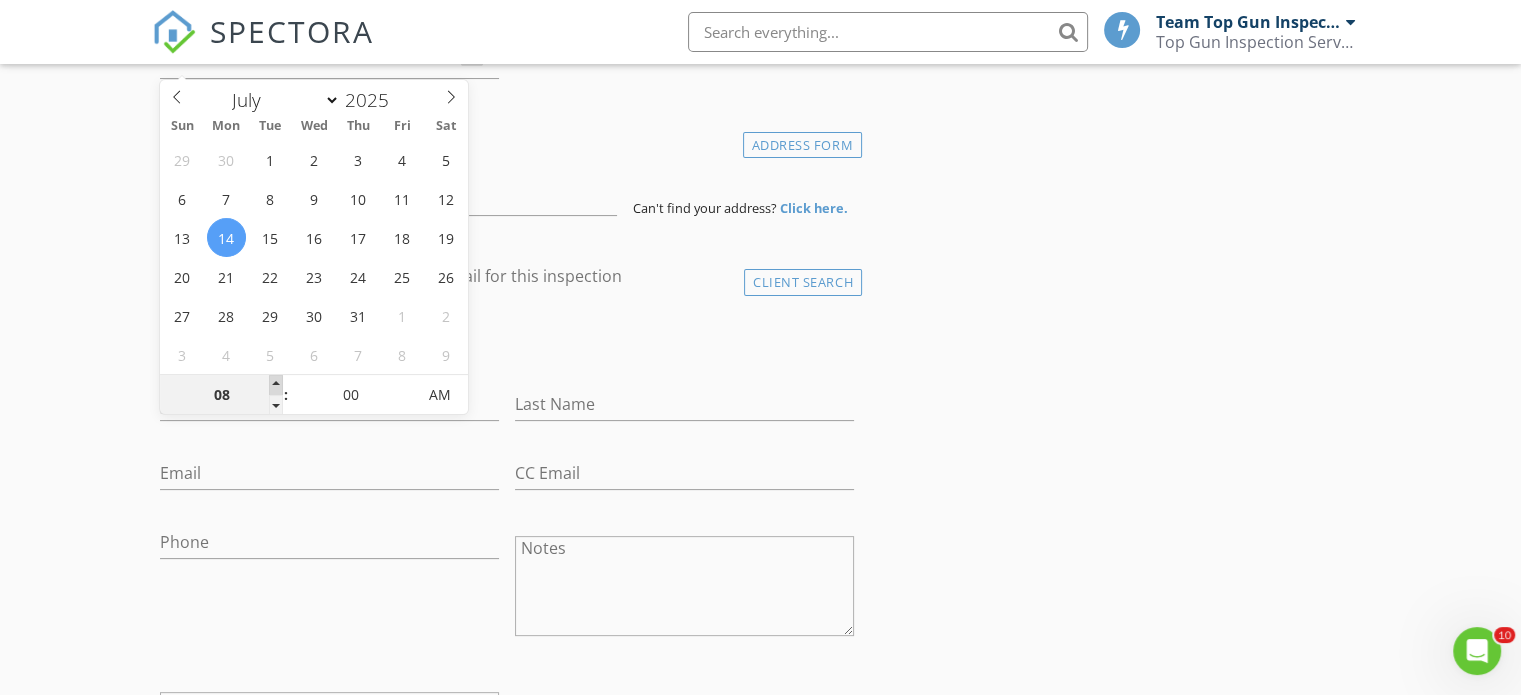 type on "09" 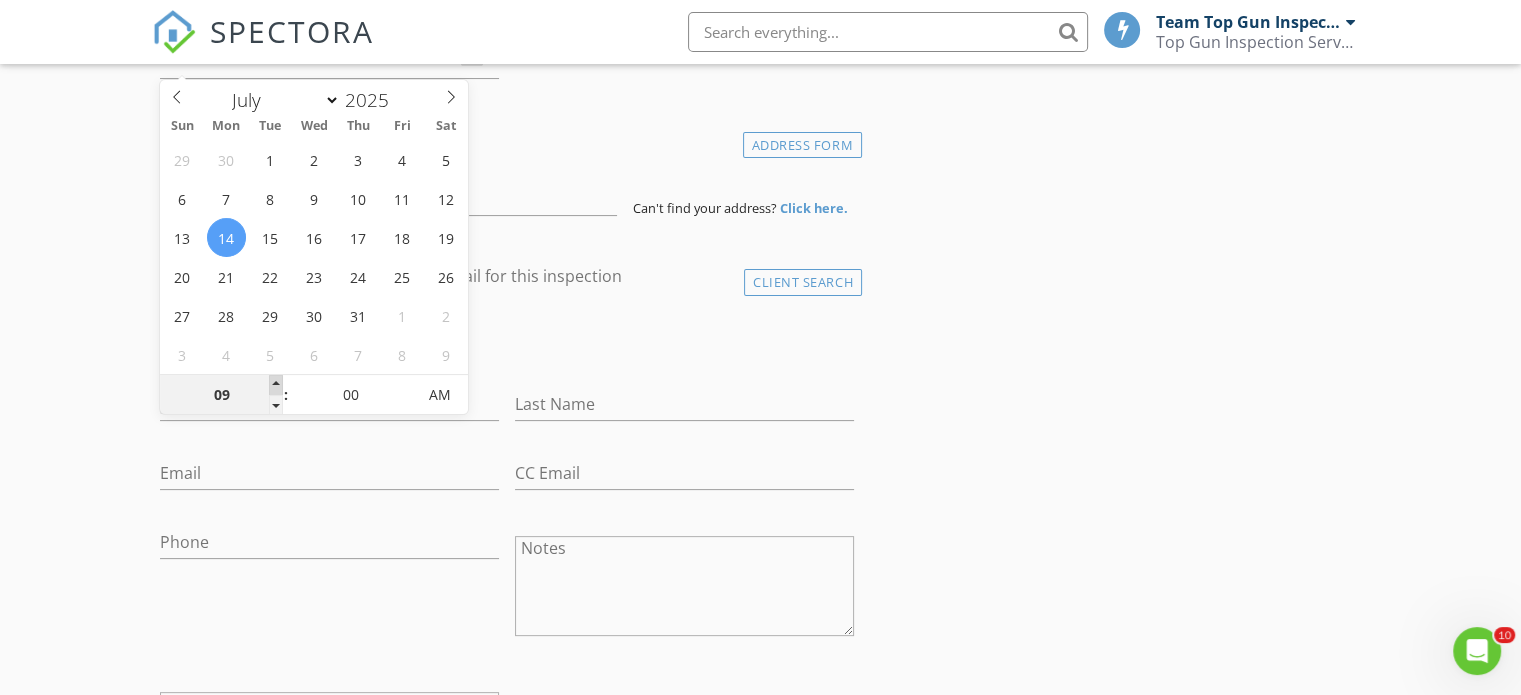 click at bounding box center [276, 385] 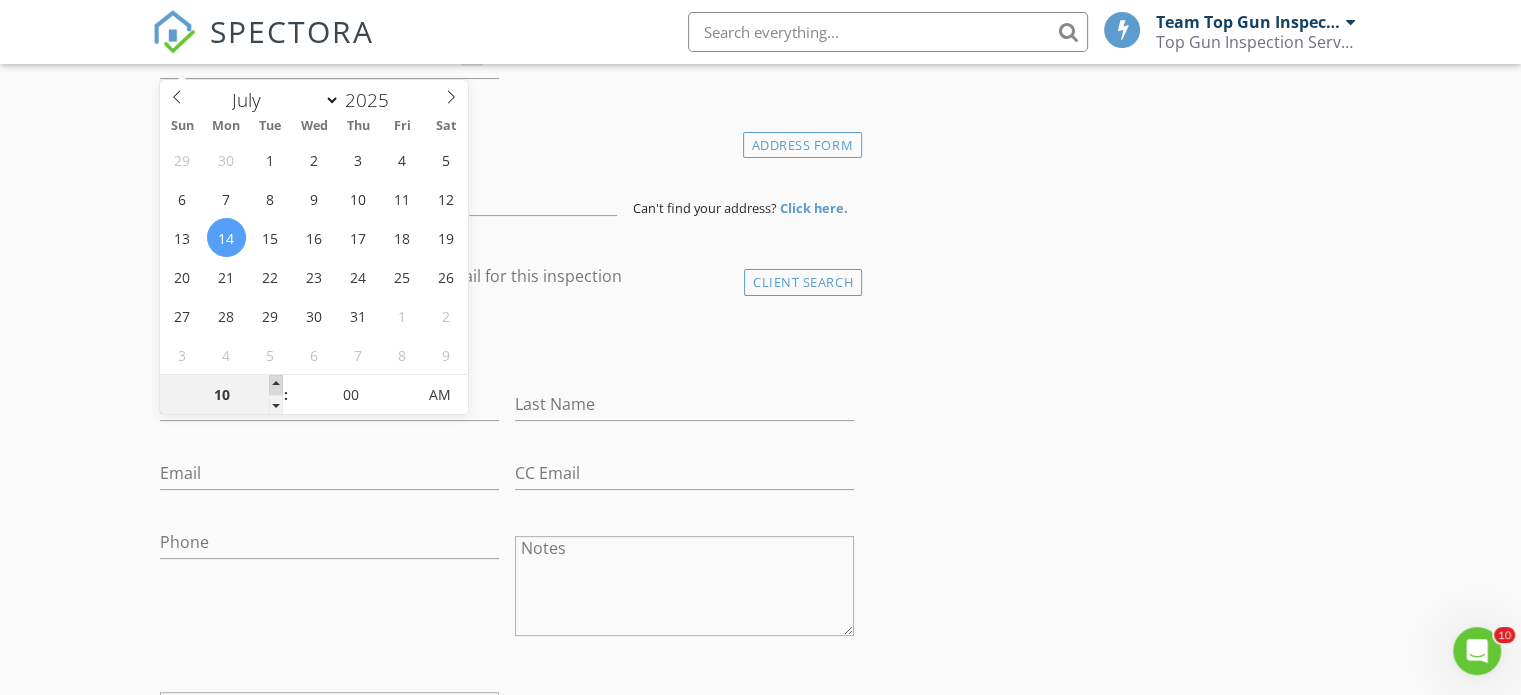 click at bounding box center [276, 385] 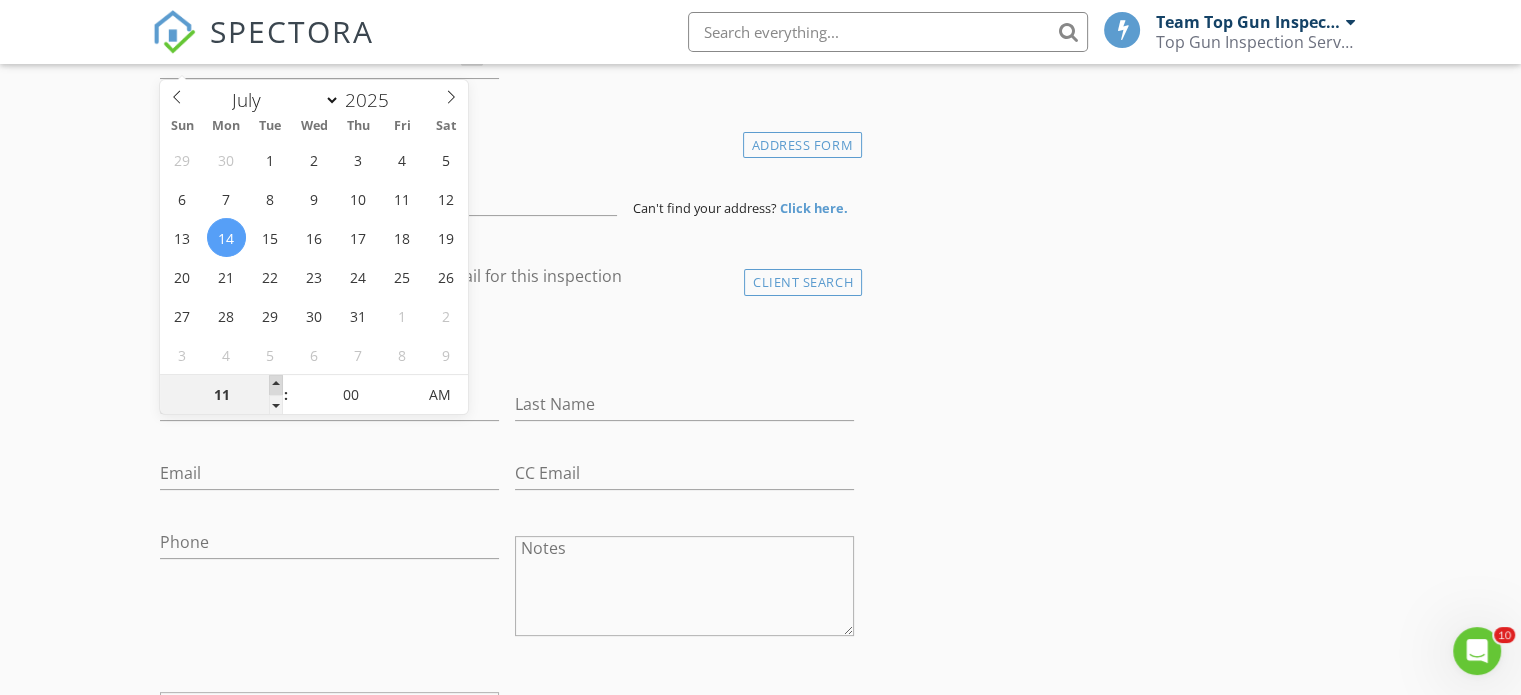 click at bounding box center [276, 385] 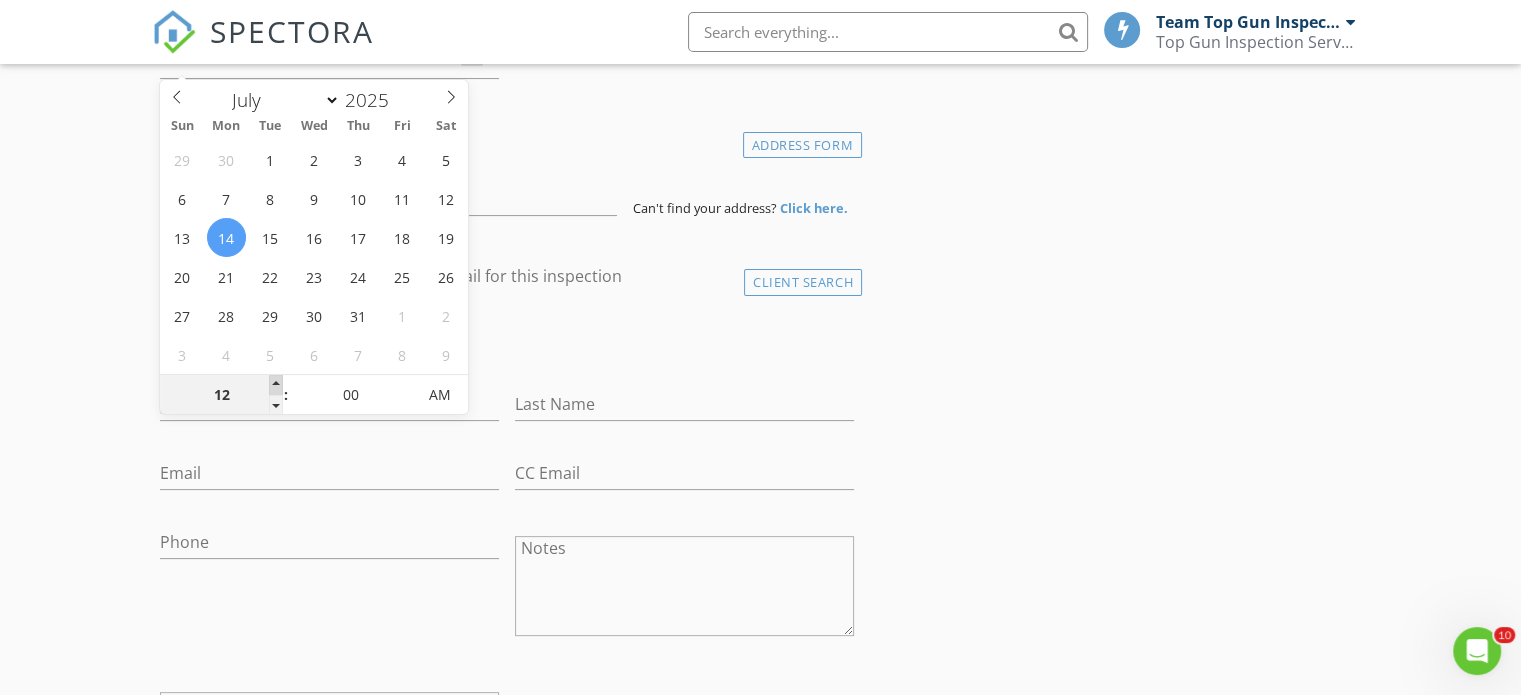 click at bounding box center [276, 385] 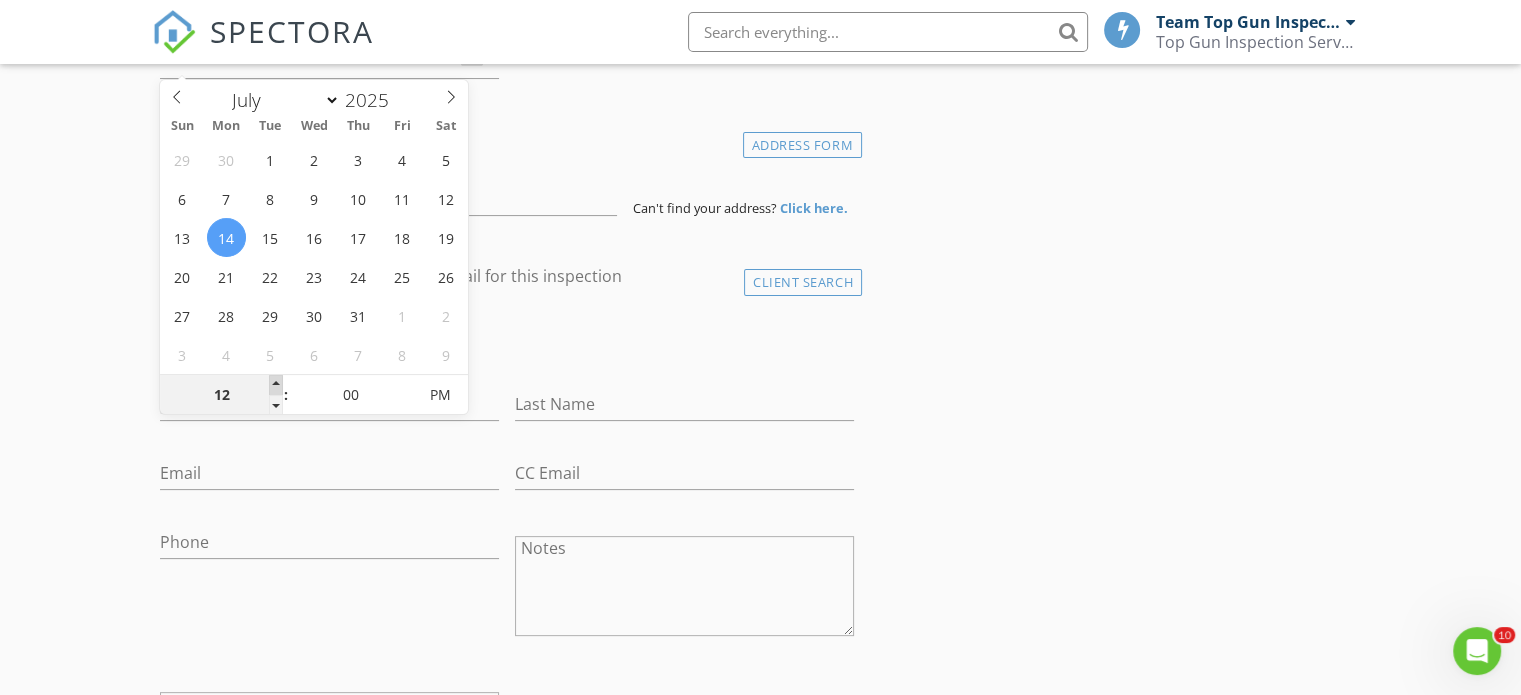 type on "01" 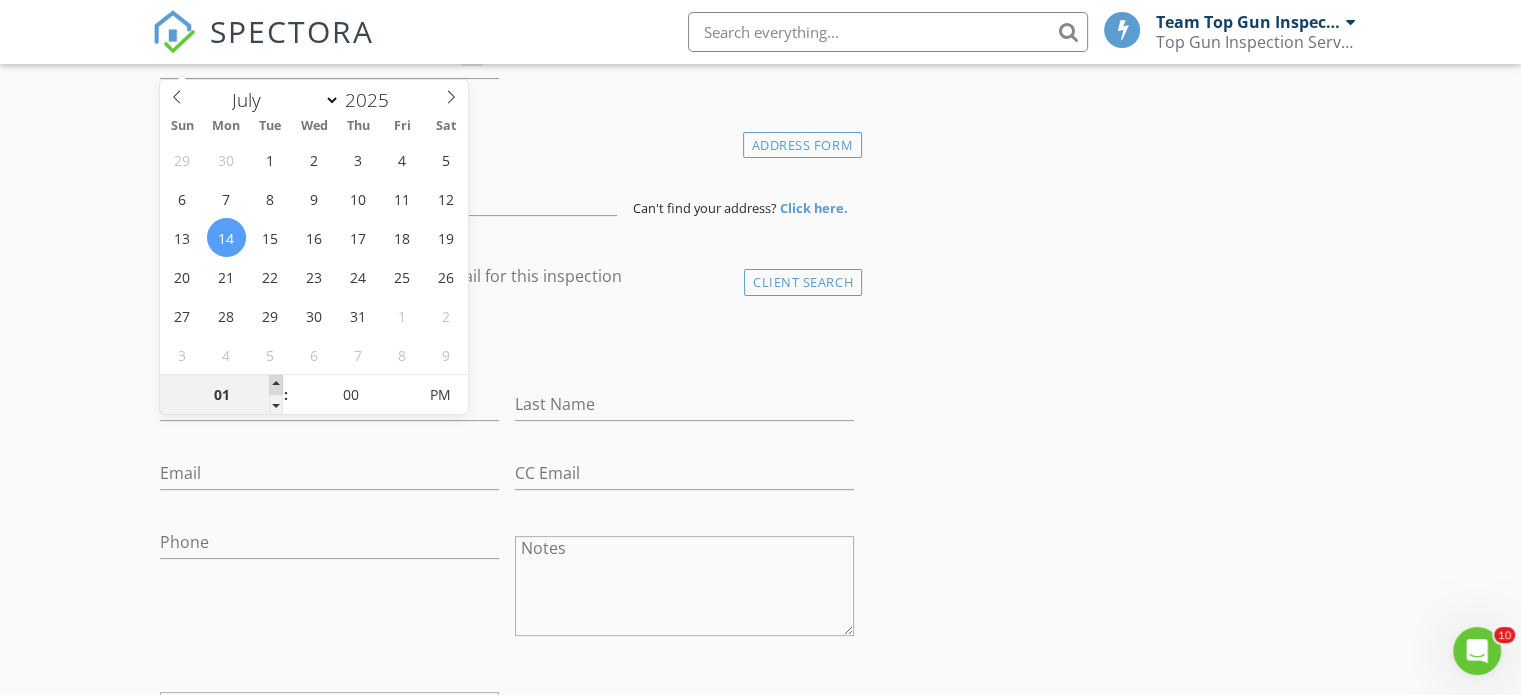 click at bounding box center (276, 385) 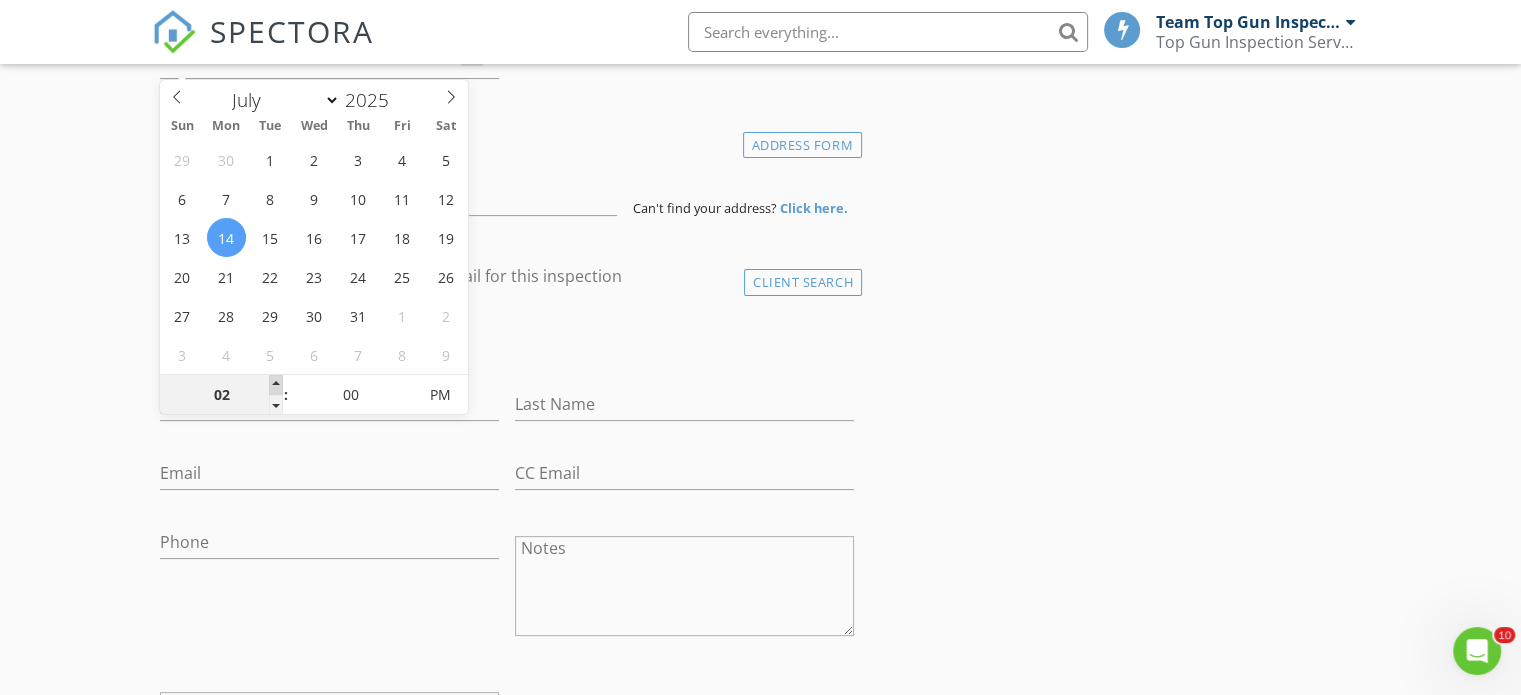 click at bounding box center [276, 385] 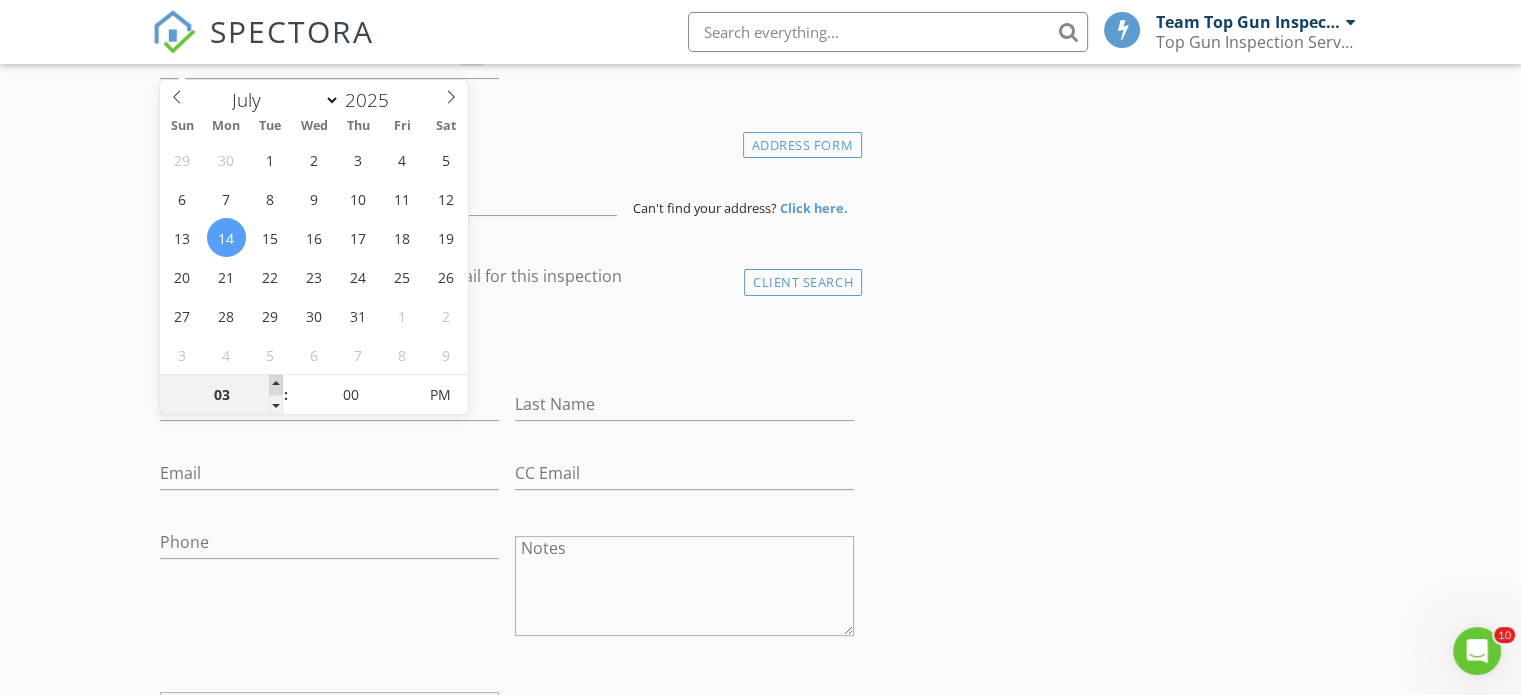 click at bounding box center (276, 385) 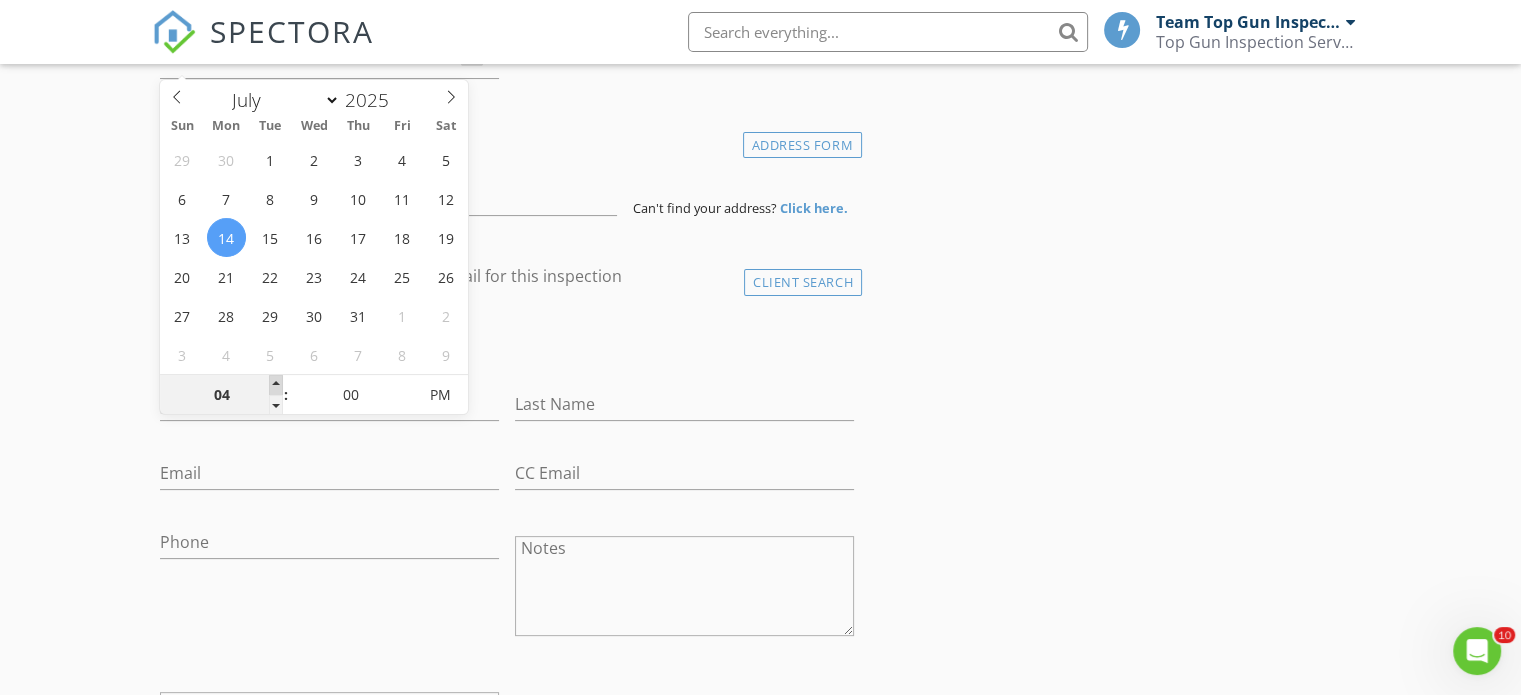 click at bounding box center (276, 385) 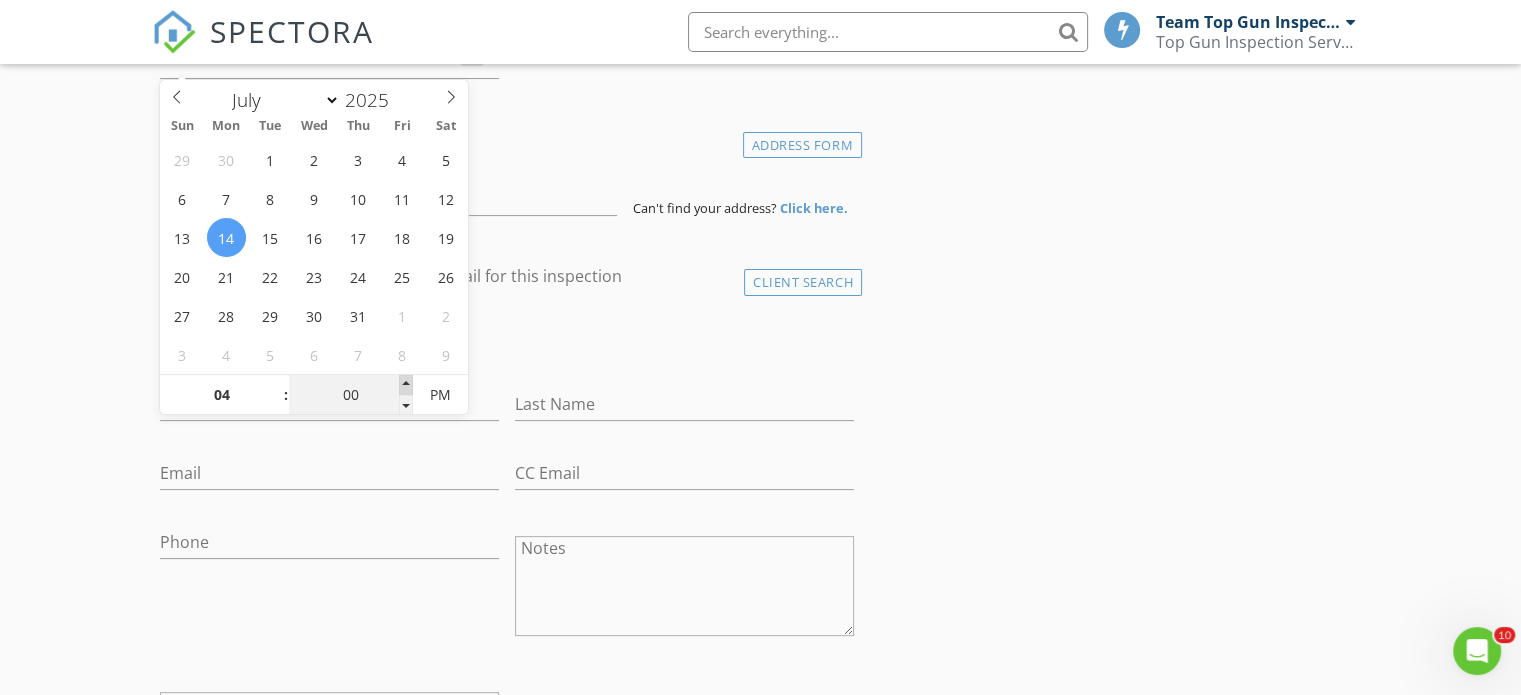 type on "05" 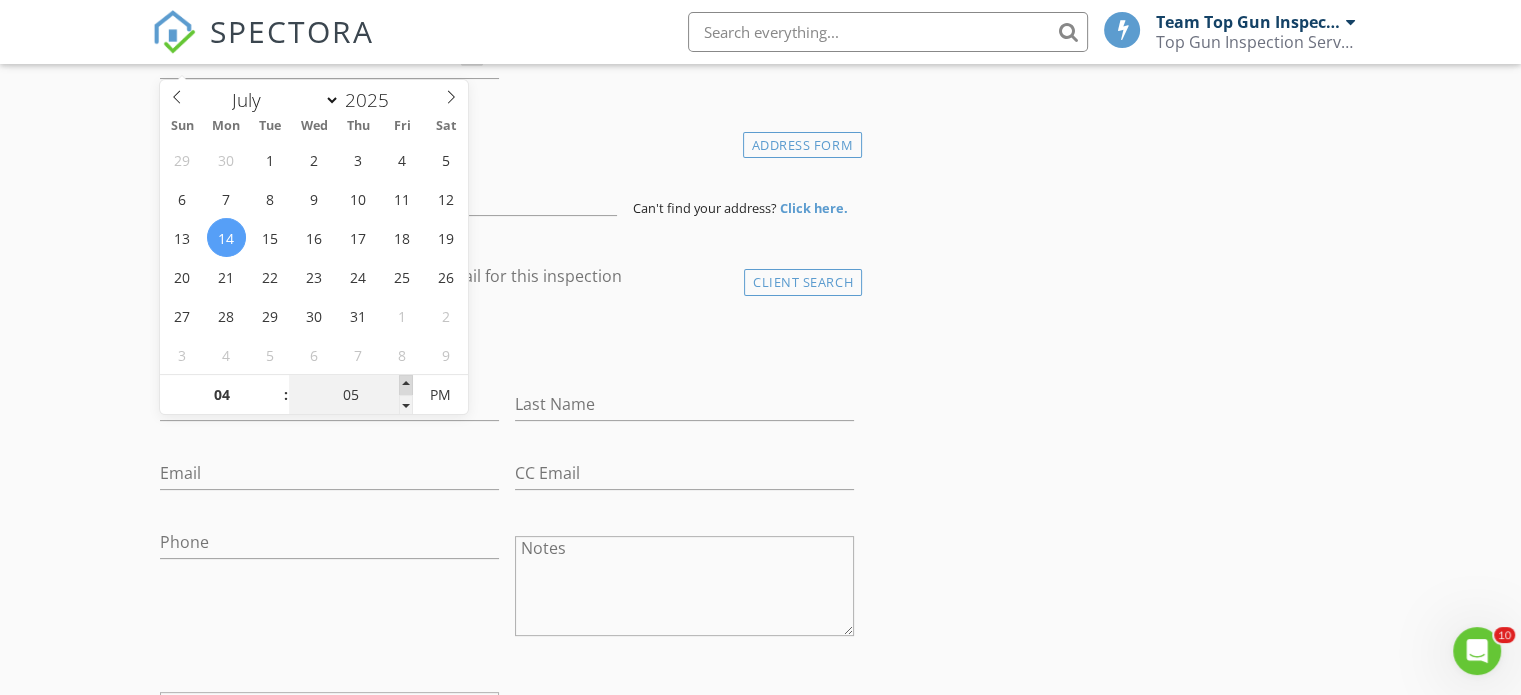 click at bounding box center (406, 385) 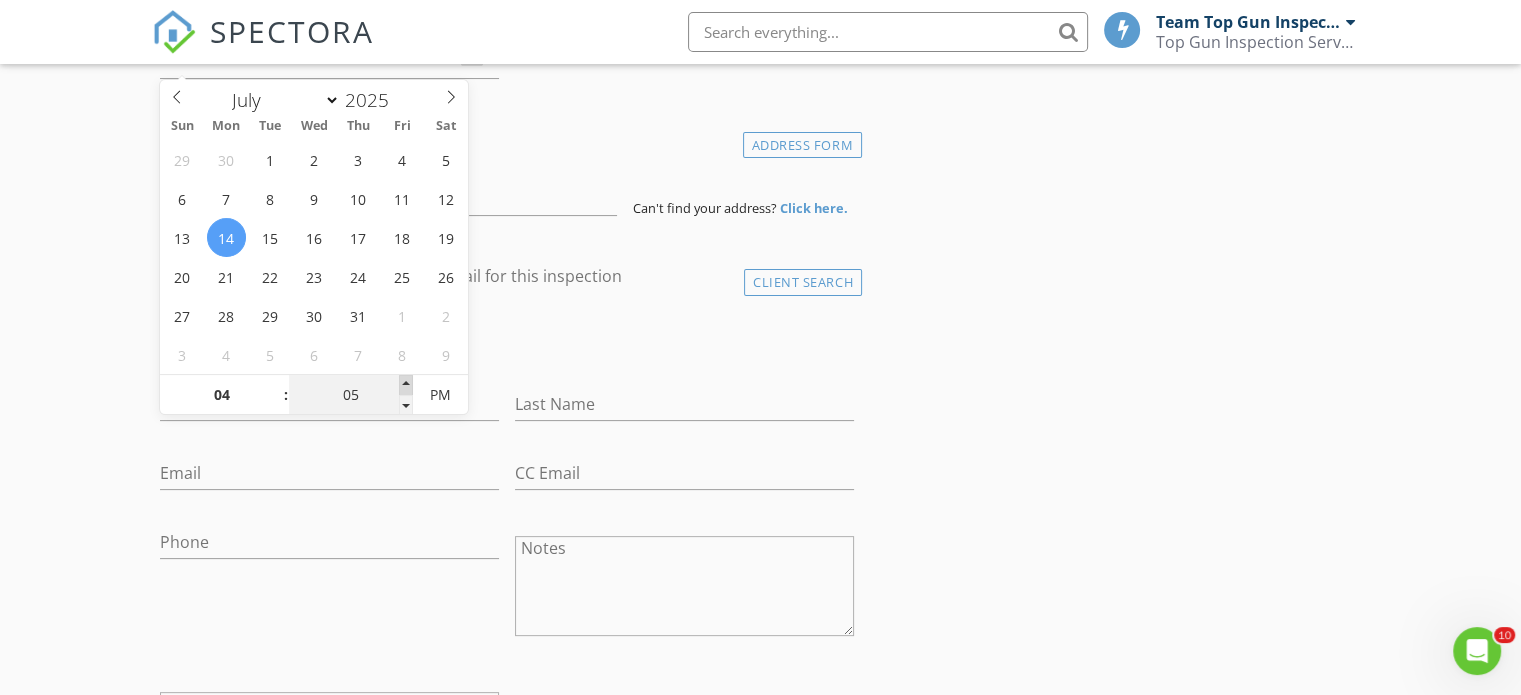 type on "10" 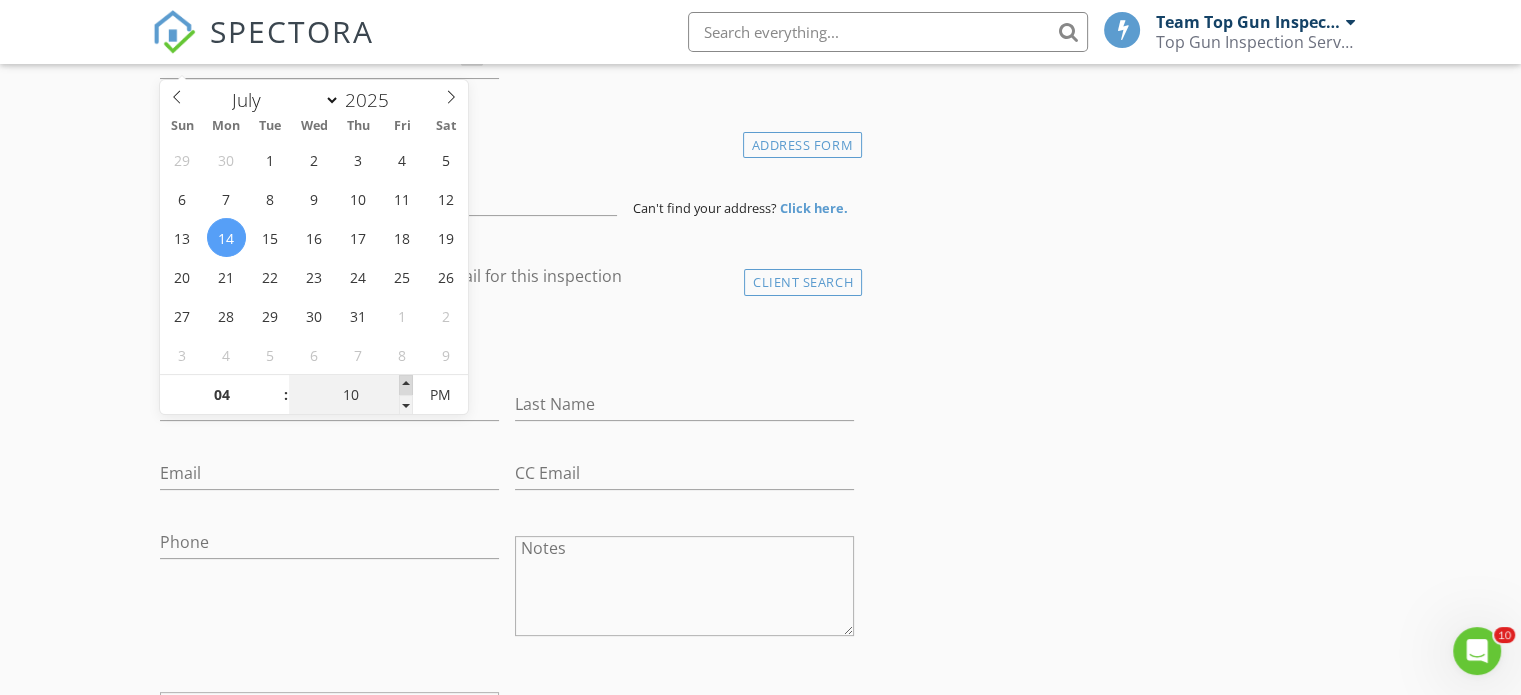click at bounding box center (406, 385) 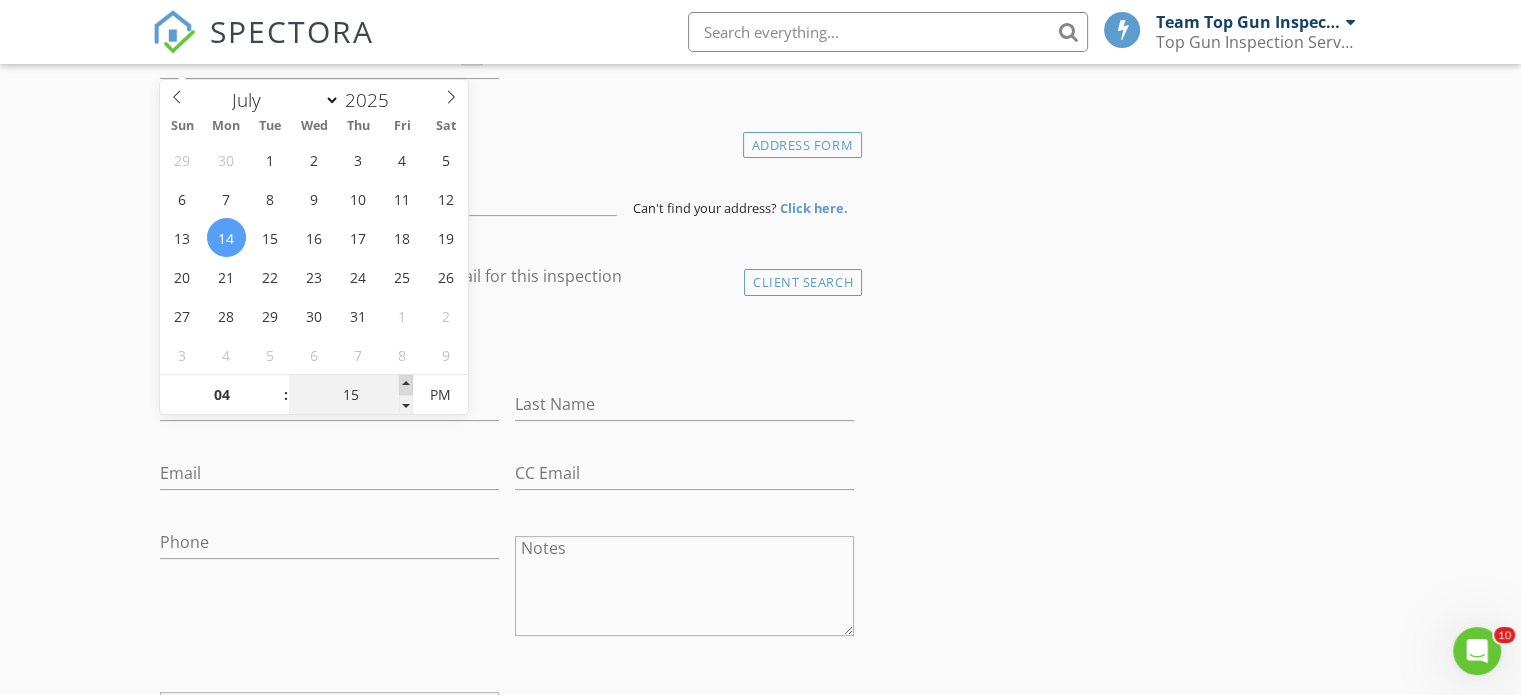 click at bounding box center [406, 385] 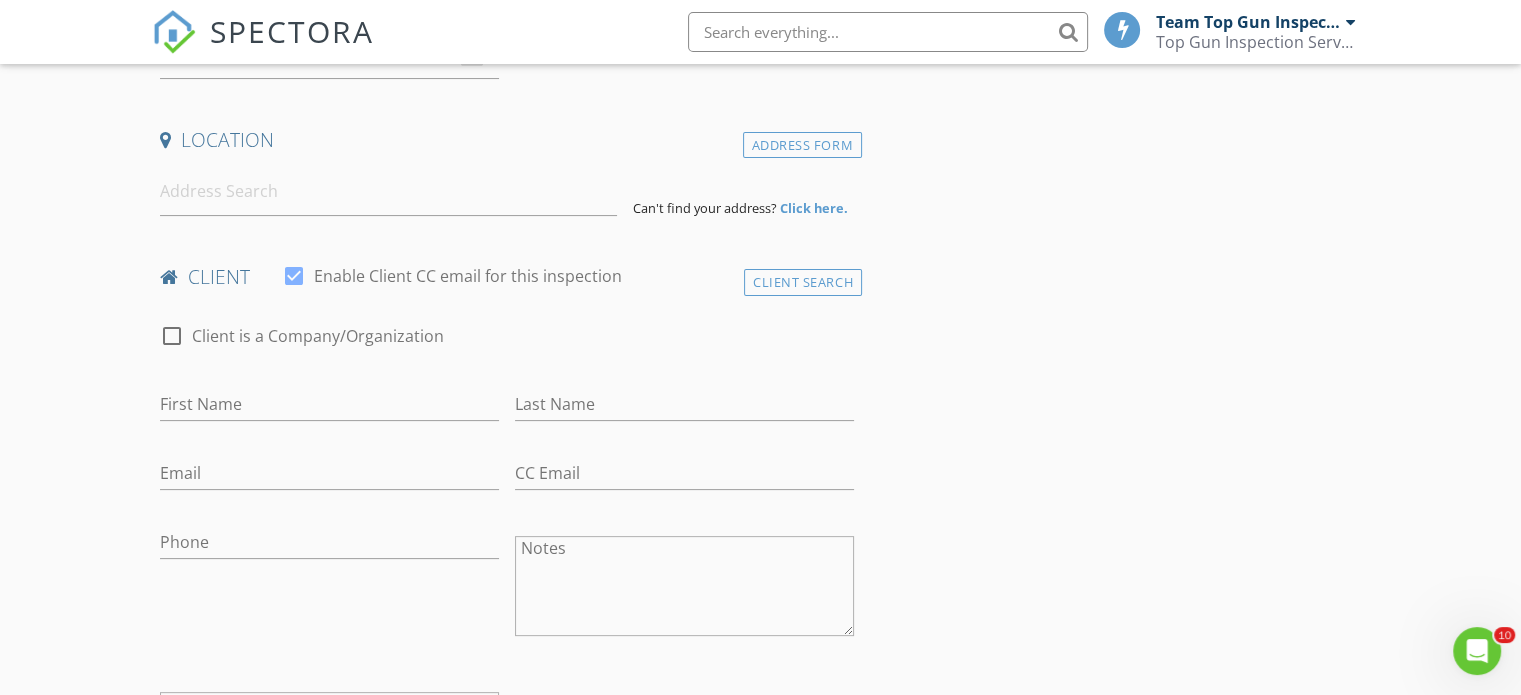 click on "check_box_outline_blank Client is a Company/Organization" at bounding box center [507, 346] 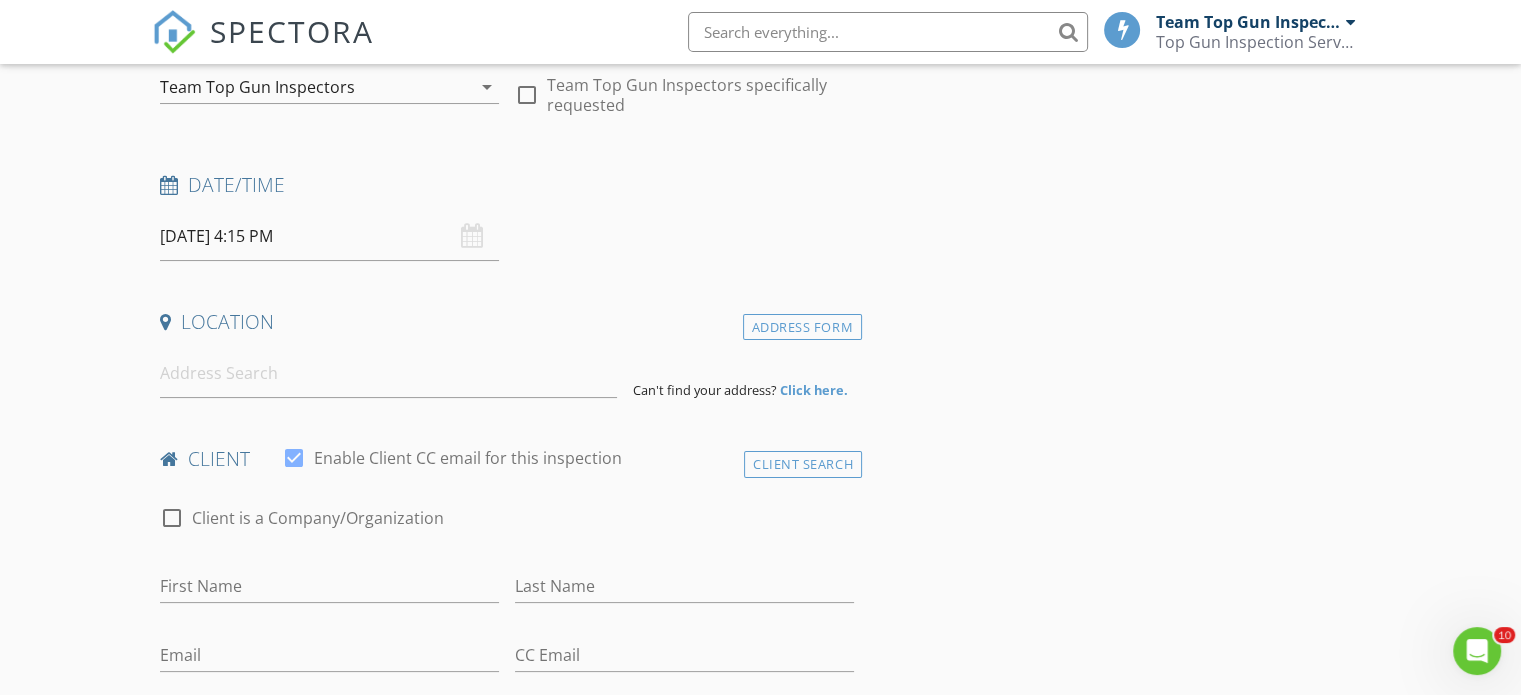 scroll, scrollTop: 200, scrollLeft: 0, axis: vertical 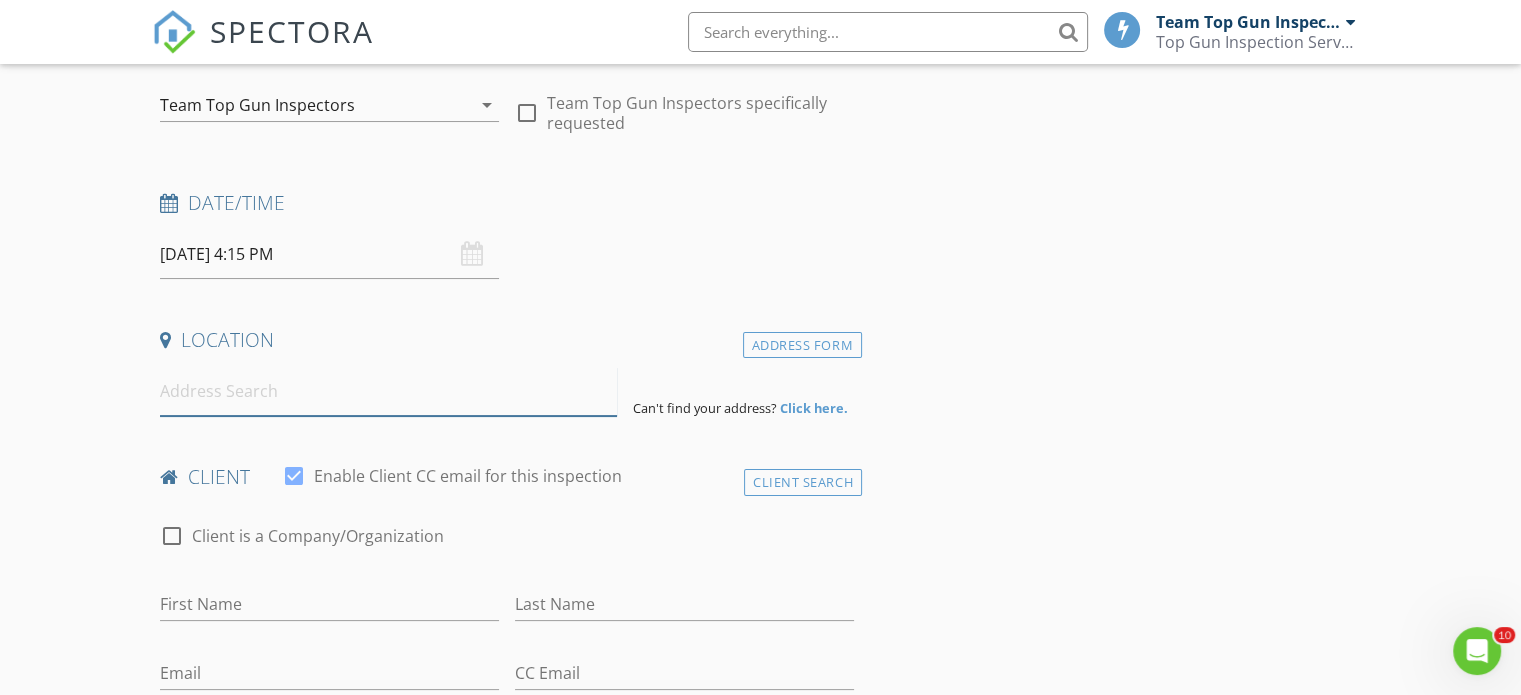 click at bounding box center [388, 391] 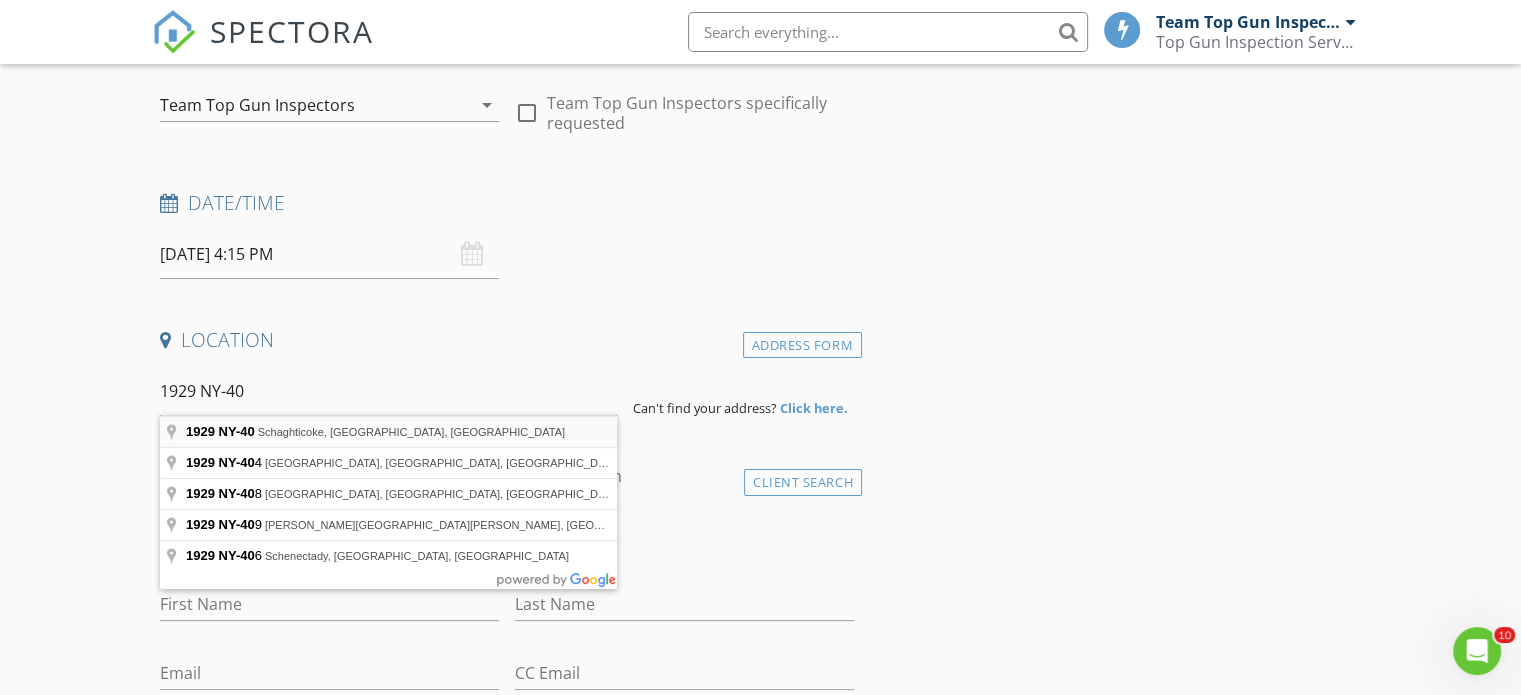 type on "1929 NY-40, Schaghticoke, NY, USA" 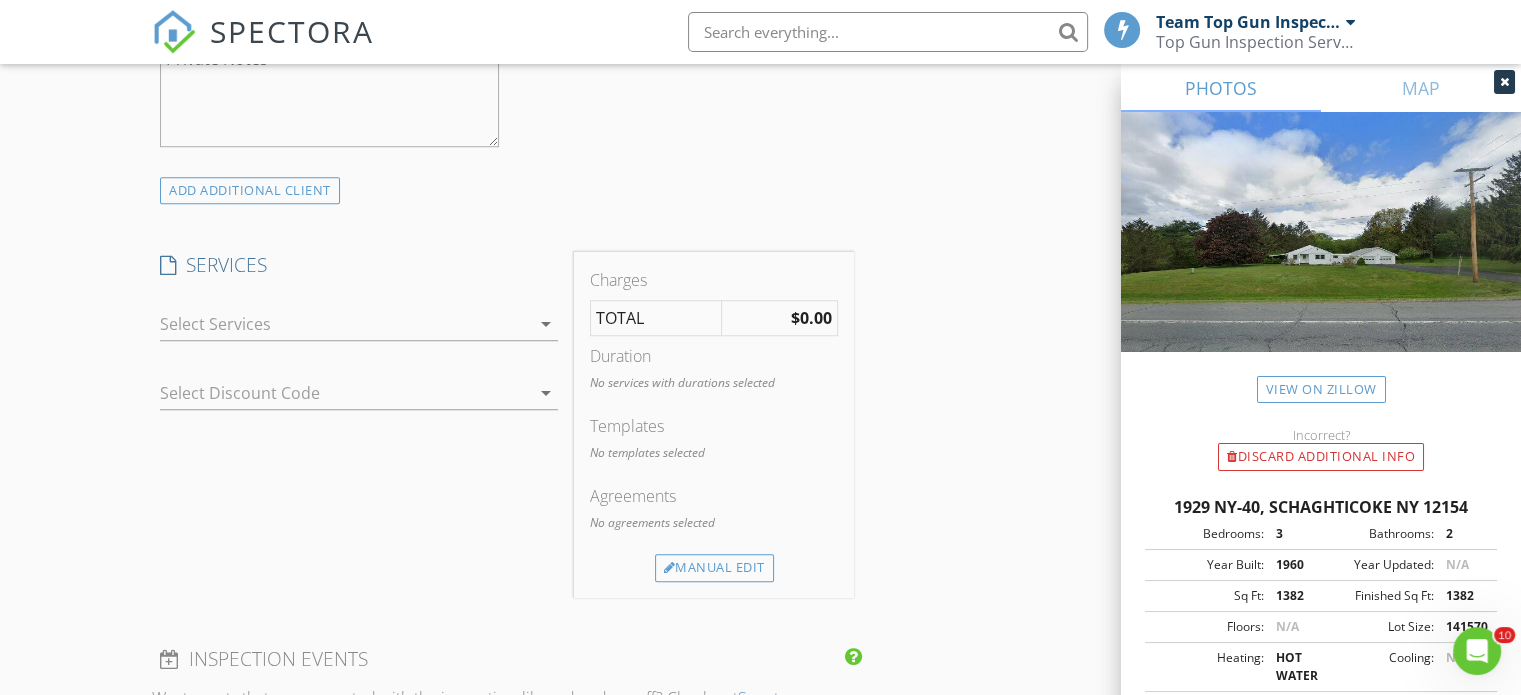 scroll, scrollTop: 1500, scrollLeft: 0, axis: vertical 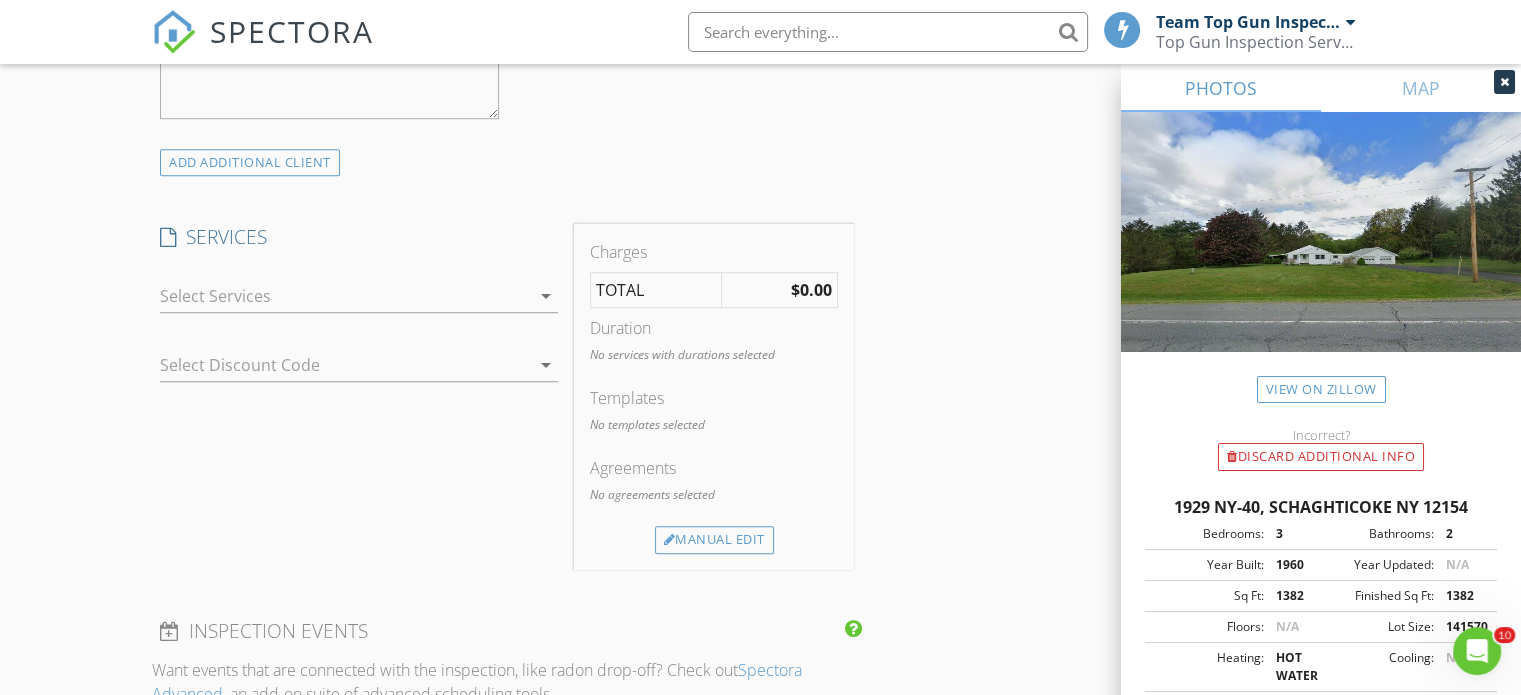 click on "arrow_drop_down" at bounding box center (546, 296) 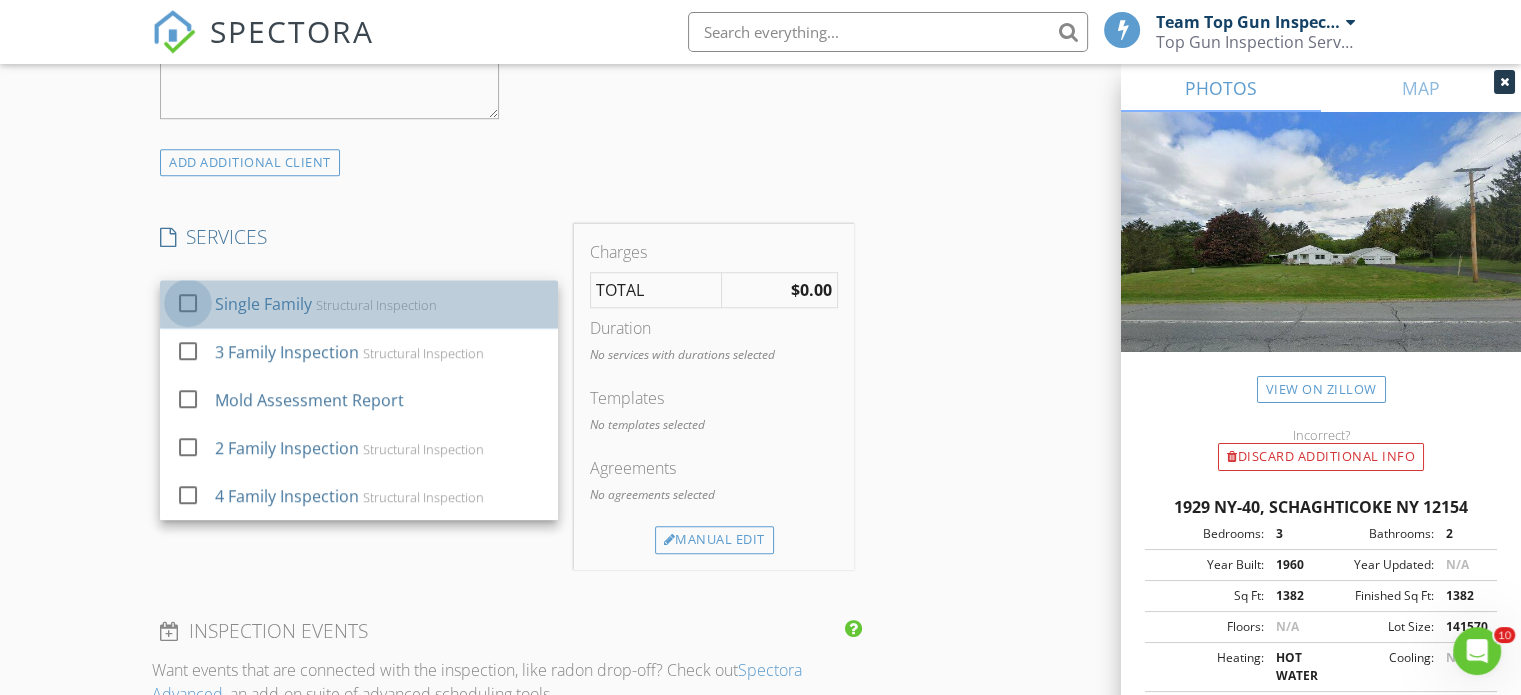 click at bounding box center [188, 303] 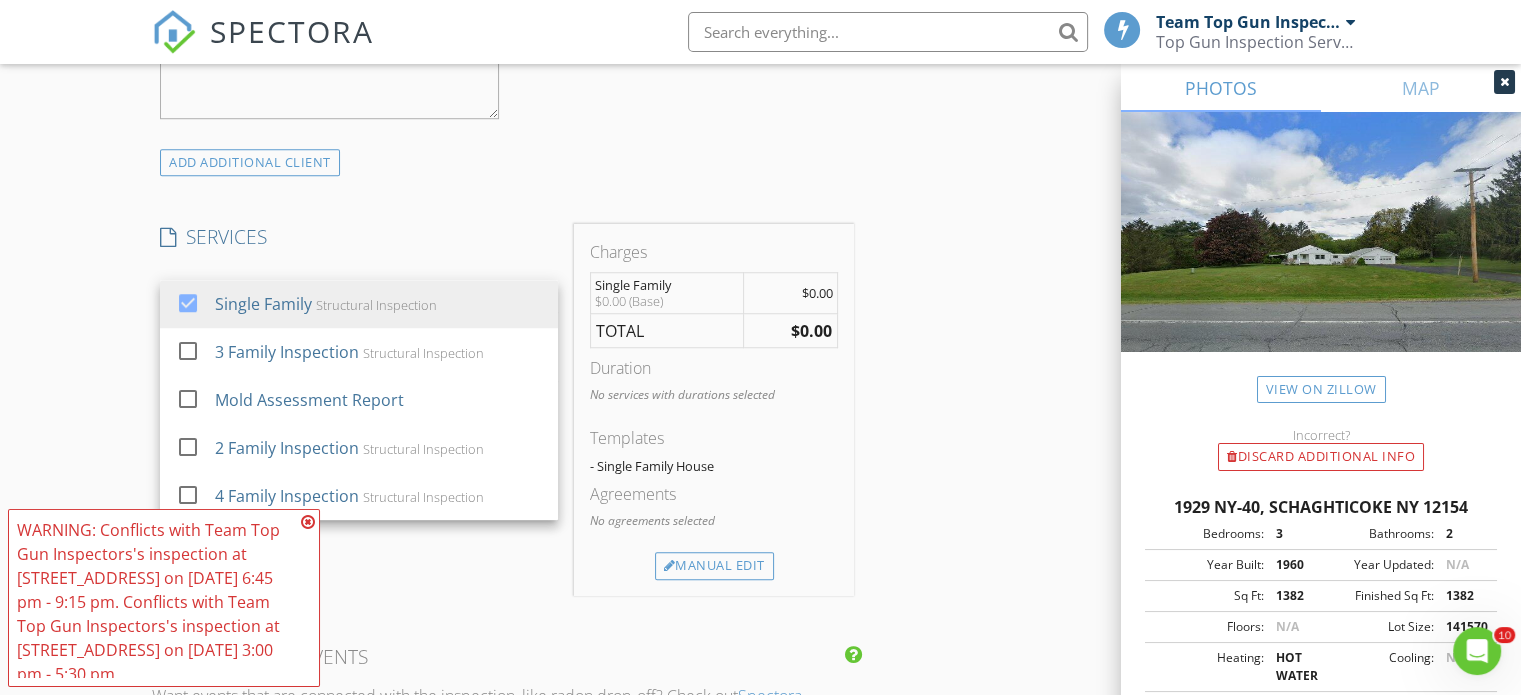 click at bounding box center [308, 522] 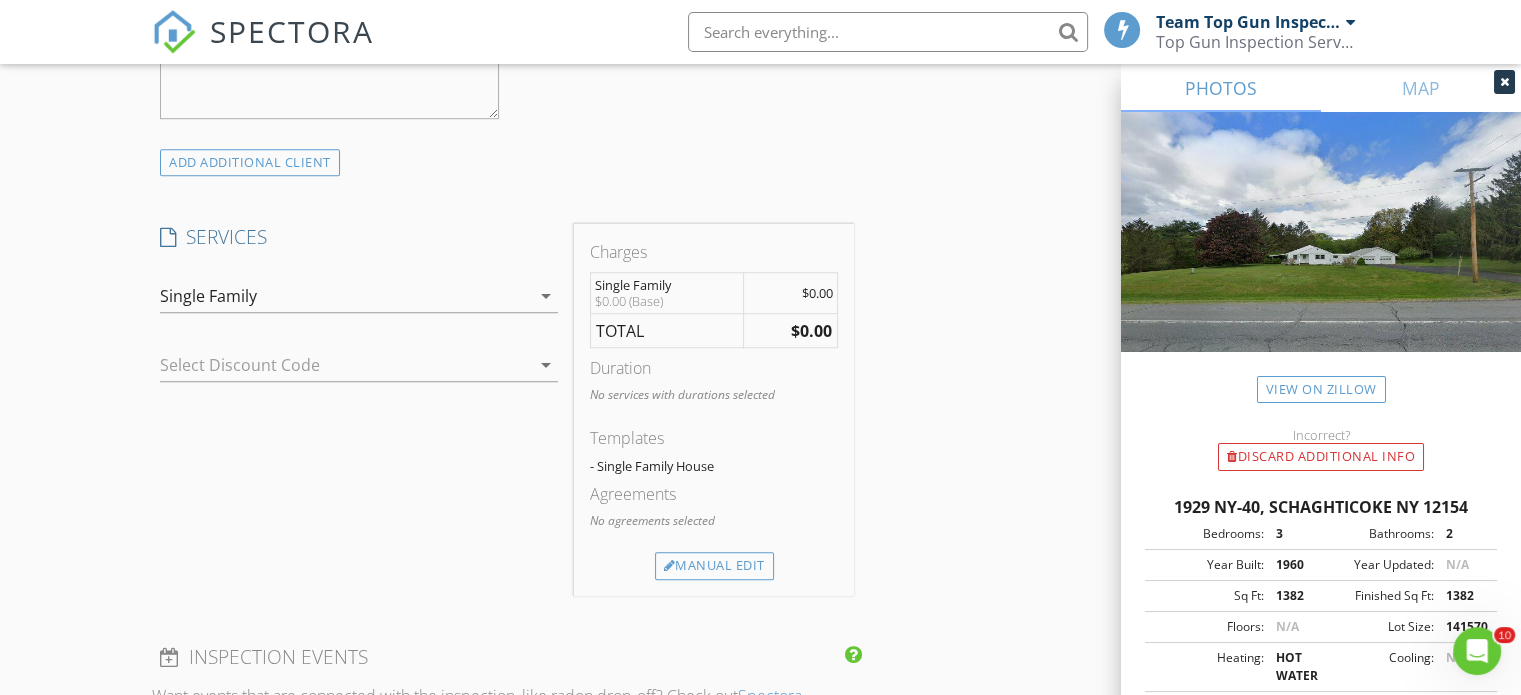 click on "arrow_drop_down" at bounding box center [546, 296] 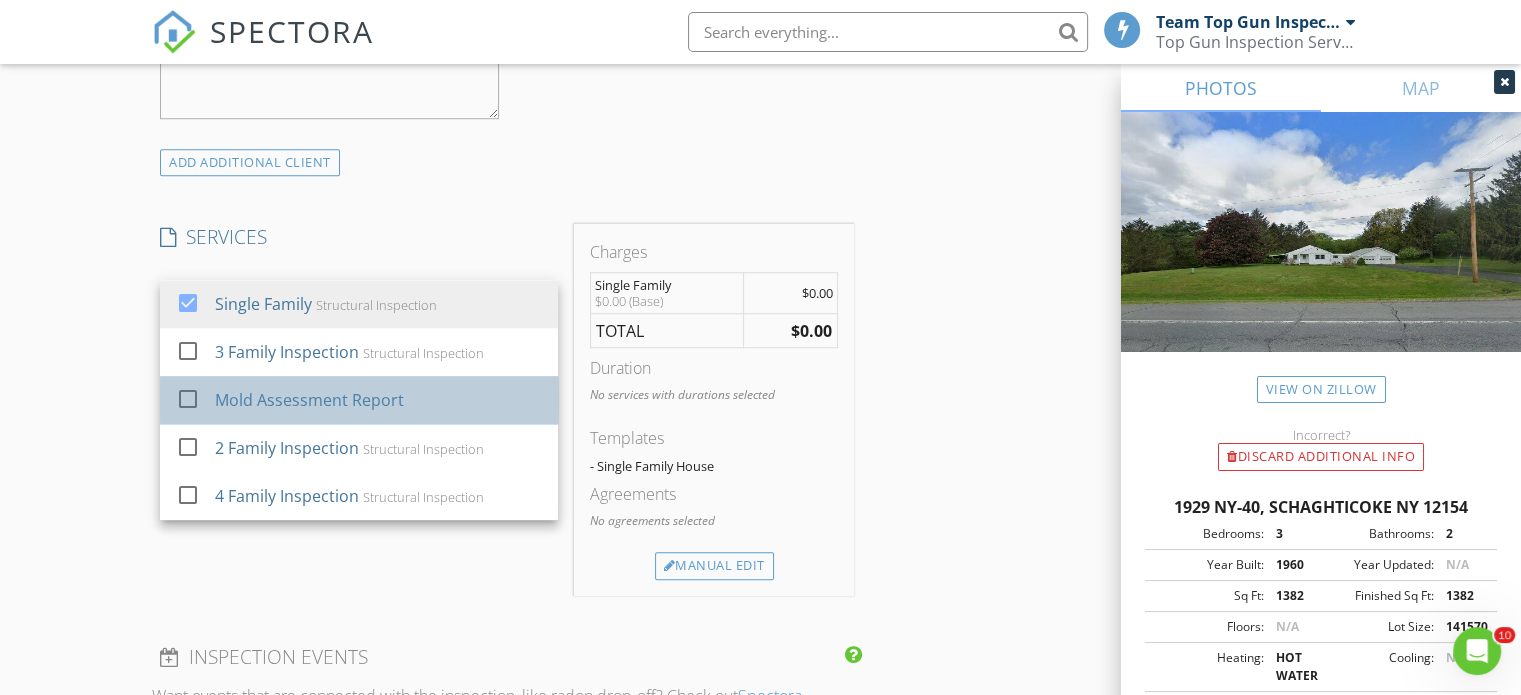 click on "Mold Assessment Report" at bounding box center (309, 400) 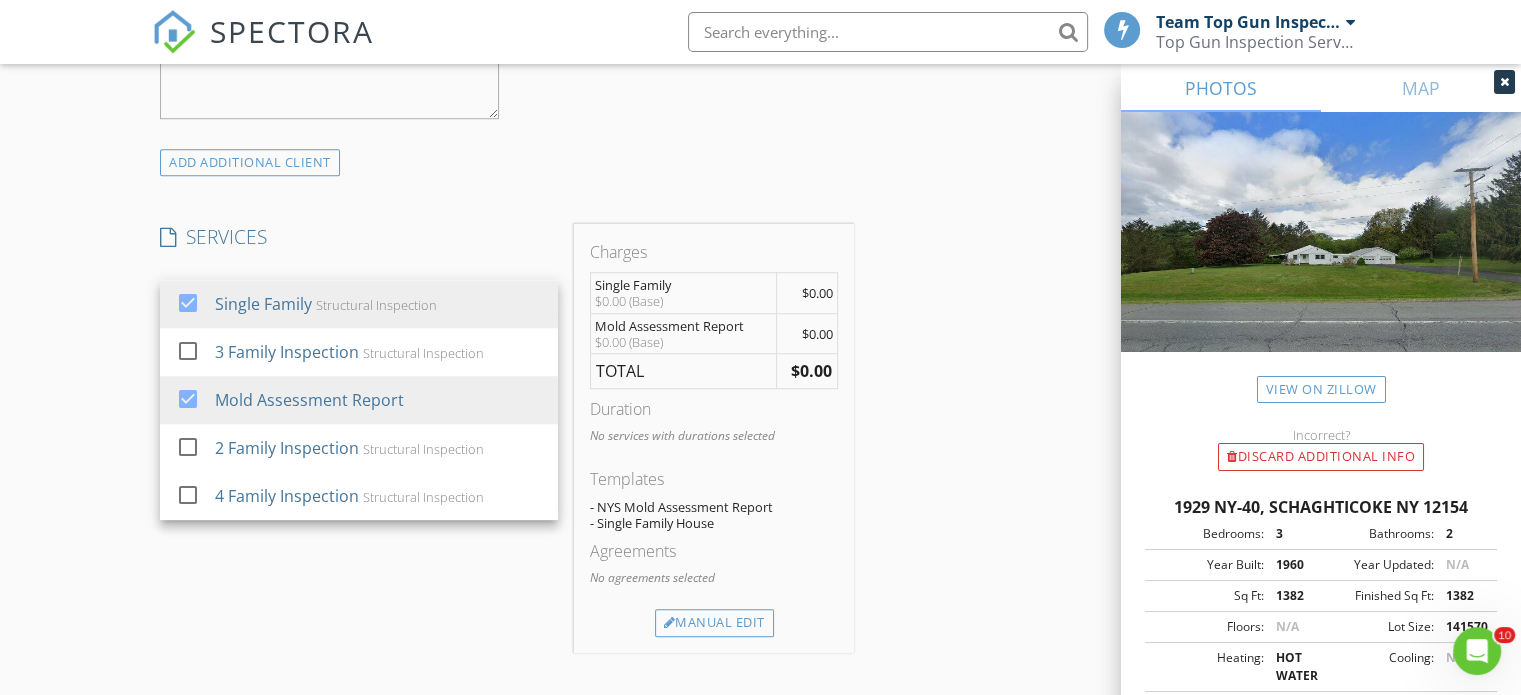 click on "INSPECTOR(S)
check_box   Team Top Gun Inspectors   PRIMARY   Team Top Gun Inspectors arrow_drop_down   check_box_outline_blank Team Top Gun Inspectors specifically requested
Date/Time
07/14/2025 4:15 PM
Location
Address Search       Address 1929 NY-40   Unit   City Schaghticoke   State NY   Zip 12154   County Rensselaer     Square Feet 1382   Year Built 1960   Foundation arrow_drop_down     Team Top Gun Inspectors     9.5 miles     (18 minutes)
client
check_box Enable Client CC email for this inspection   Client Search     check_box_outline_blank Client is a Company/Organization     First Name   Last Name   Email   CC Email   Phone           Notes   Private Notes
ADD ADDITIONAL client
SERVICES
check_box   Single Family   Structural Inspection check_box_outline_blank     check_box" at bounding box center [507, 363] 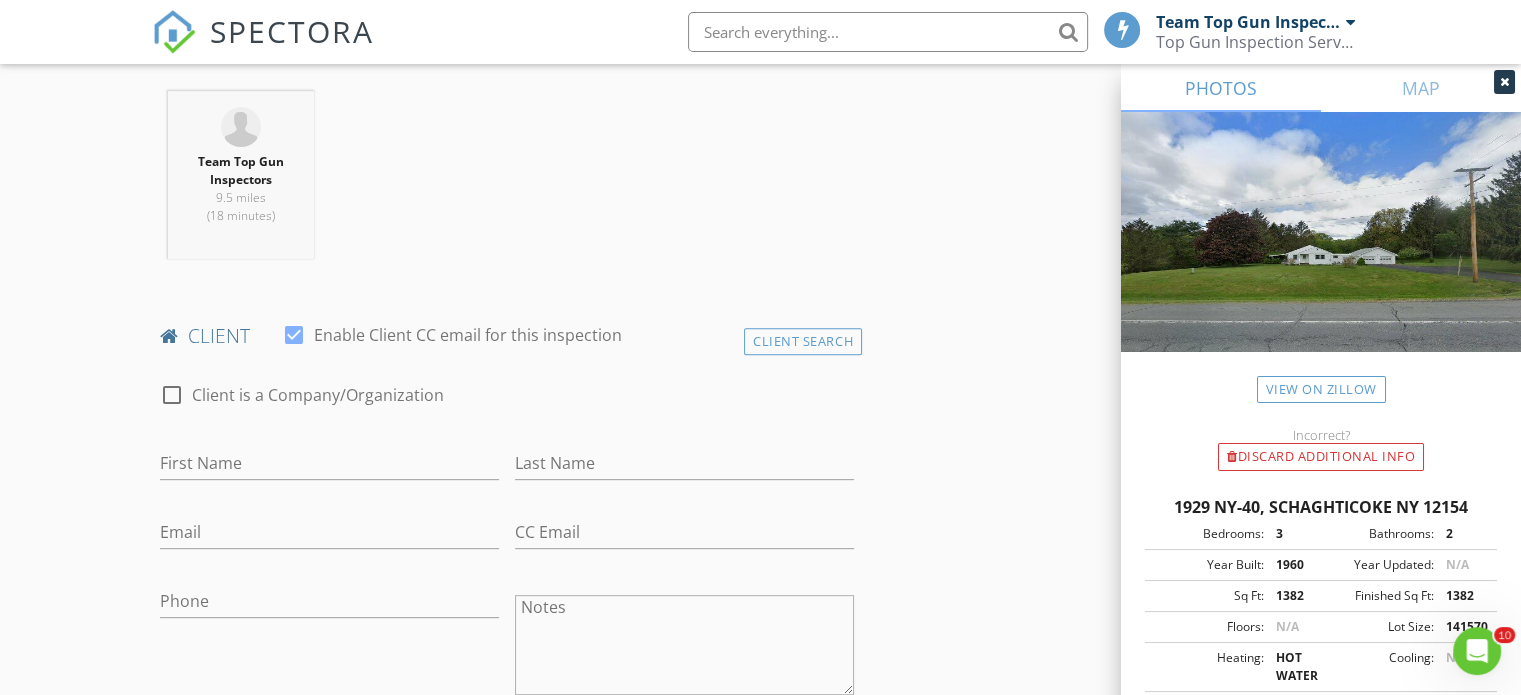 scroll, scrollTop: 800, scrollLeft: 0, axis: vertical 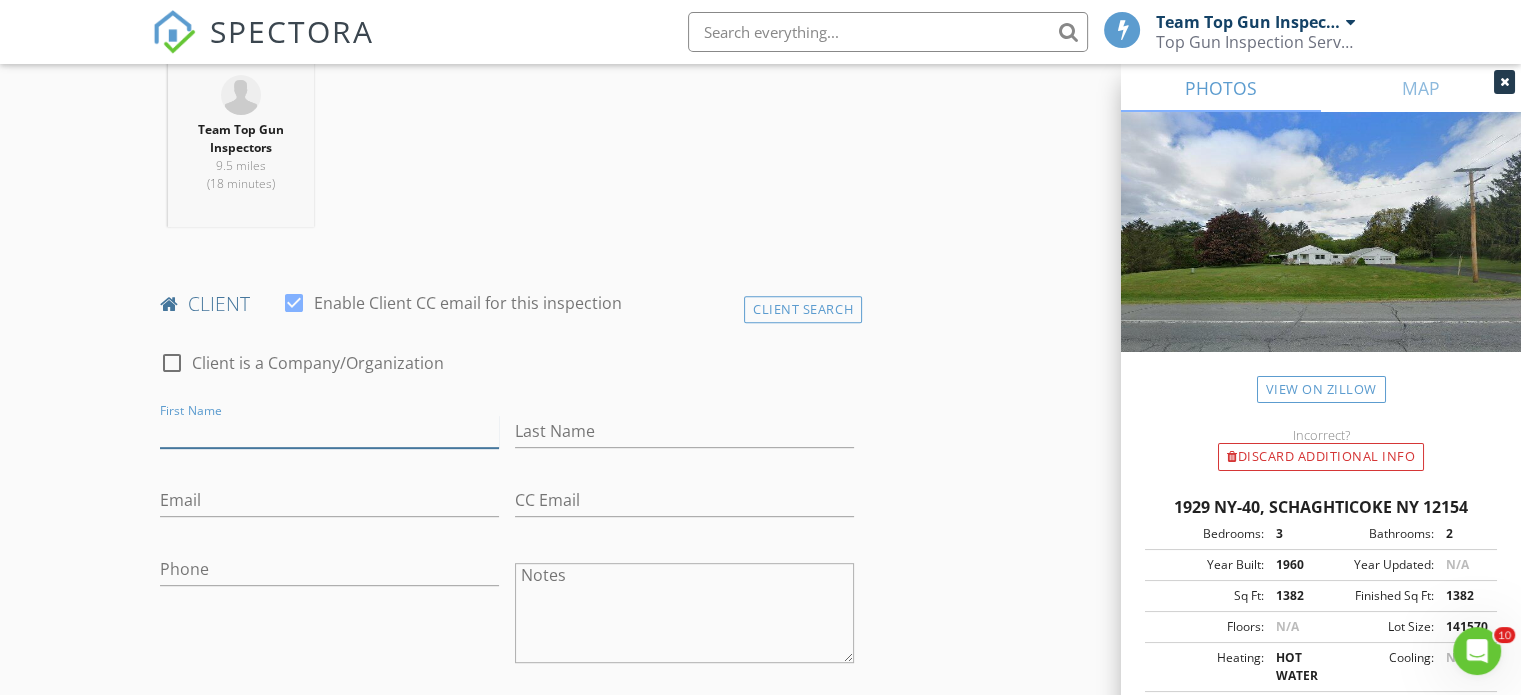 click on "First Name" at bounding box center (329, 431) 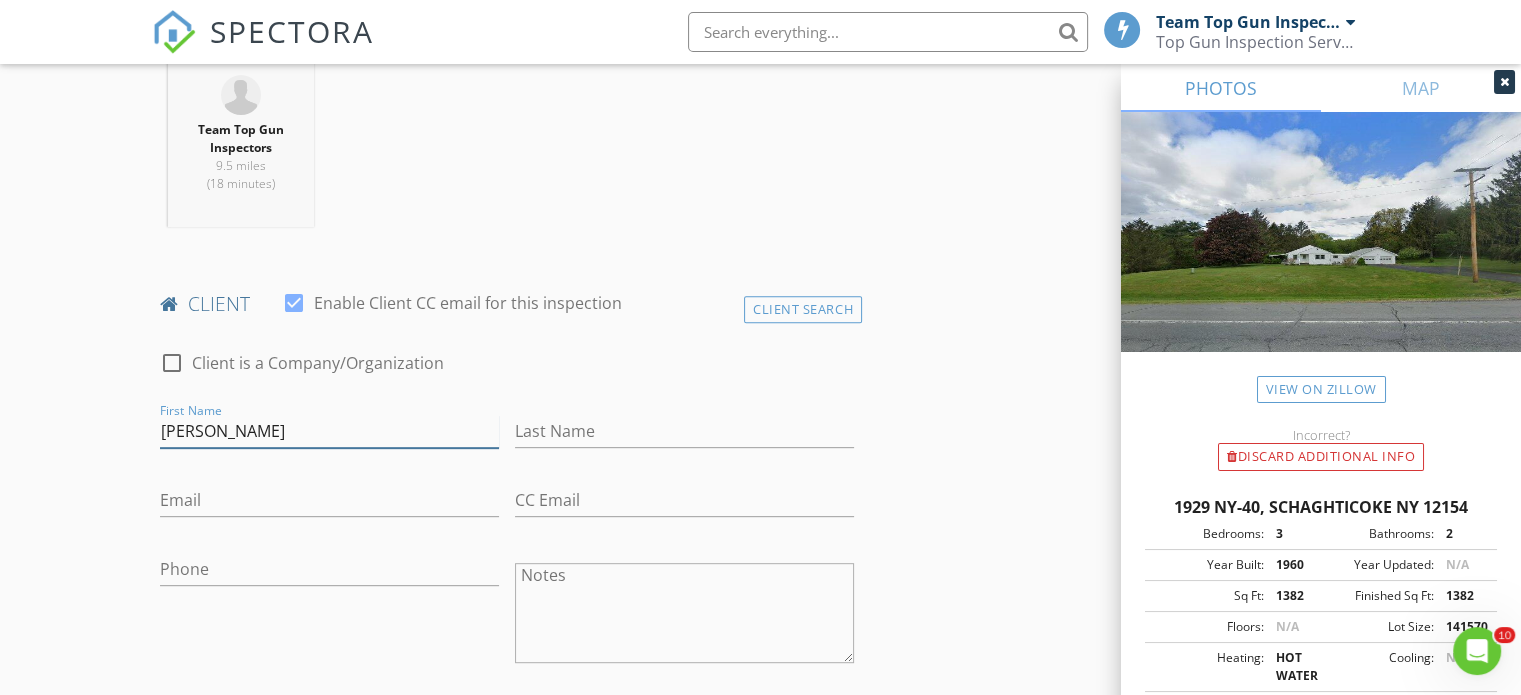 type on "Maggie" 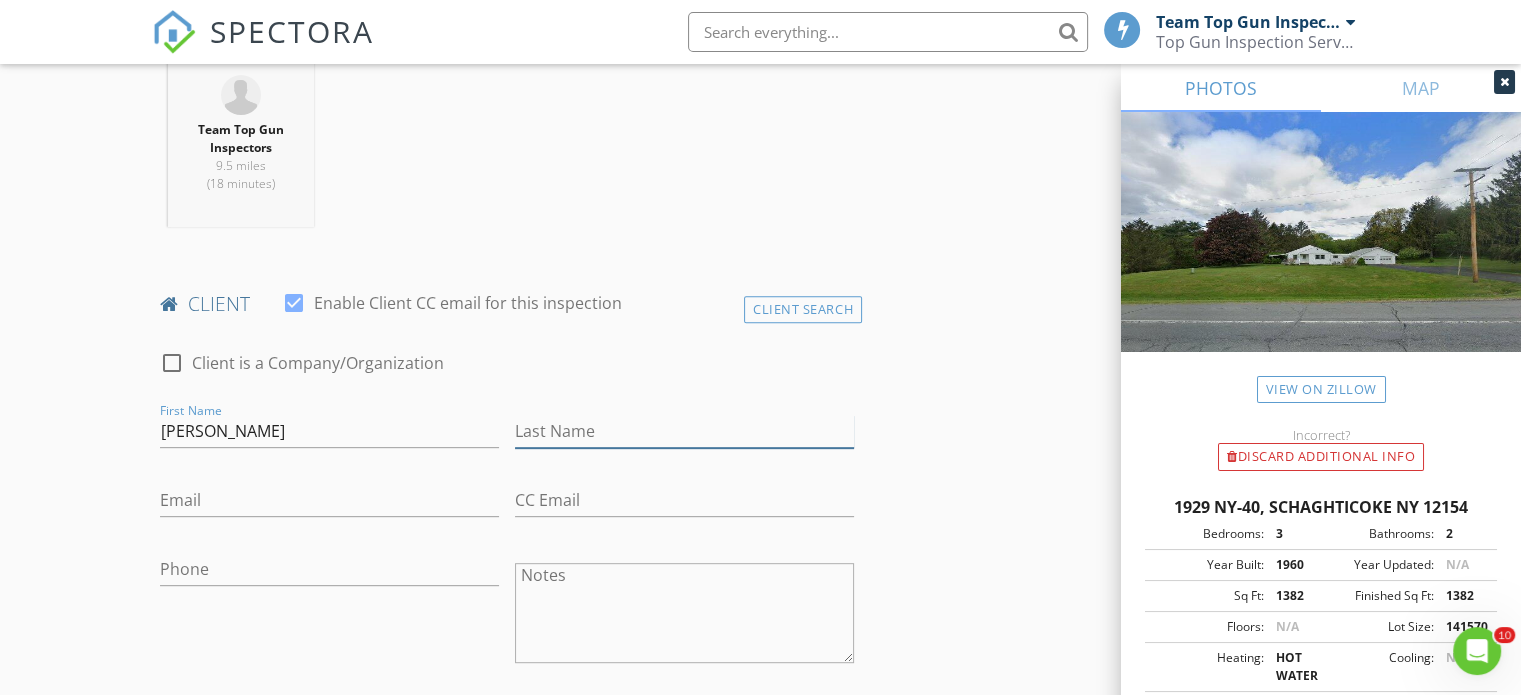 click on "Last Name" at bounding box center (684, 431) 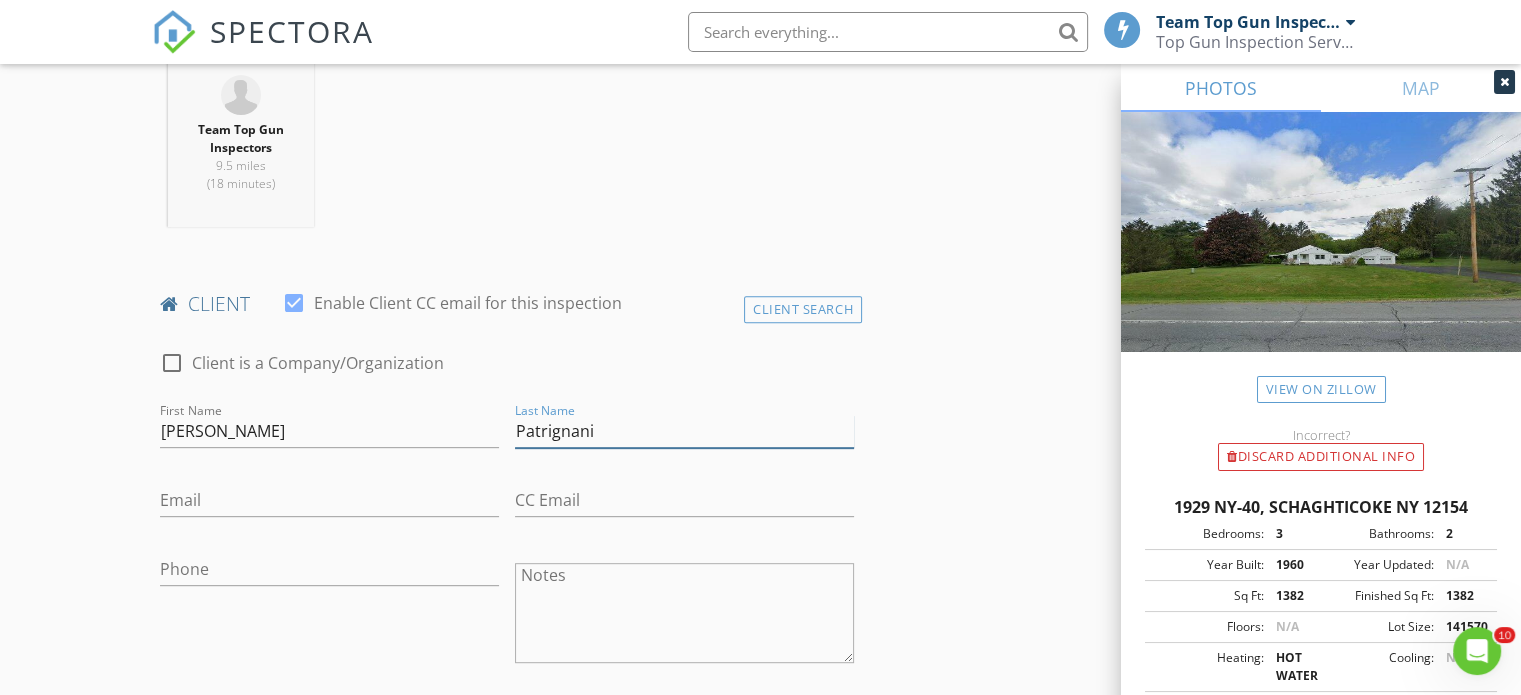 type on "Patrignani" 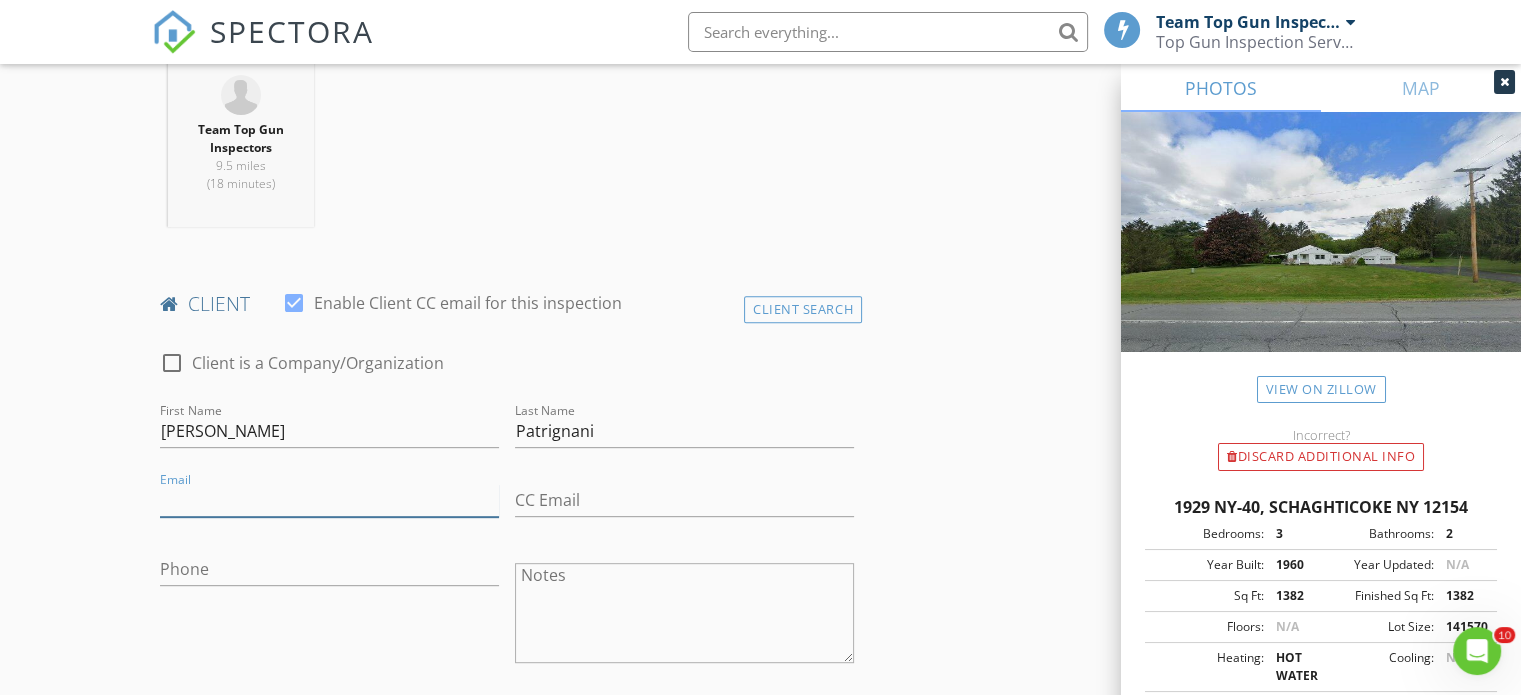 paste on "mclaire320@gmail.com" 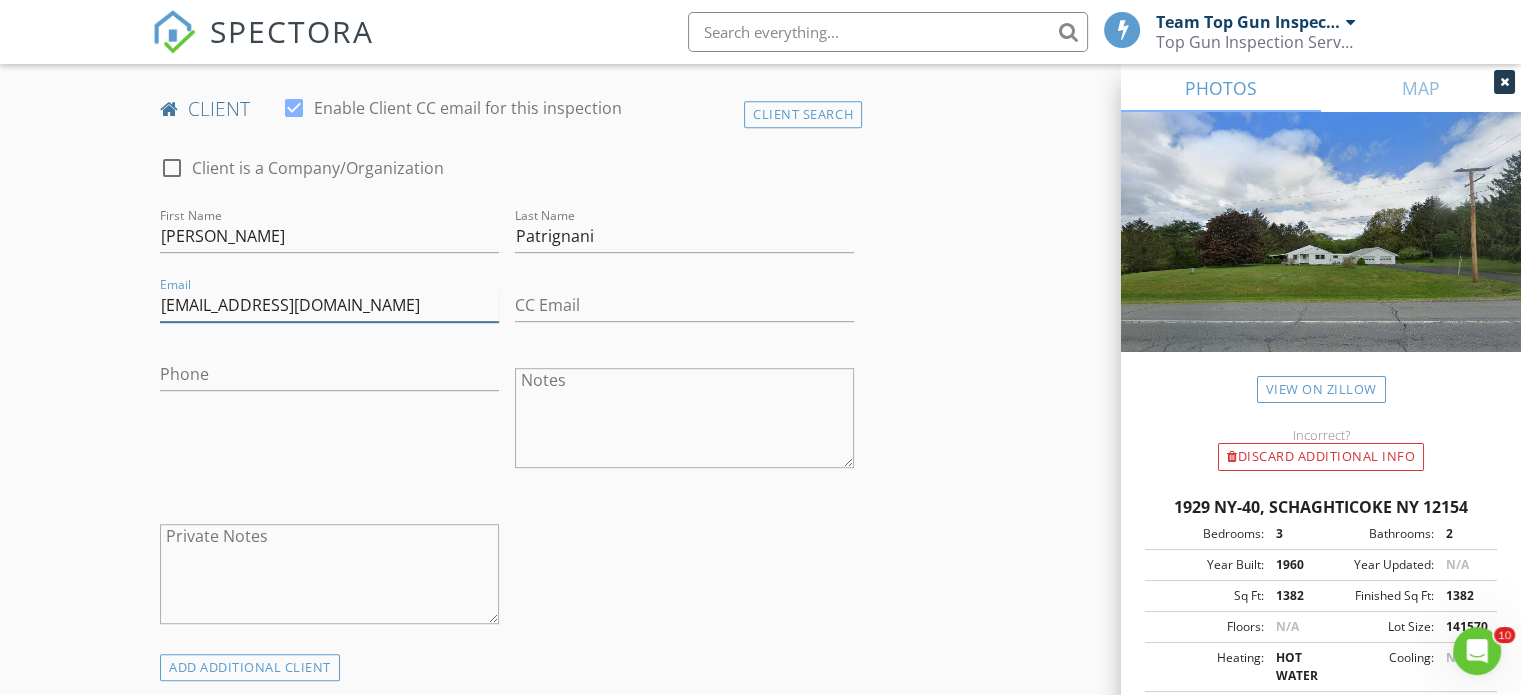 scroll, scrollTop: 1000, scrollLeft: 0, axis: vertical 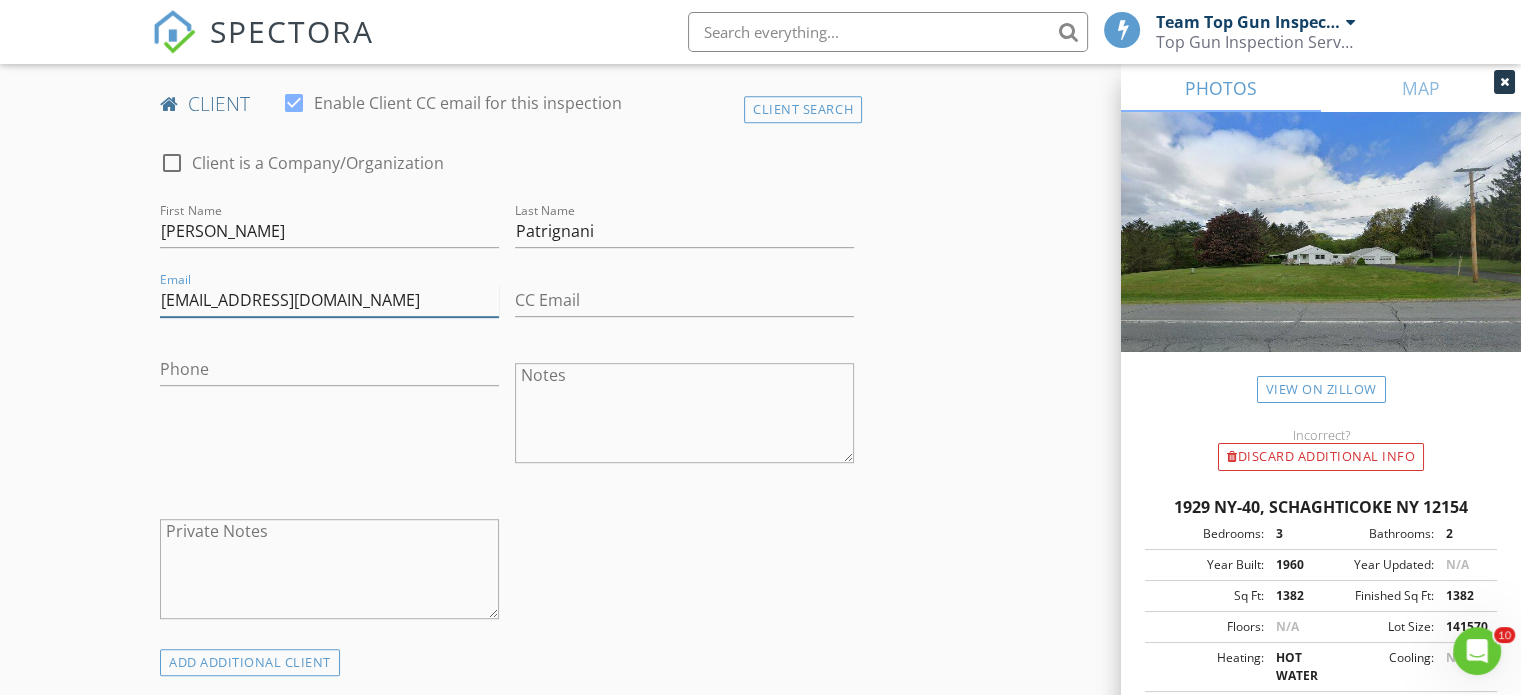 type on "mclaire320@gmail.com" 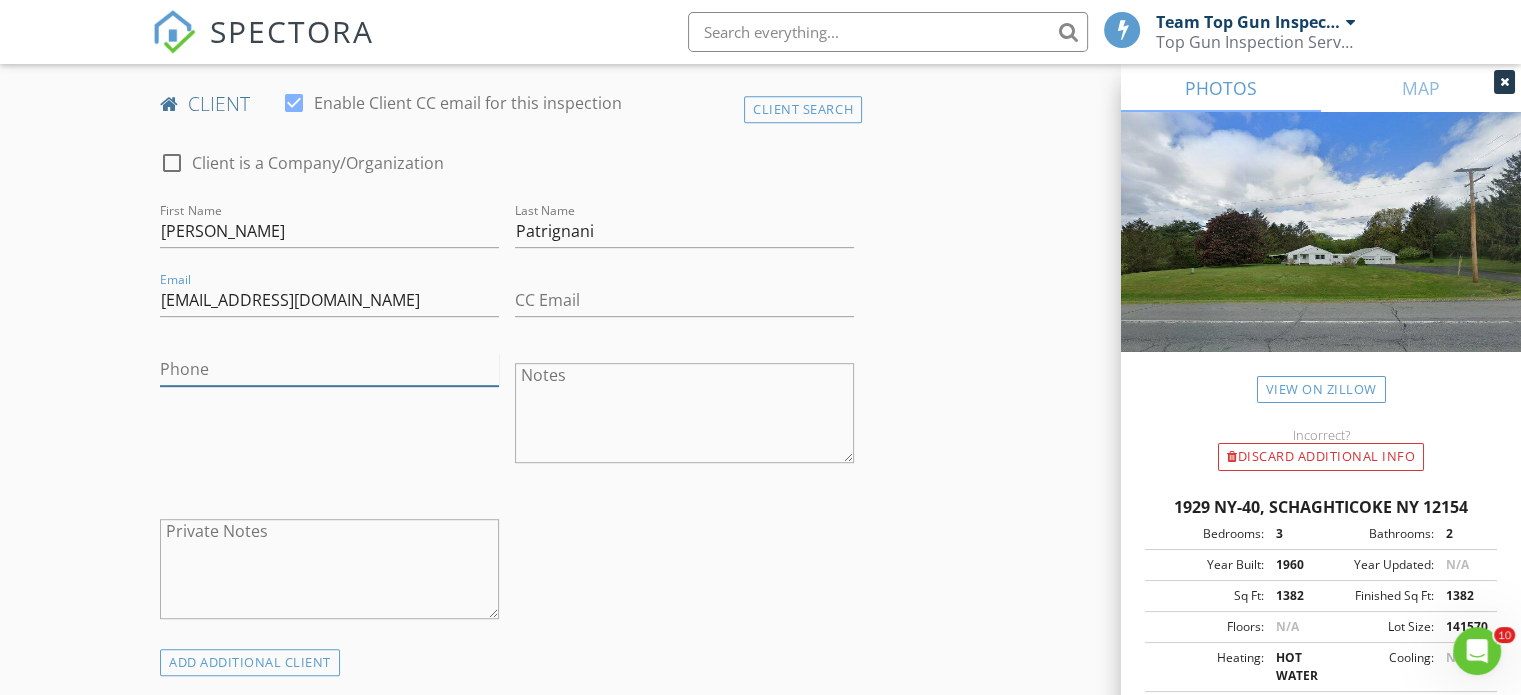 click on "Phone" at bounding box center [329, 369] 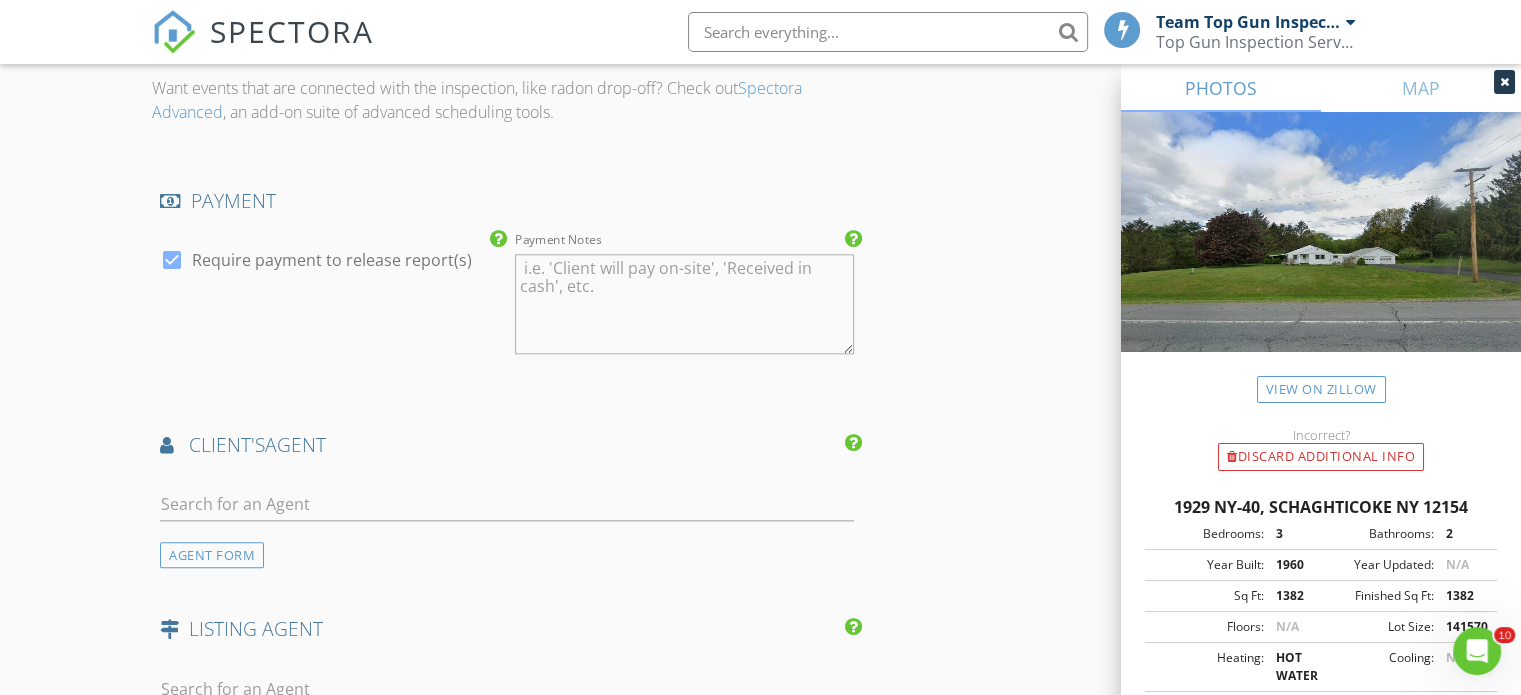 scroll, scrollTop: 2200, scrollLeft: 0, axis: vertical 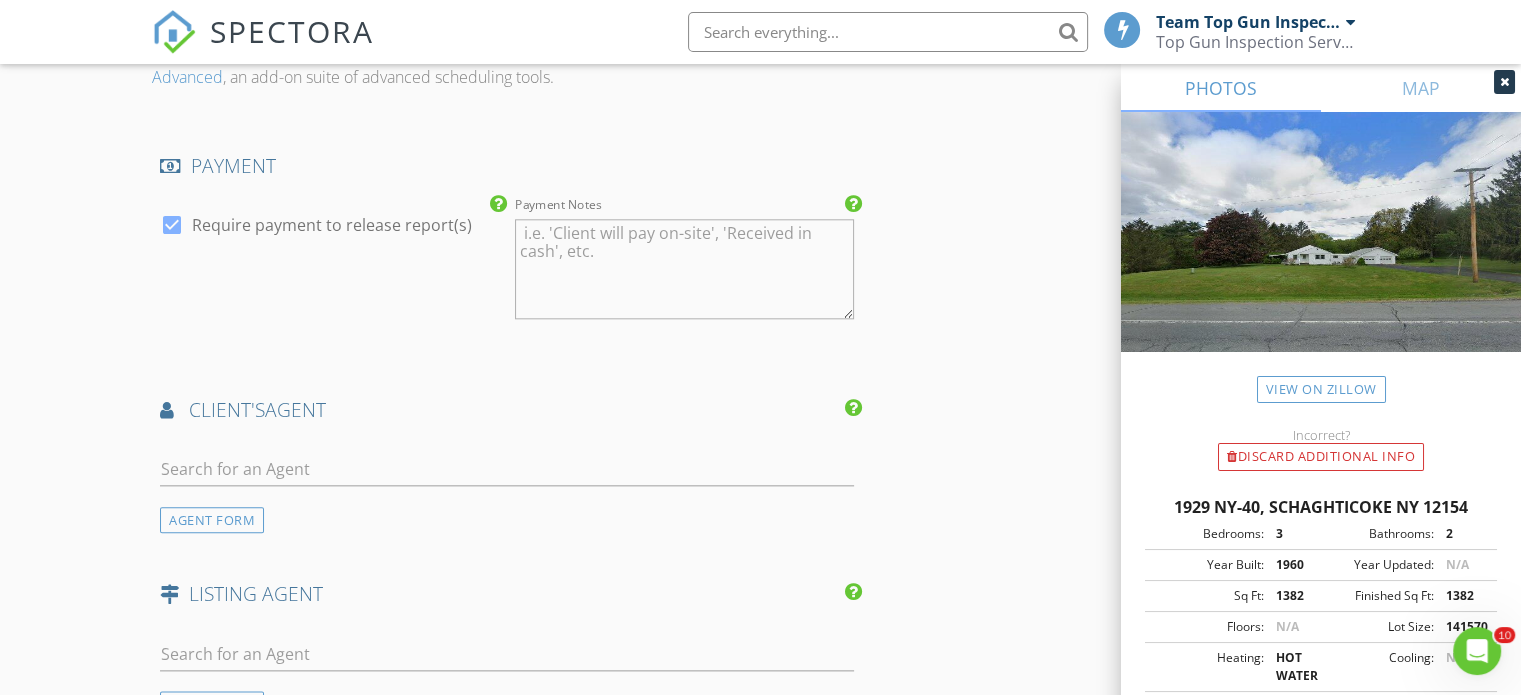 type on "518-944-1764" 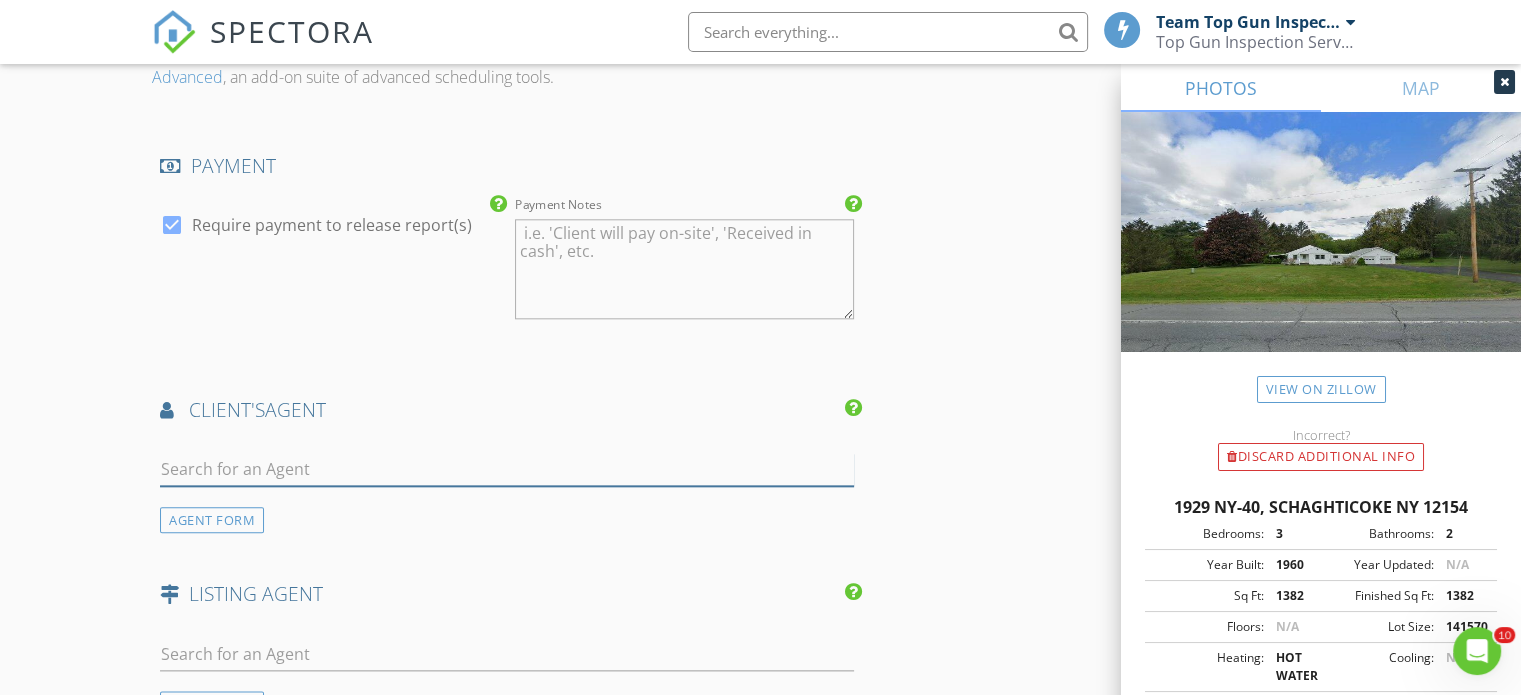 click at bounding box center (507, 469) 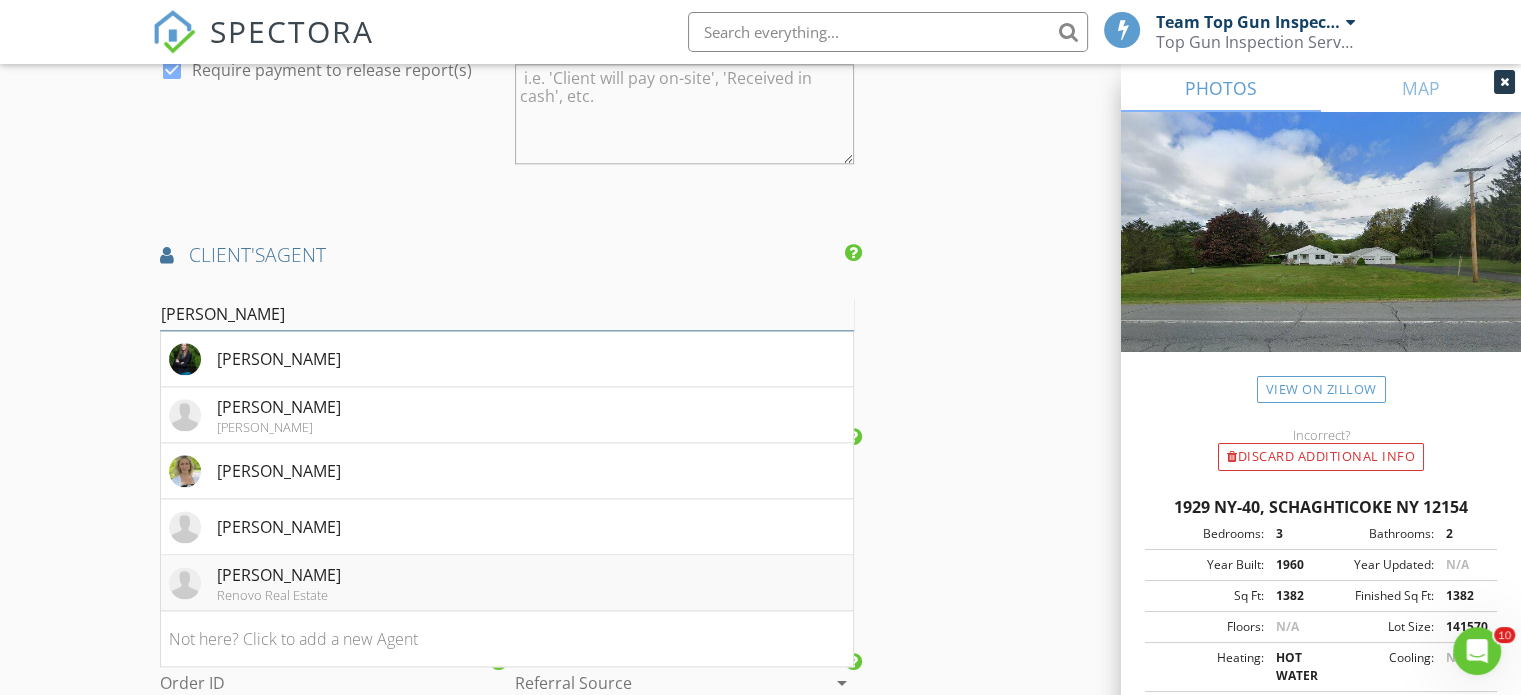 scroll, scrollTop: 2500, scrollLeft: 0, axis: vertical 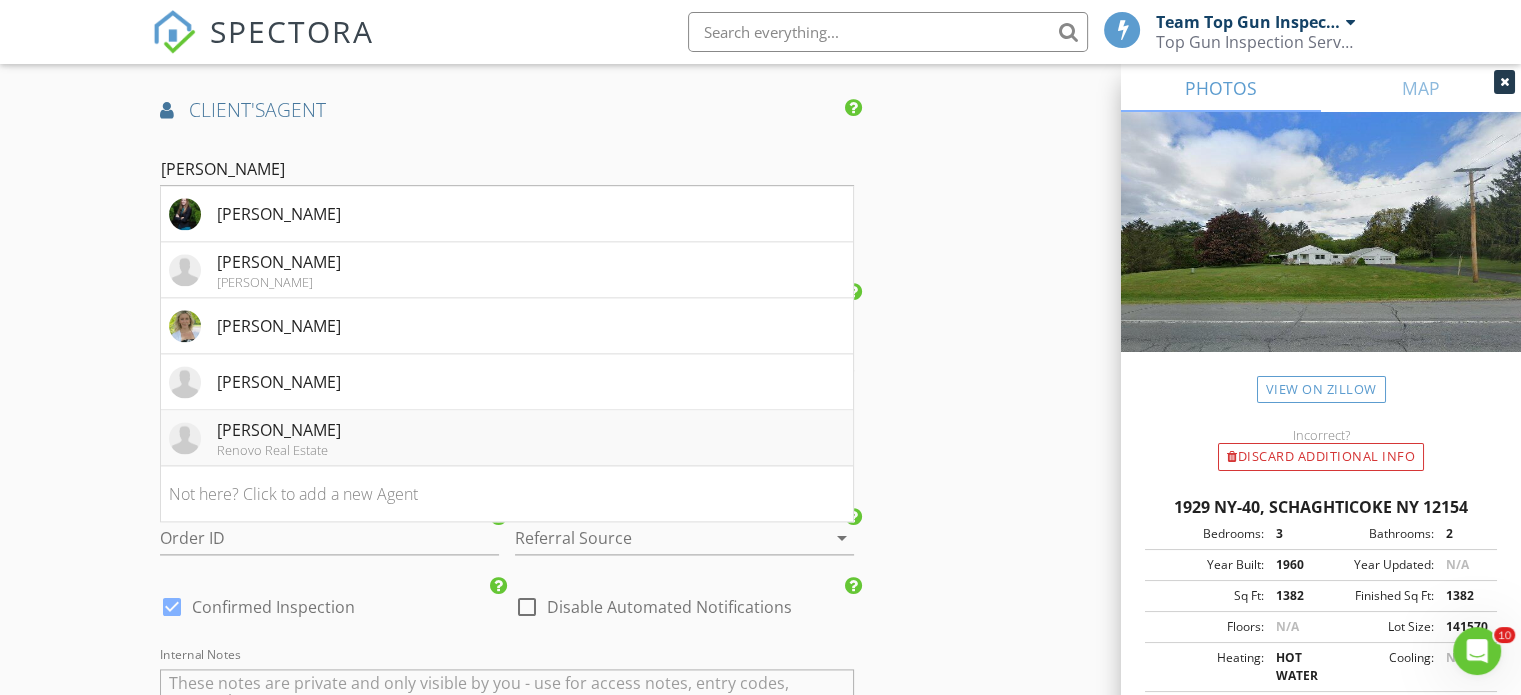 click on "Jessica Lennon" at bounding box center [279, 430] 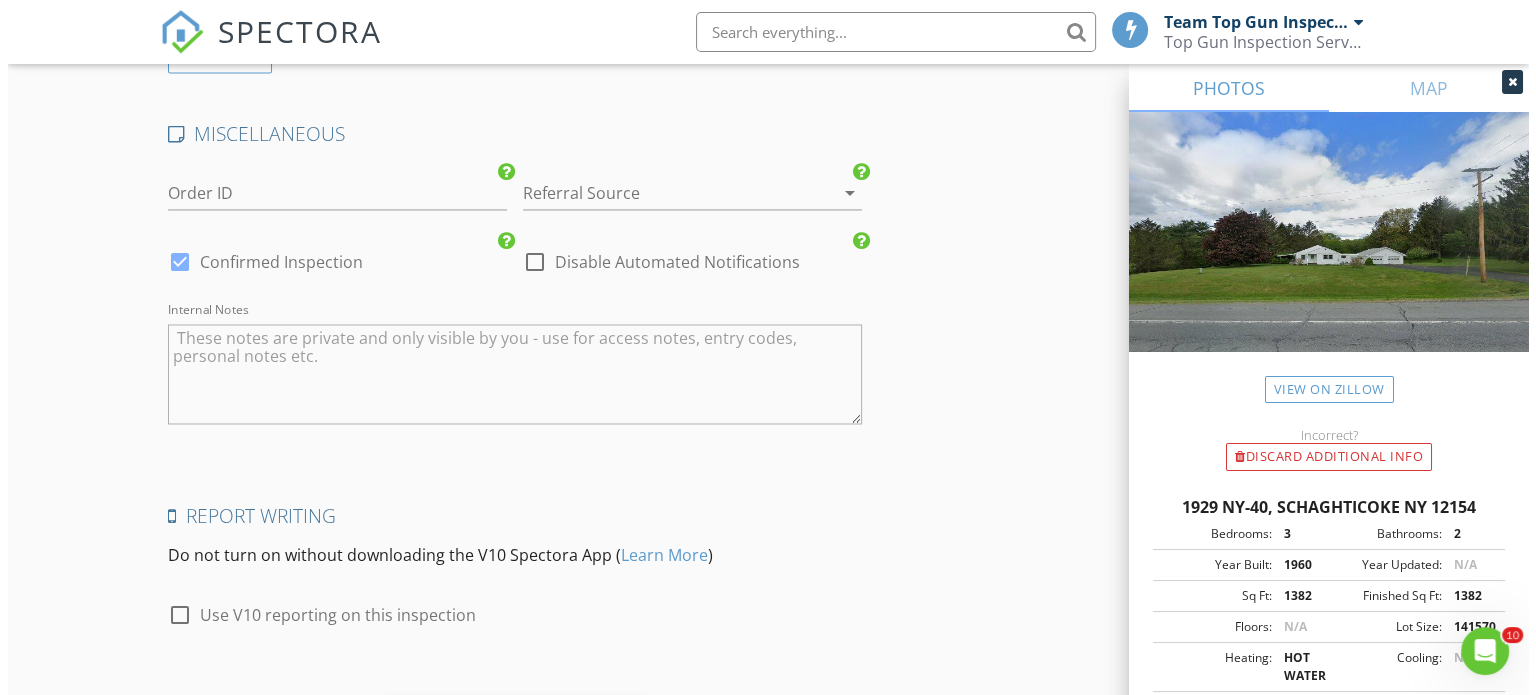 scroll, scrollTop: 3412, scrollLeft: 0, axis: vertical 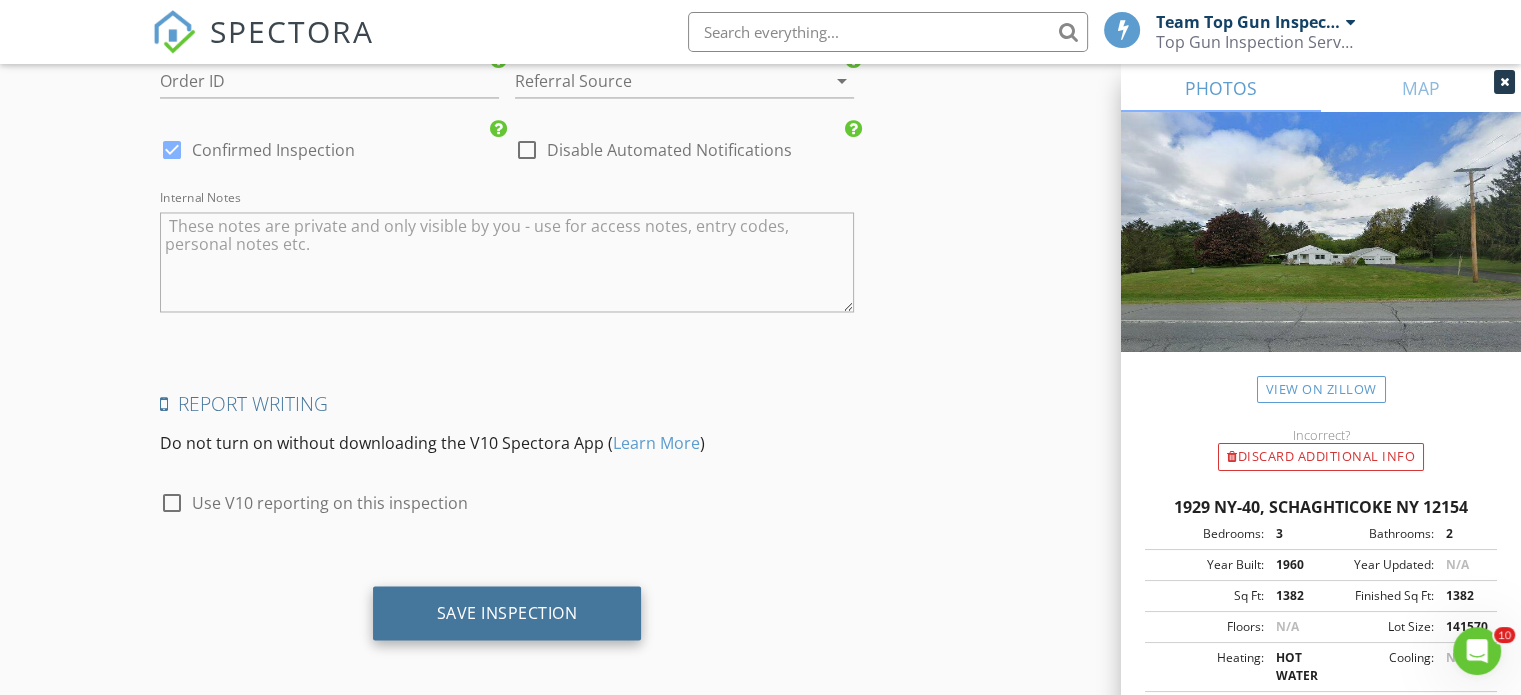 click on "Save Inspection" at bounding box center (507, 613) 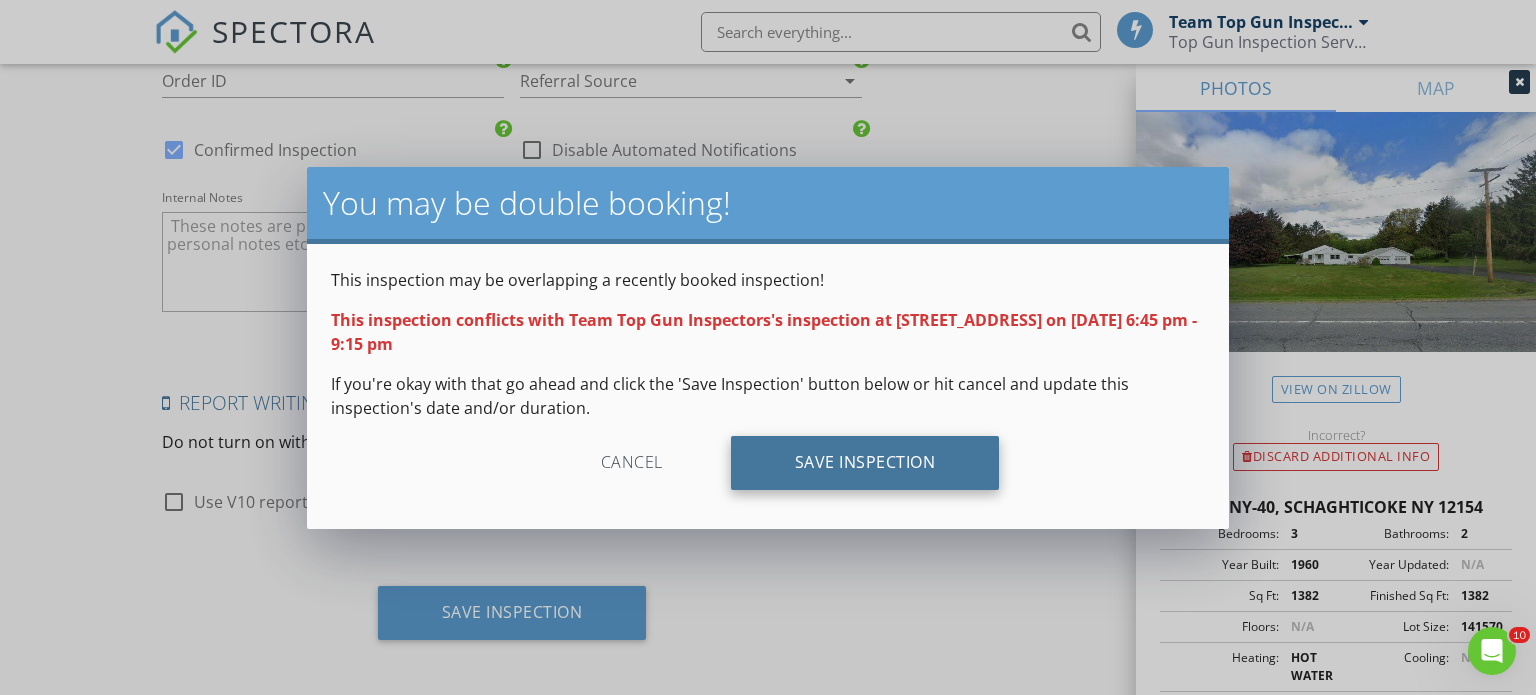 click on "Save Inspection" at bounding box center [865, 463] 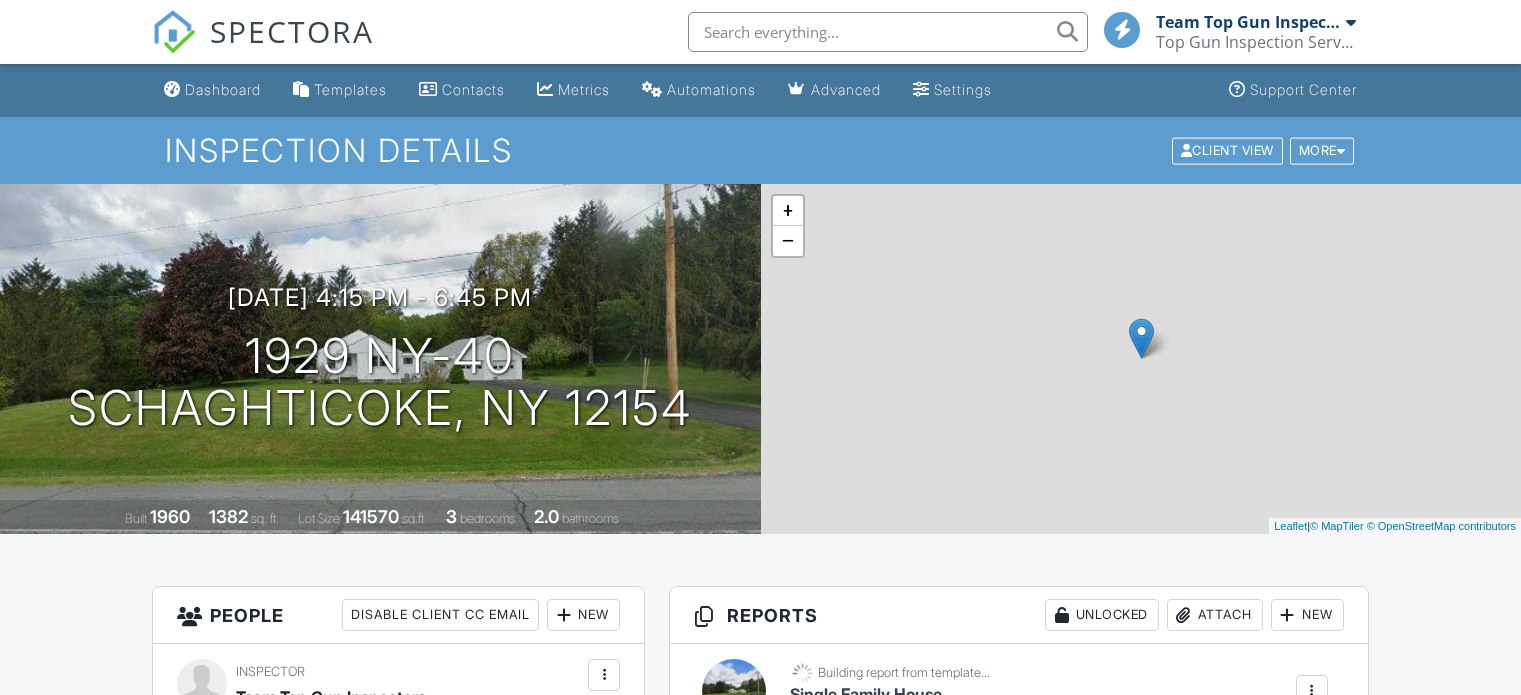 scroll, scrollTop: 0, scrollLeft: 0, axis: both 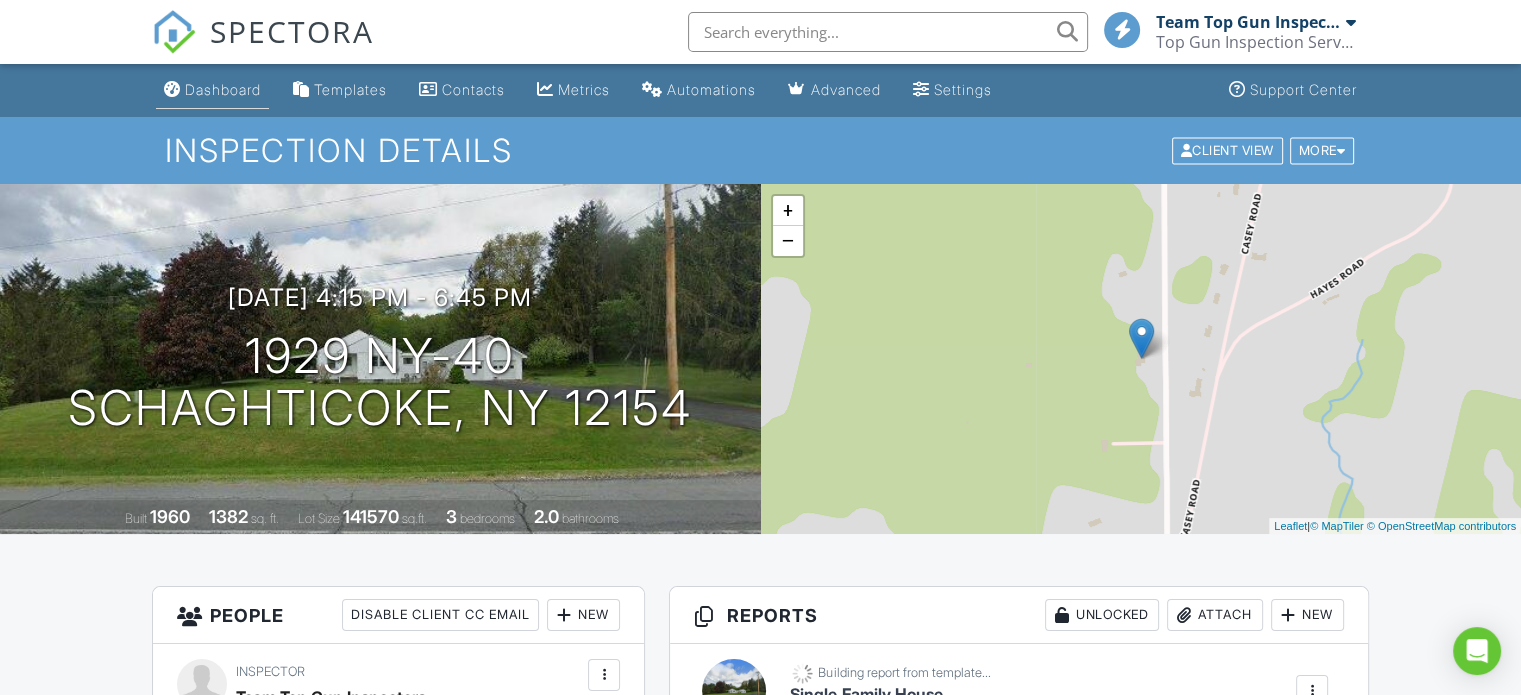 click on "Dashboard" at bounding box center (223, 89) 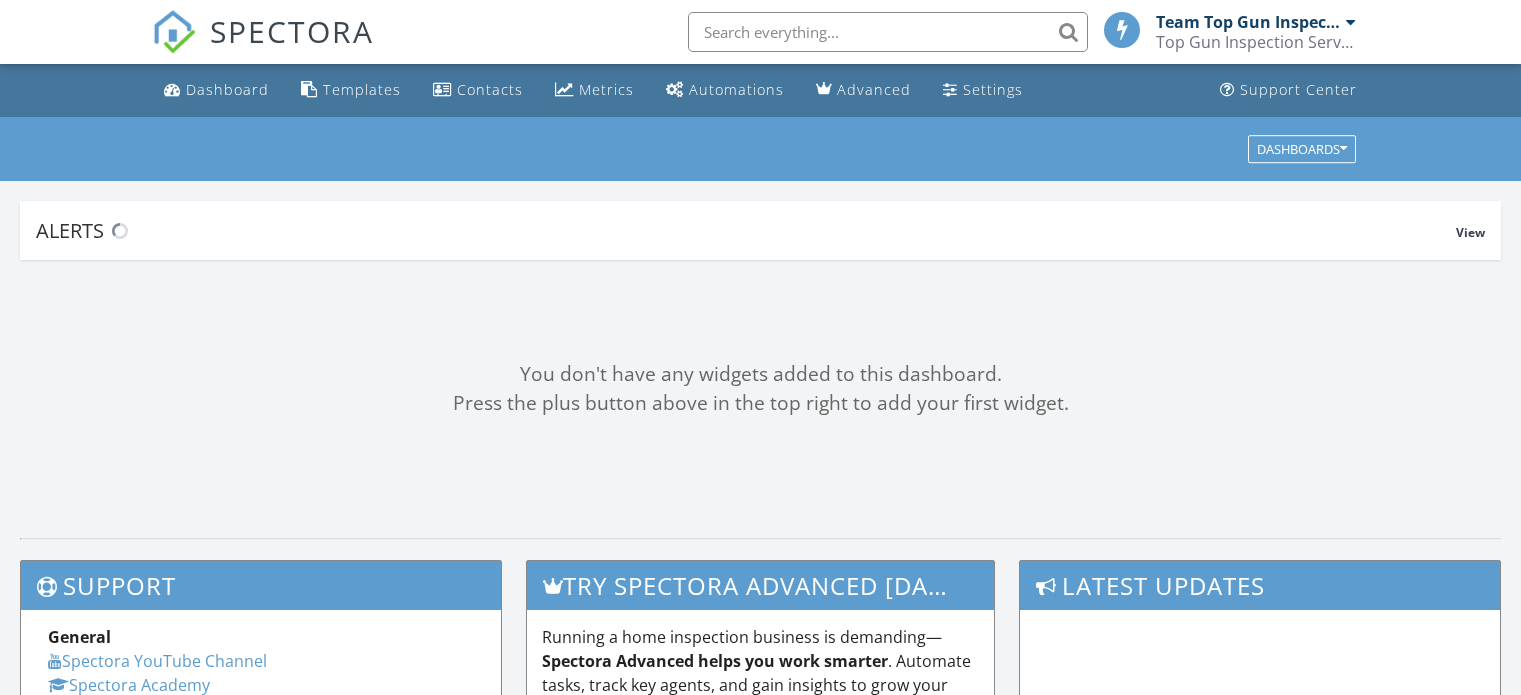 scroll, scrollTop: 0, scrollLeft: 0, axis: both 